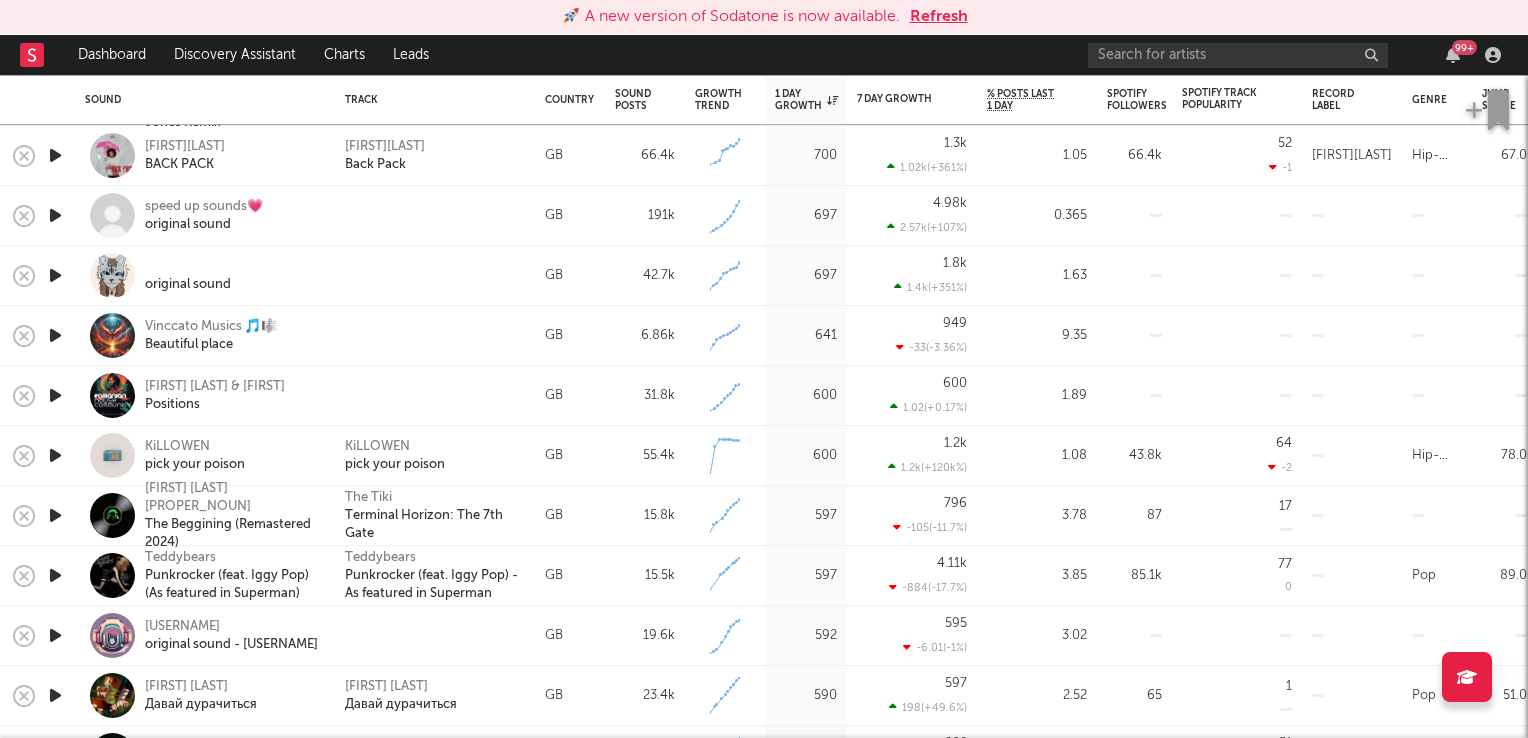 scroll, scrollTop: 0, scrollLeft: 0, axis: both 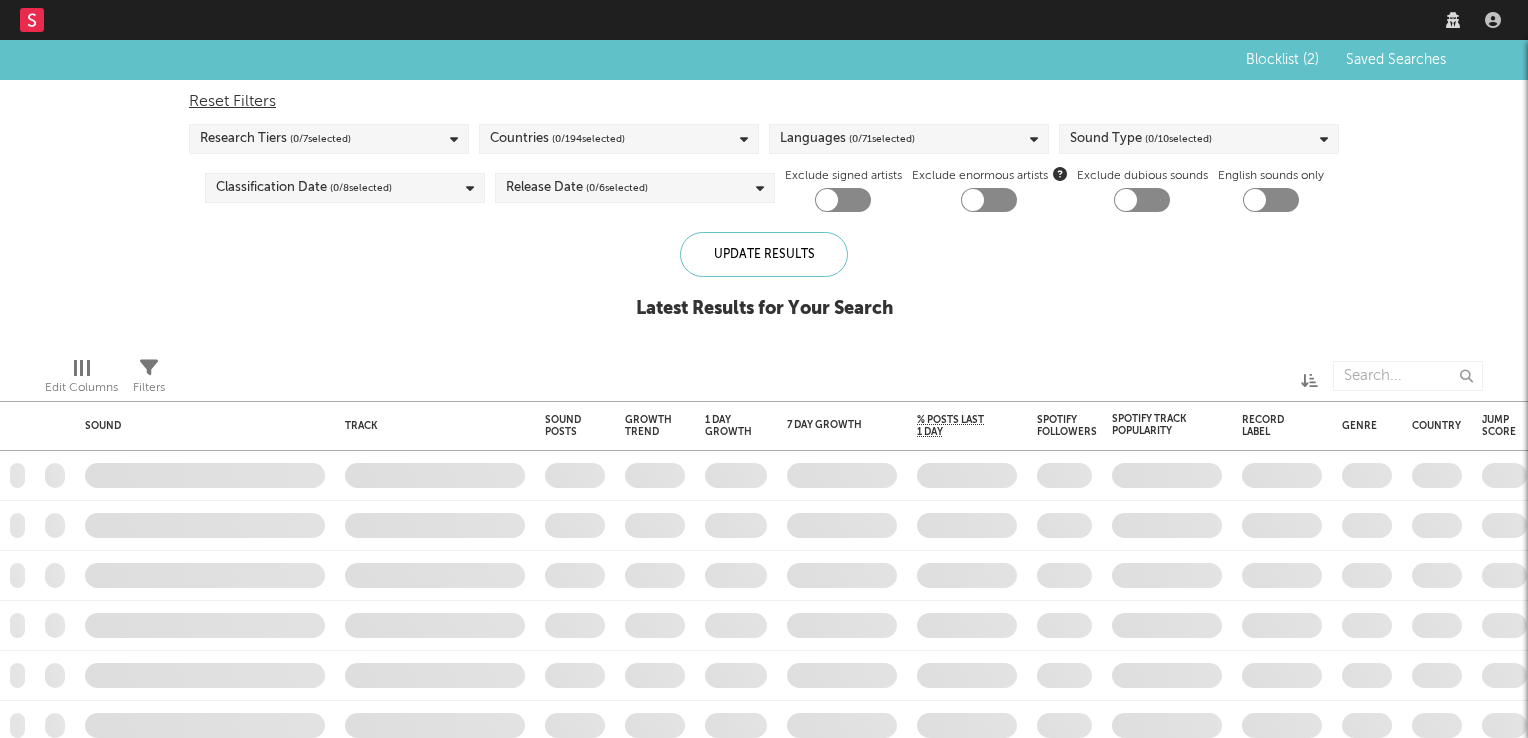 checkbox on "true" 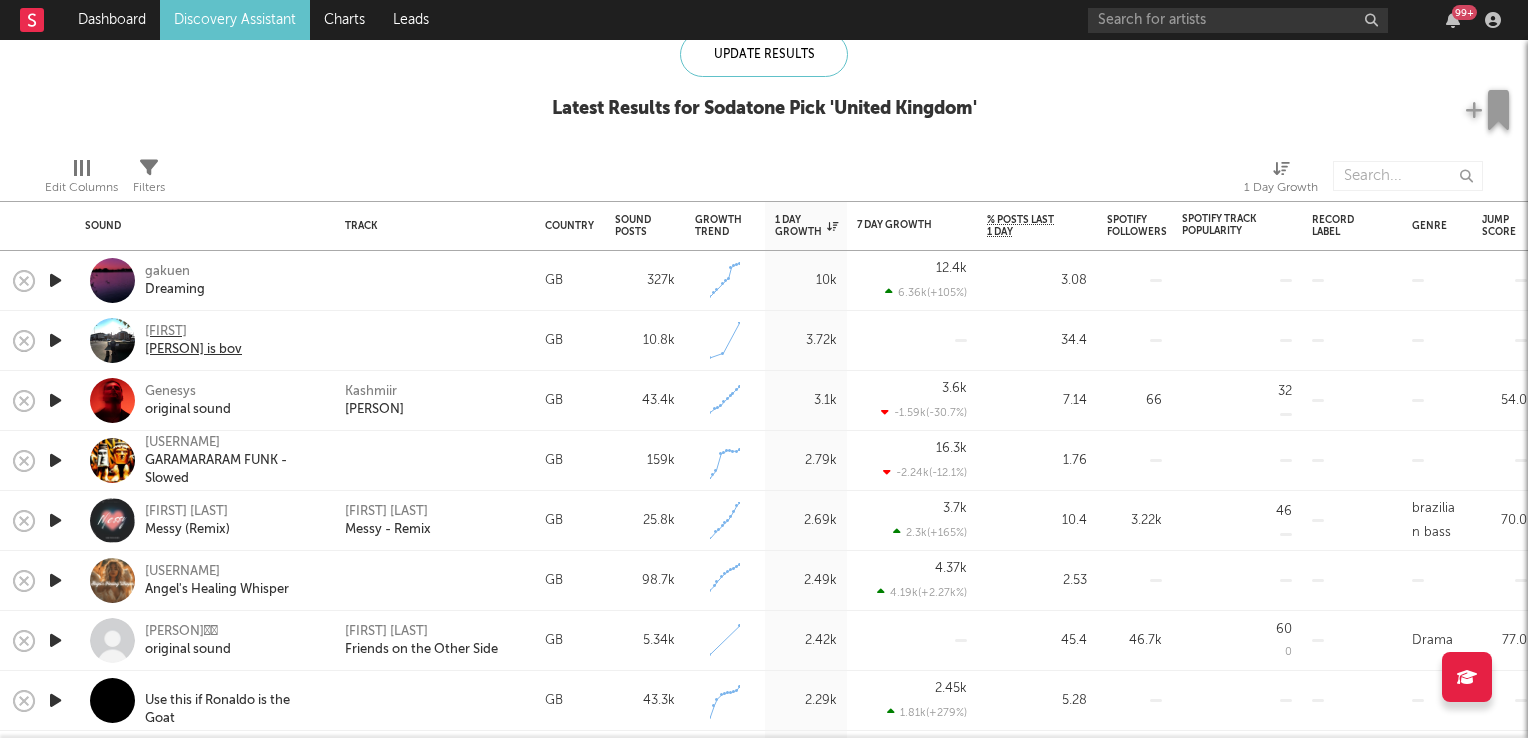 click on "[FIRST]" at bounding box center (193, 332) 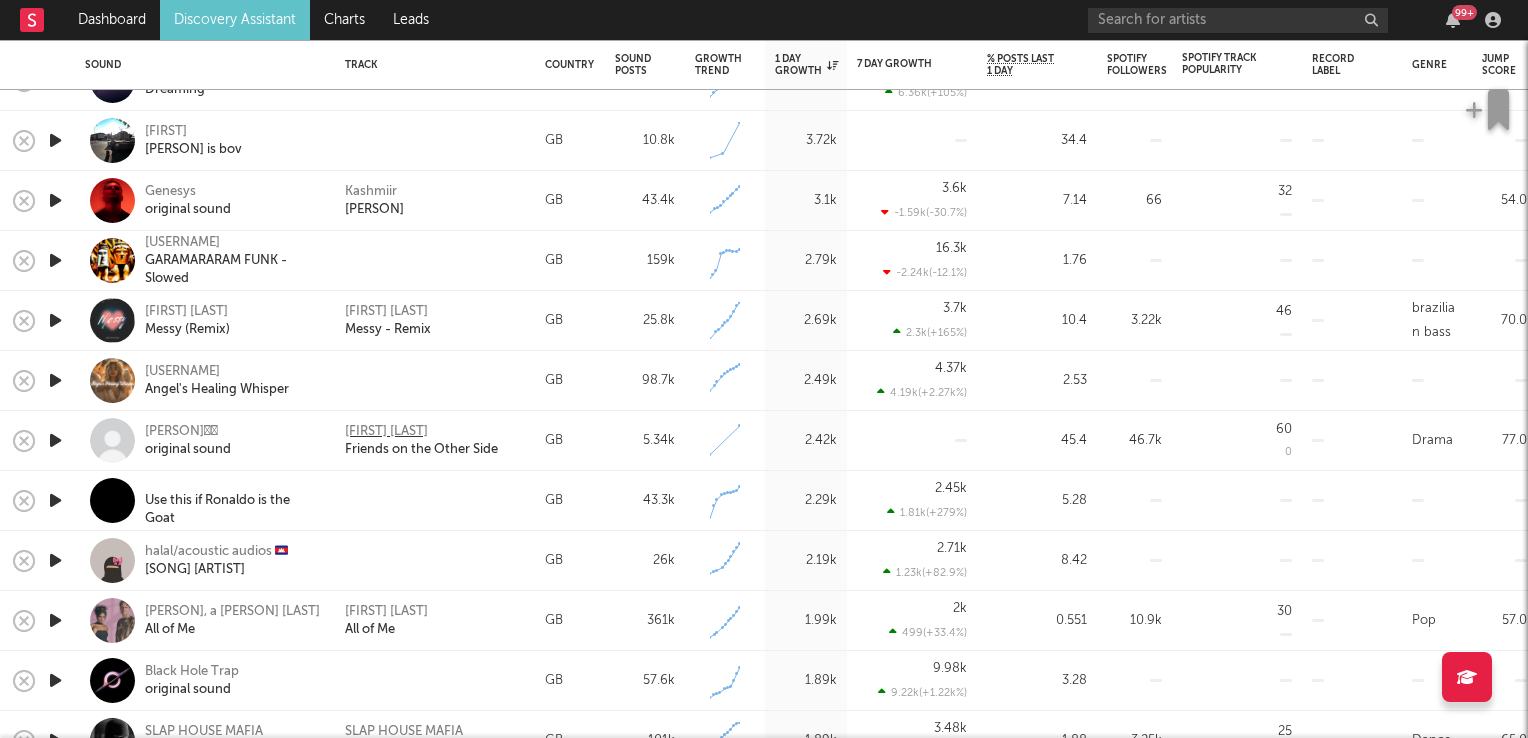 click on "[FIRST] [LAST]" at bounding box center (386, 432) 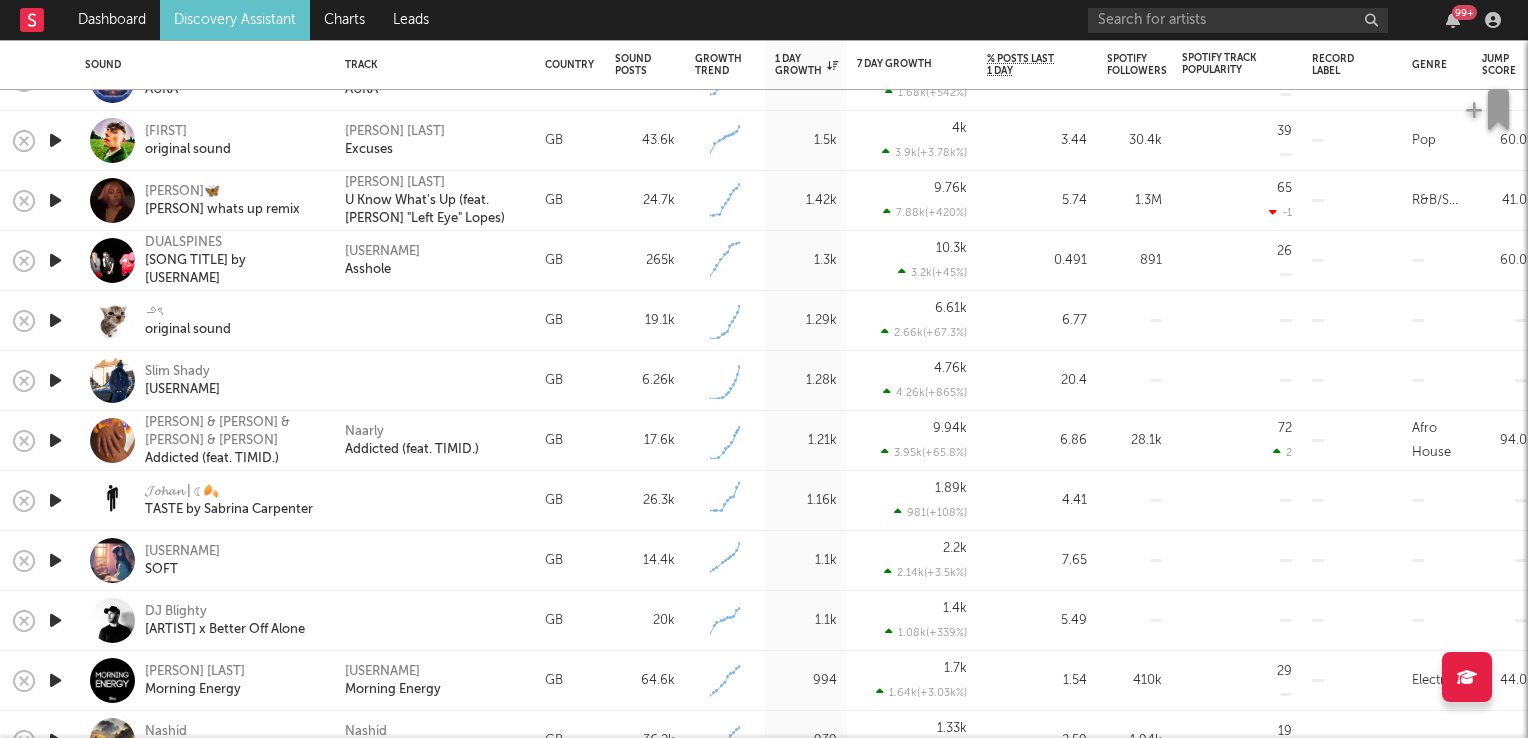 click at bounding box center [55, 440] 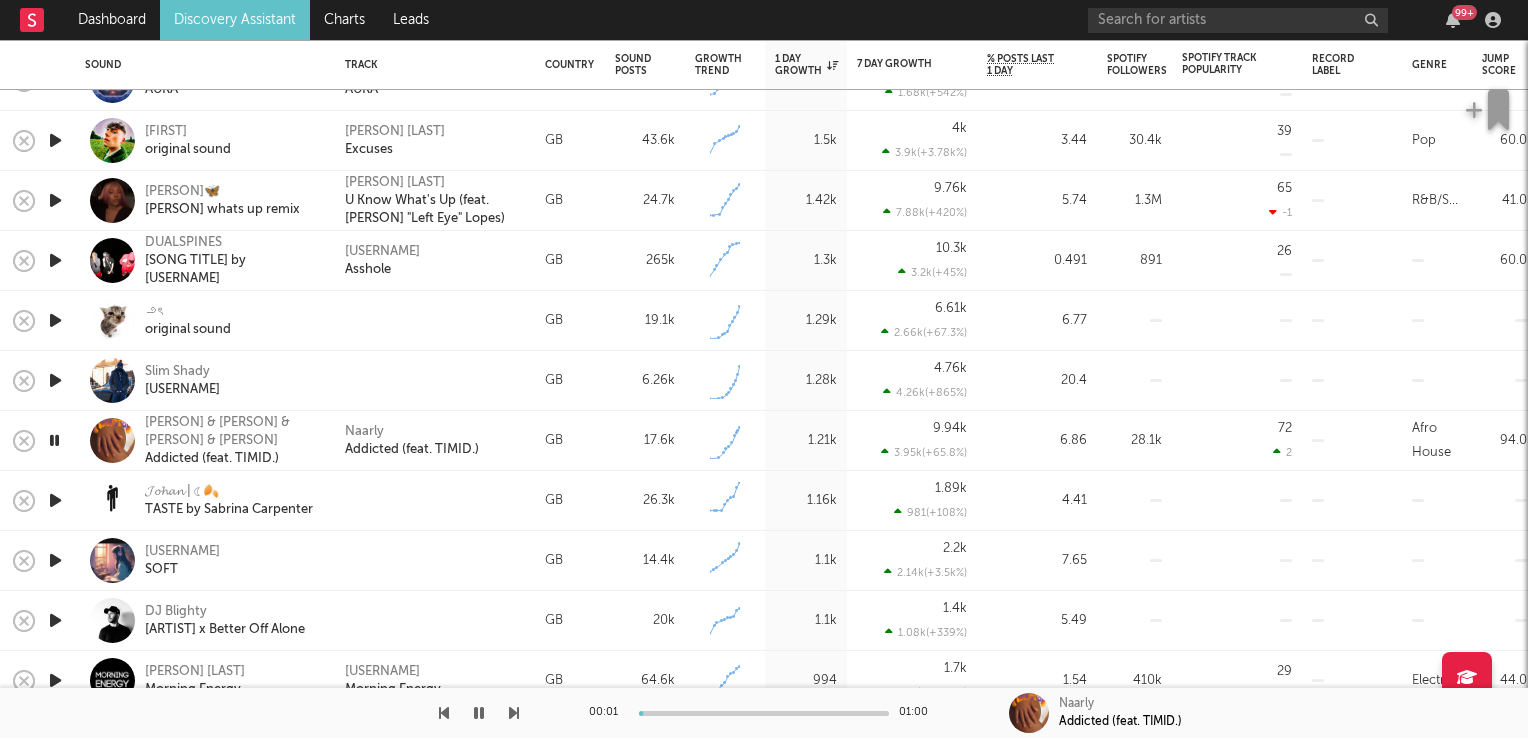 click at bounding box center (54, 440) 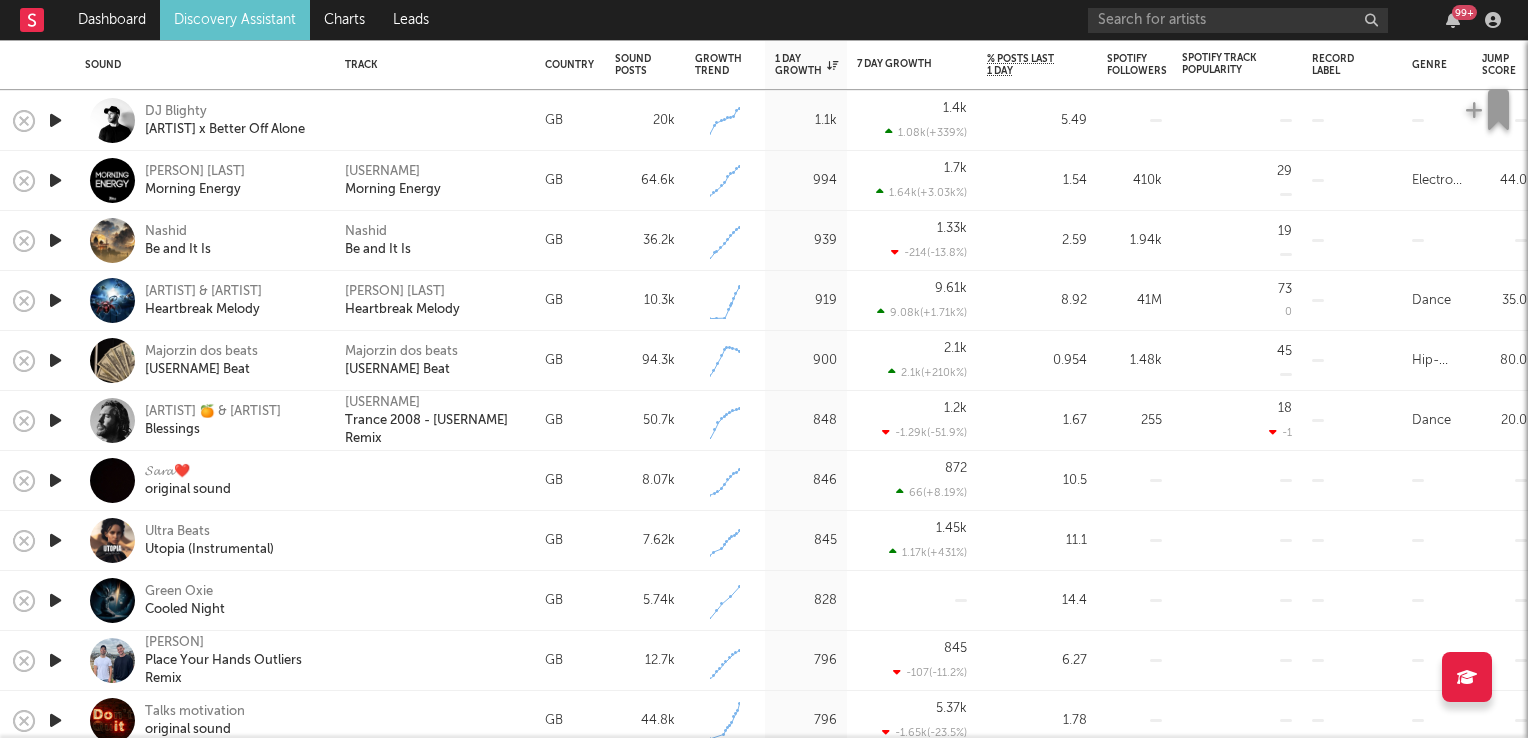 click at bounding box center [55, 360] 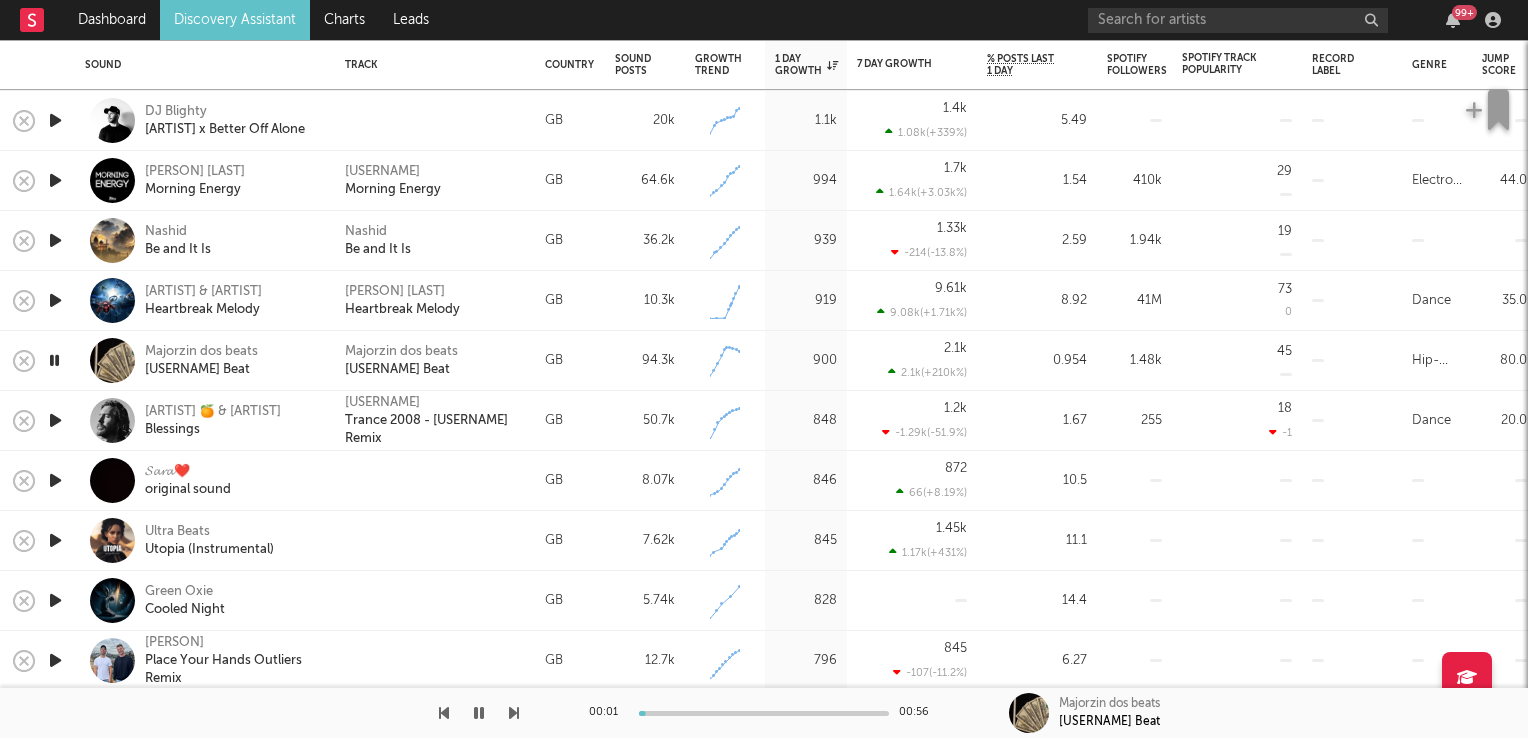 click at bounding box center (54, 360) 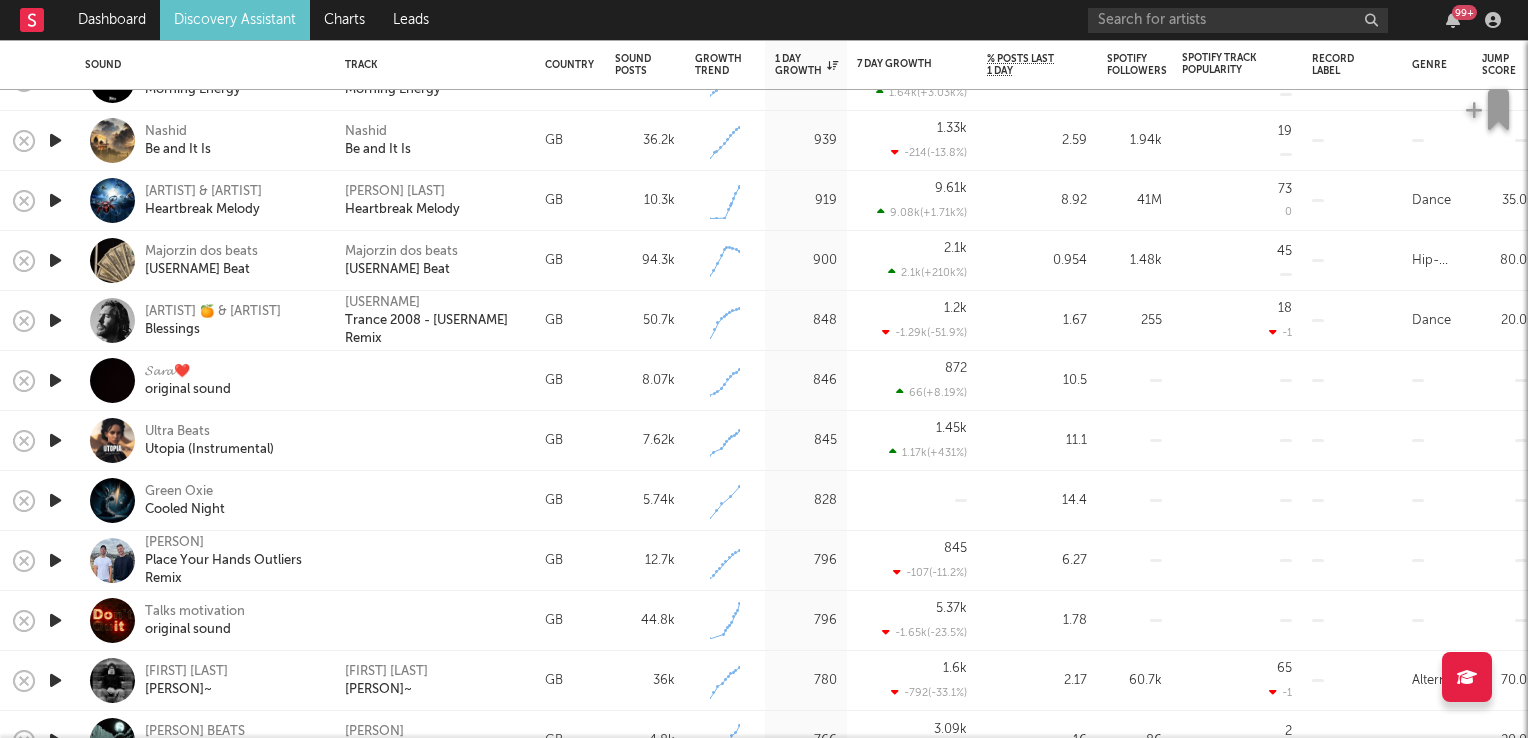 click at bounding box center [55, 440] 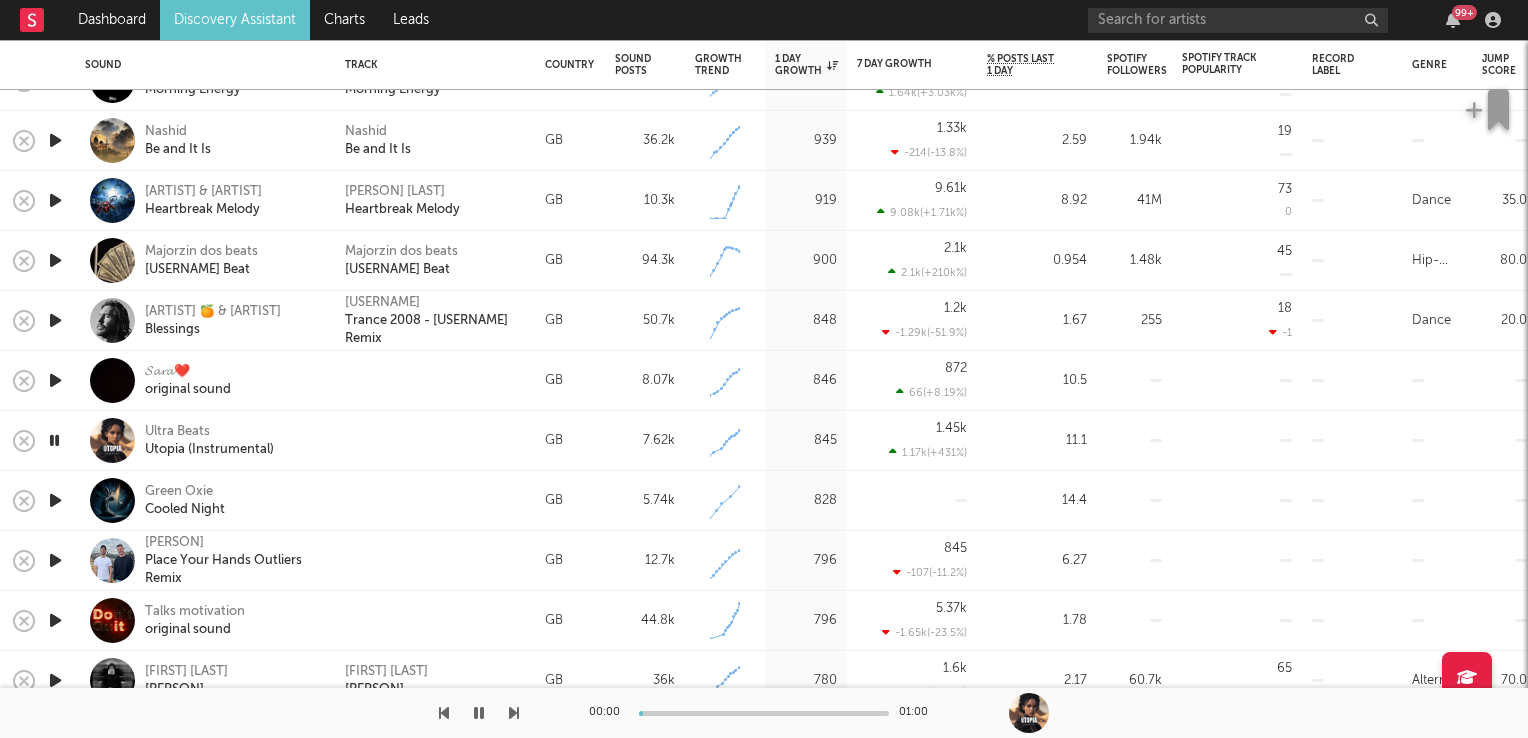 click at bounding box center (54, 440) 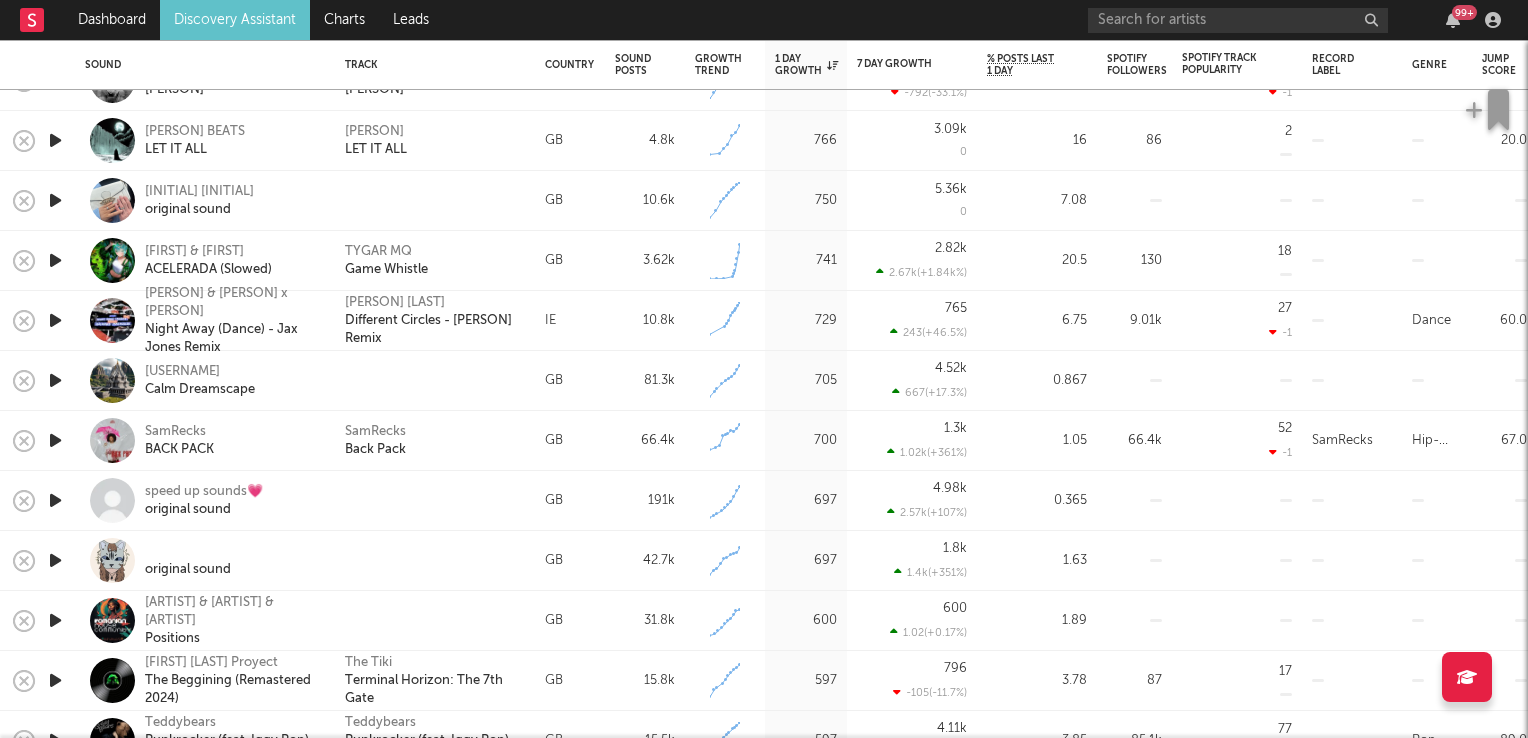 click at bounding box center (55, 380) 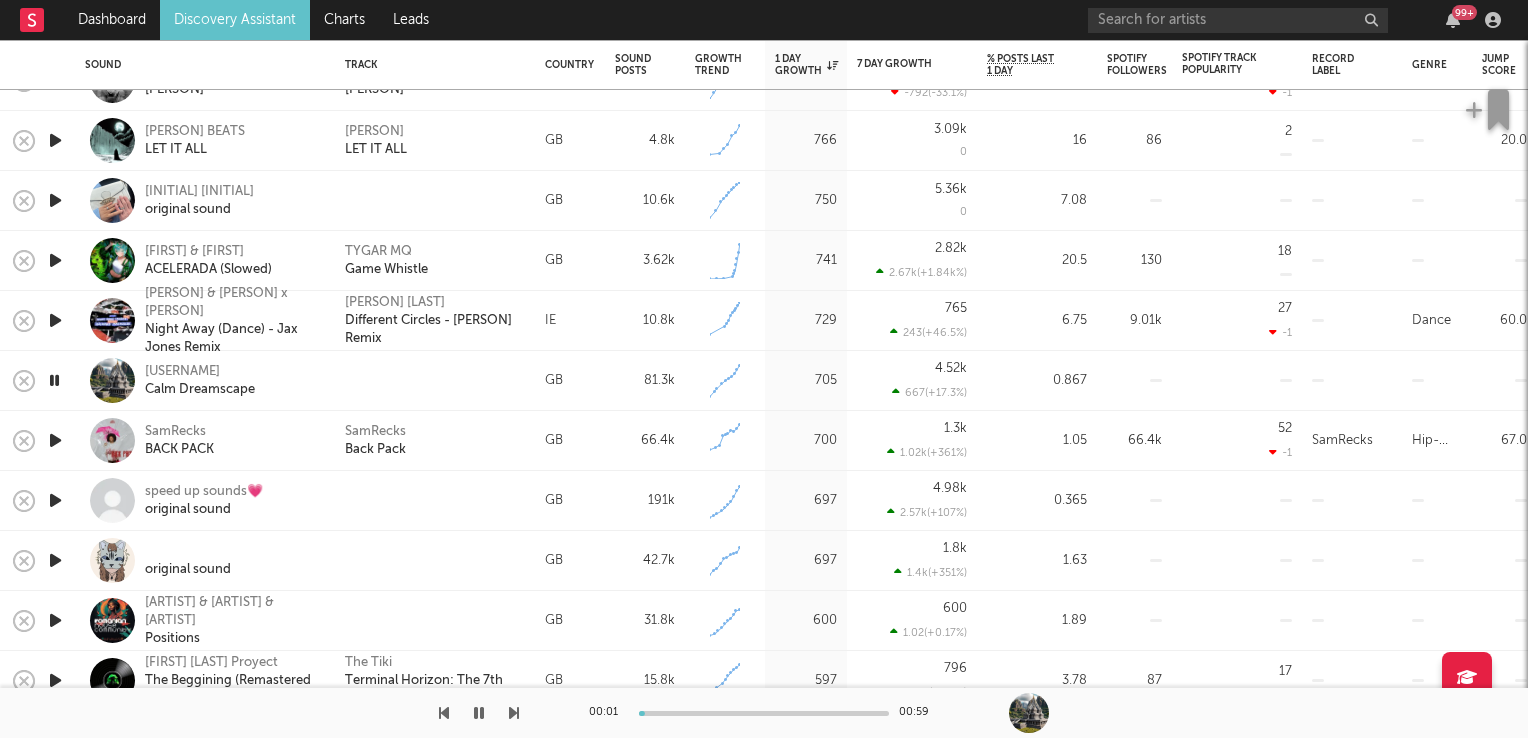 click at bounding box center [54, 380] 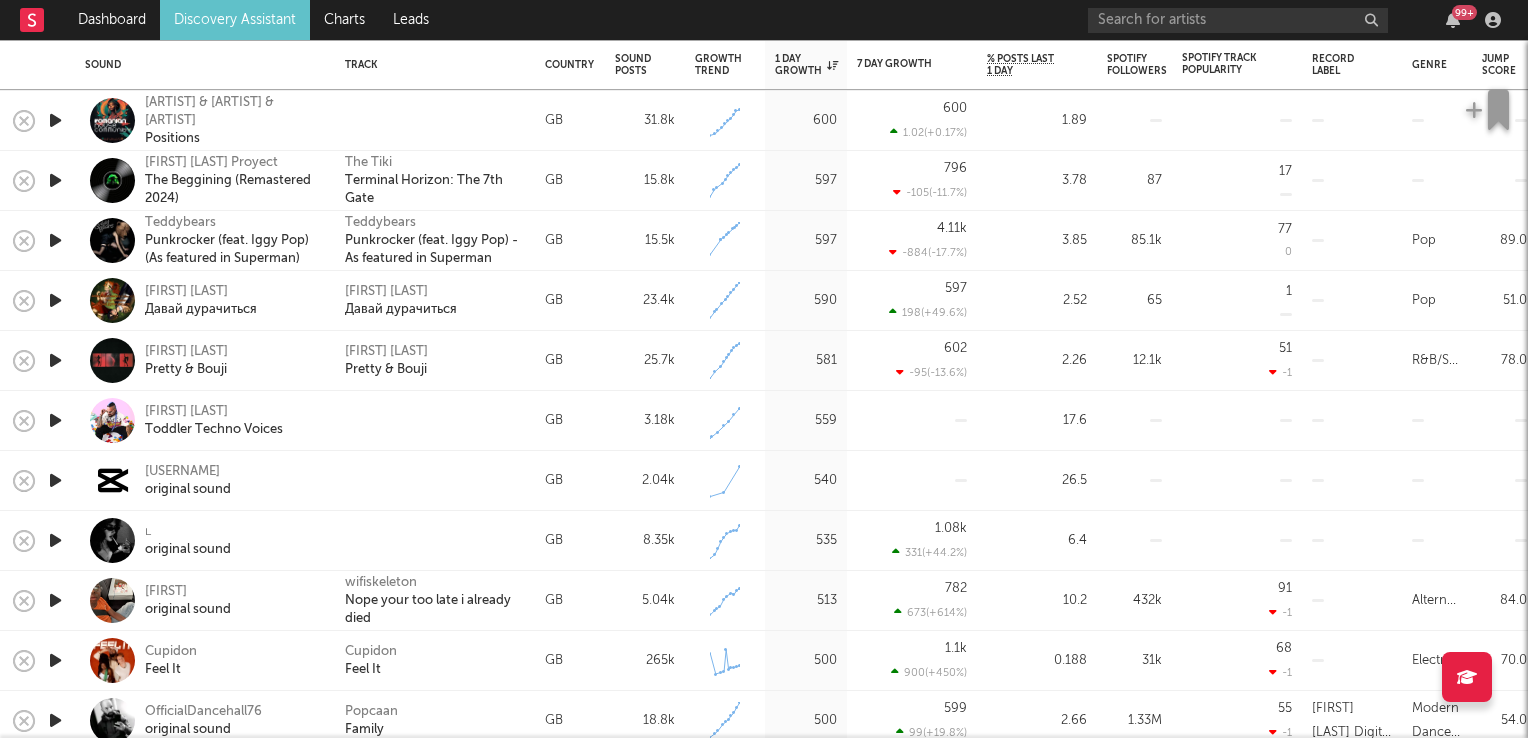 click at bounding box center (55, 420) 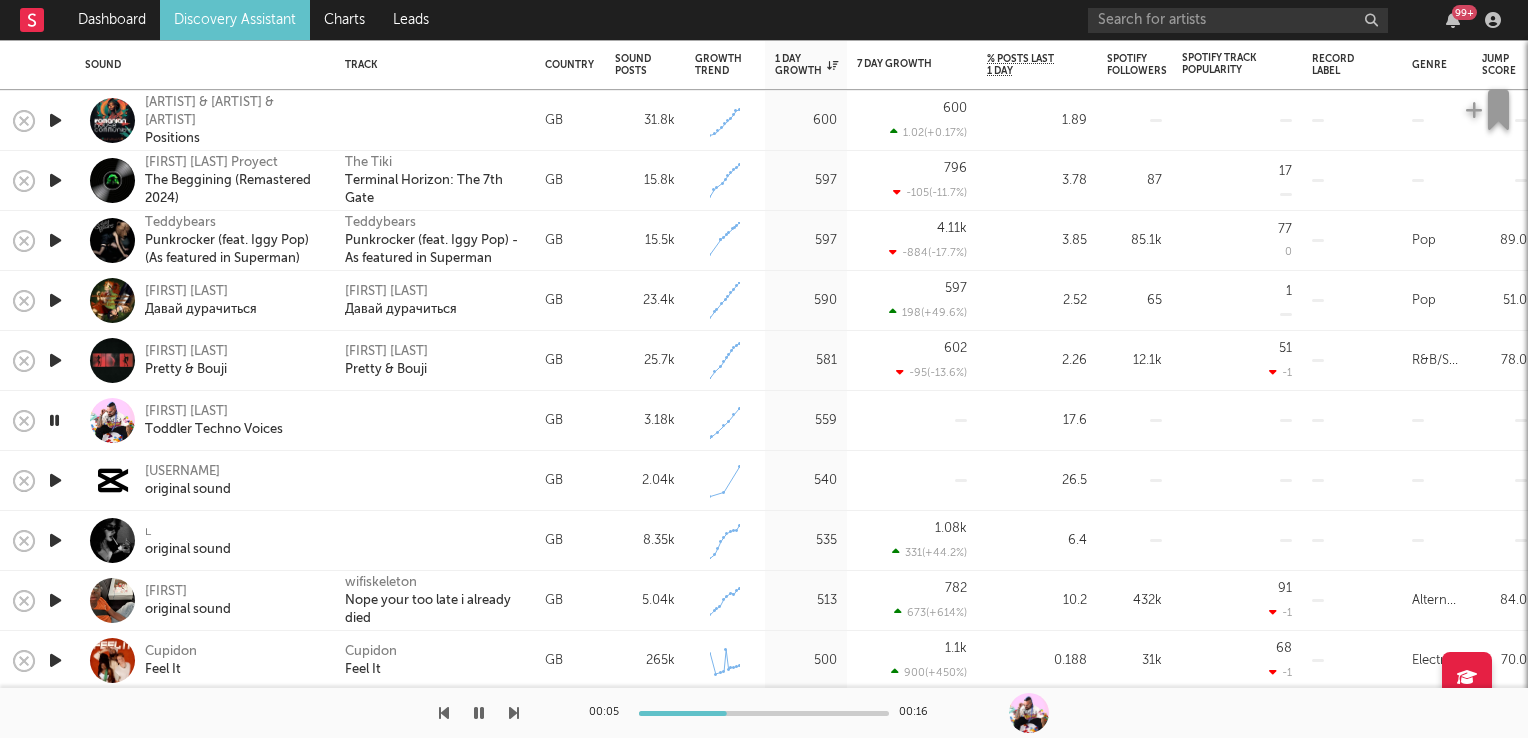 click at bounding box center [54, 420] 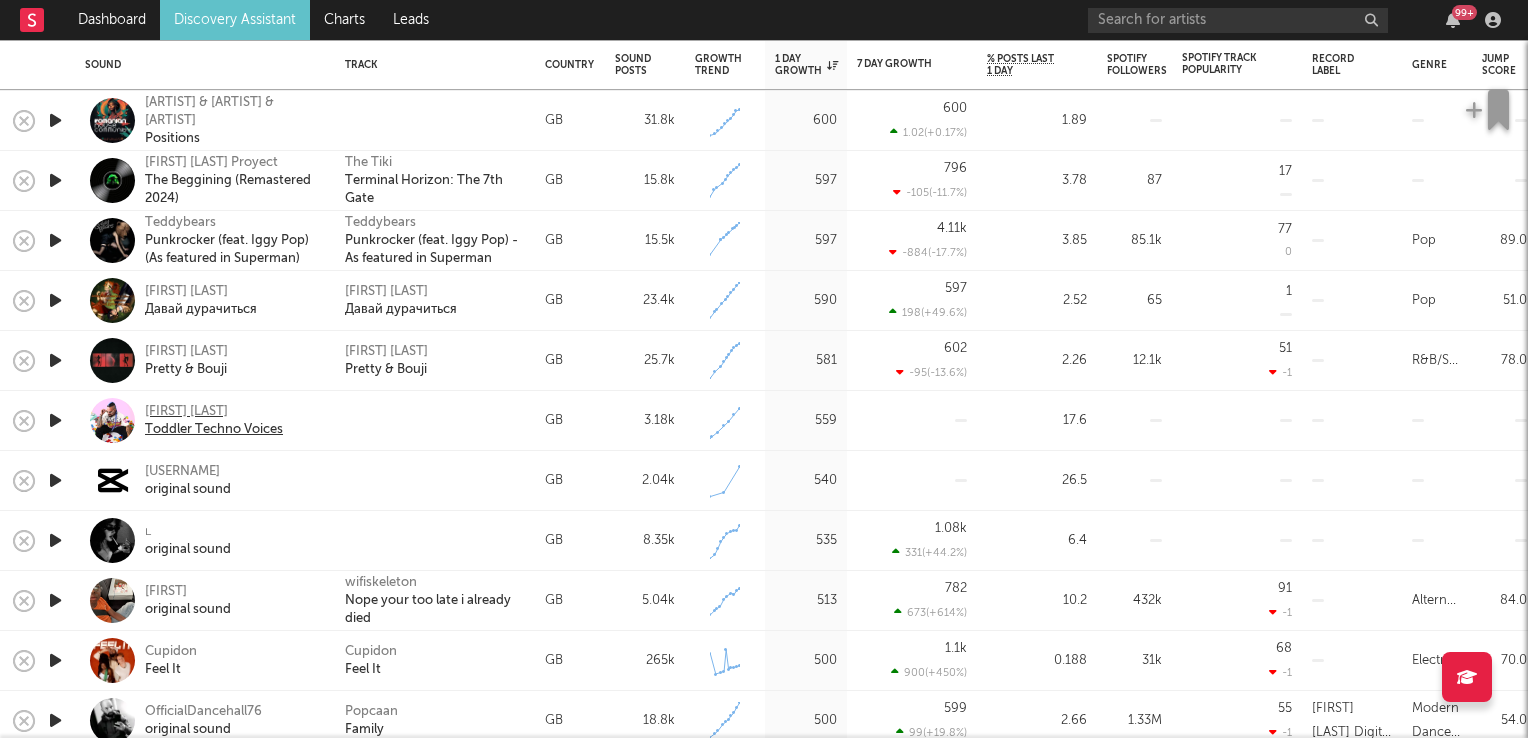 click on "[FIRST] [LAST]" at bounding box center (214, 412) 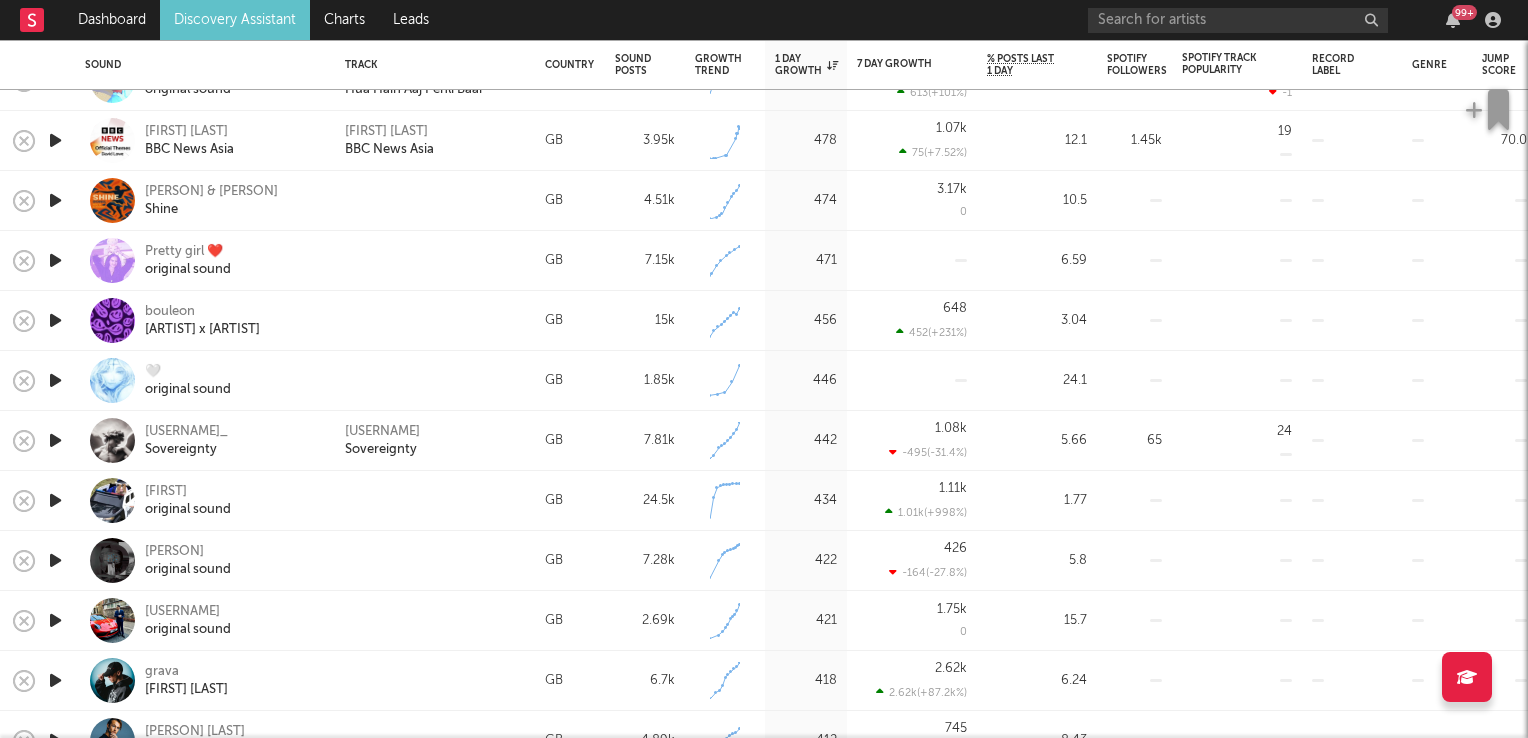click at bounding box center (55, 440) 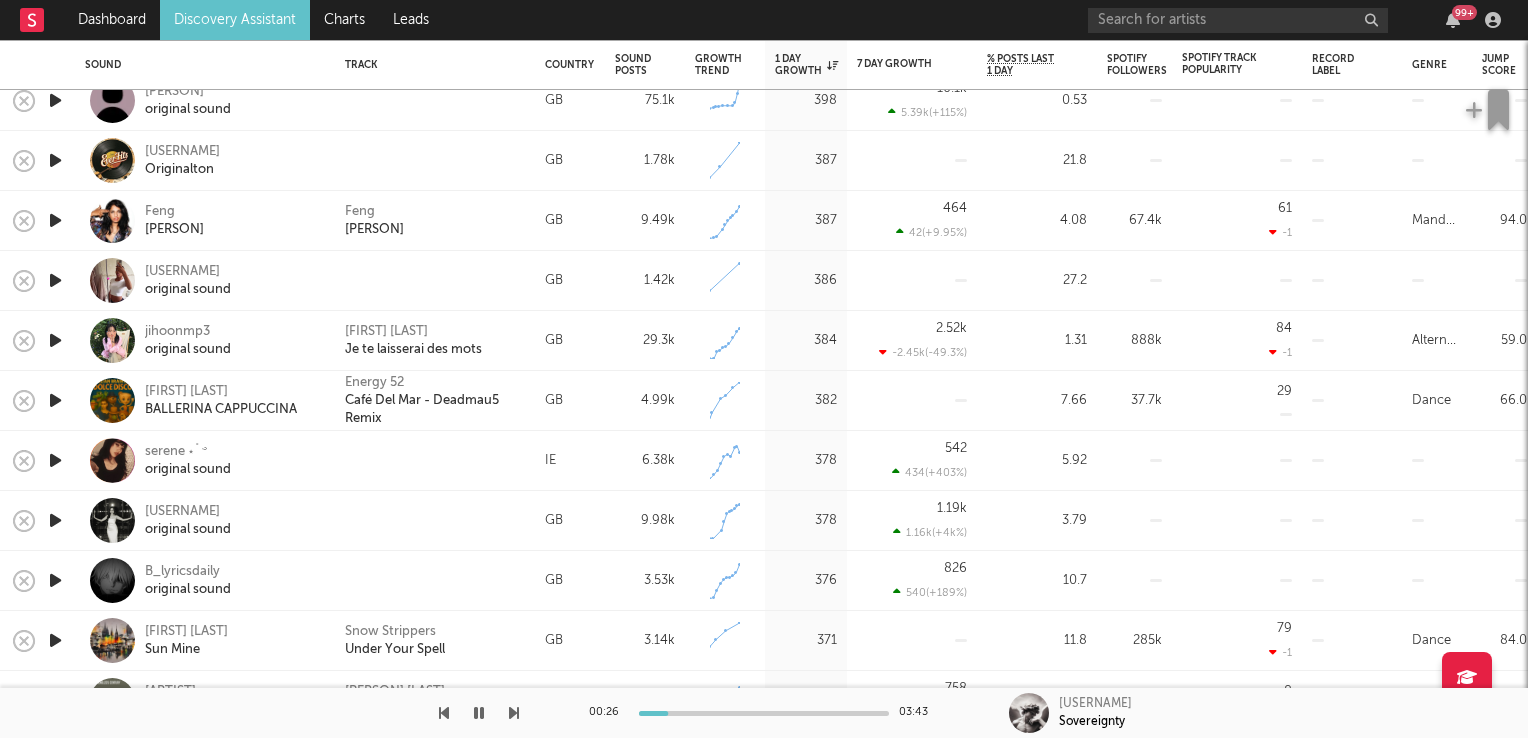click at bounding box center [55, 220] 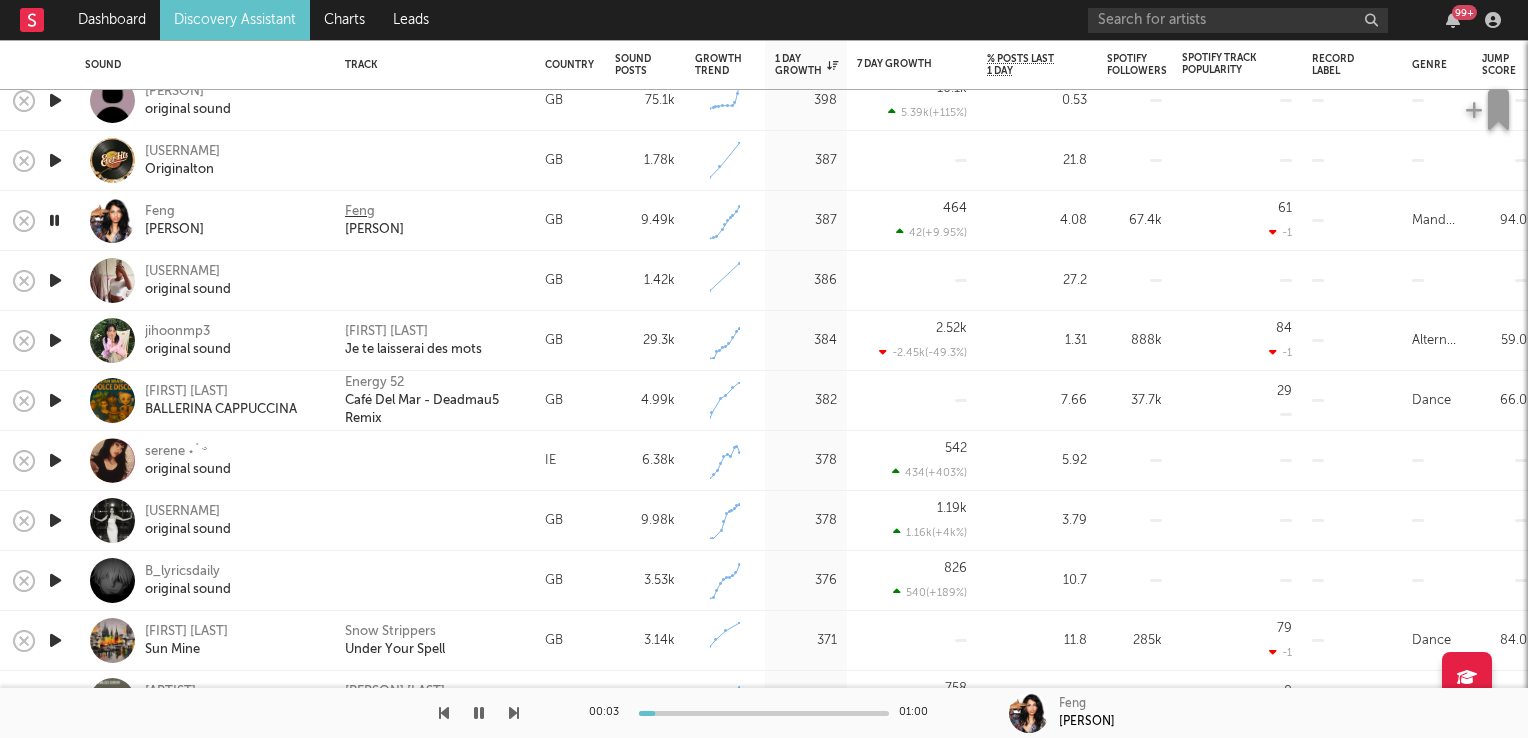 click on "Feng" at bounding box center [360, 212] 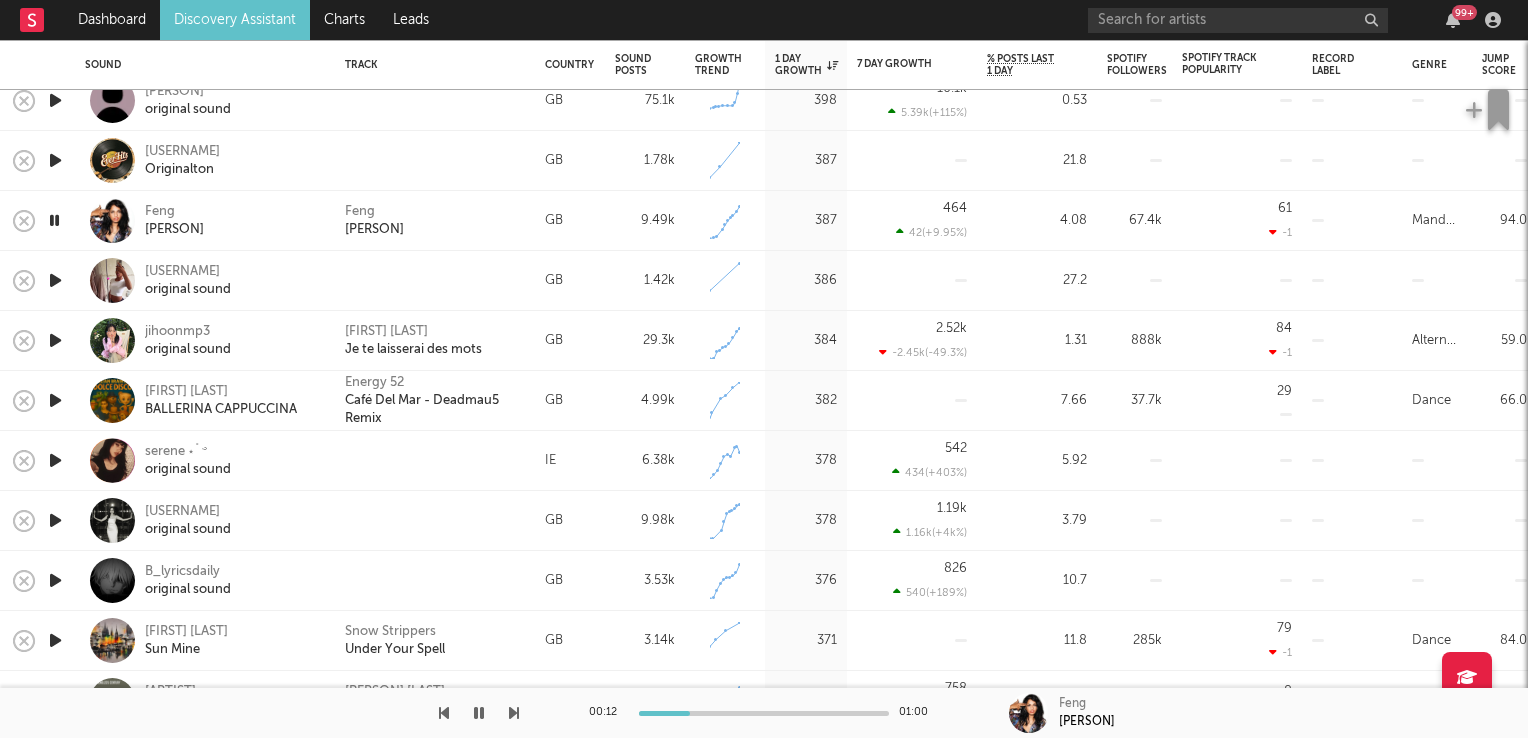 click at bounding box center [54, 220] 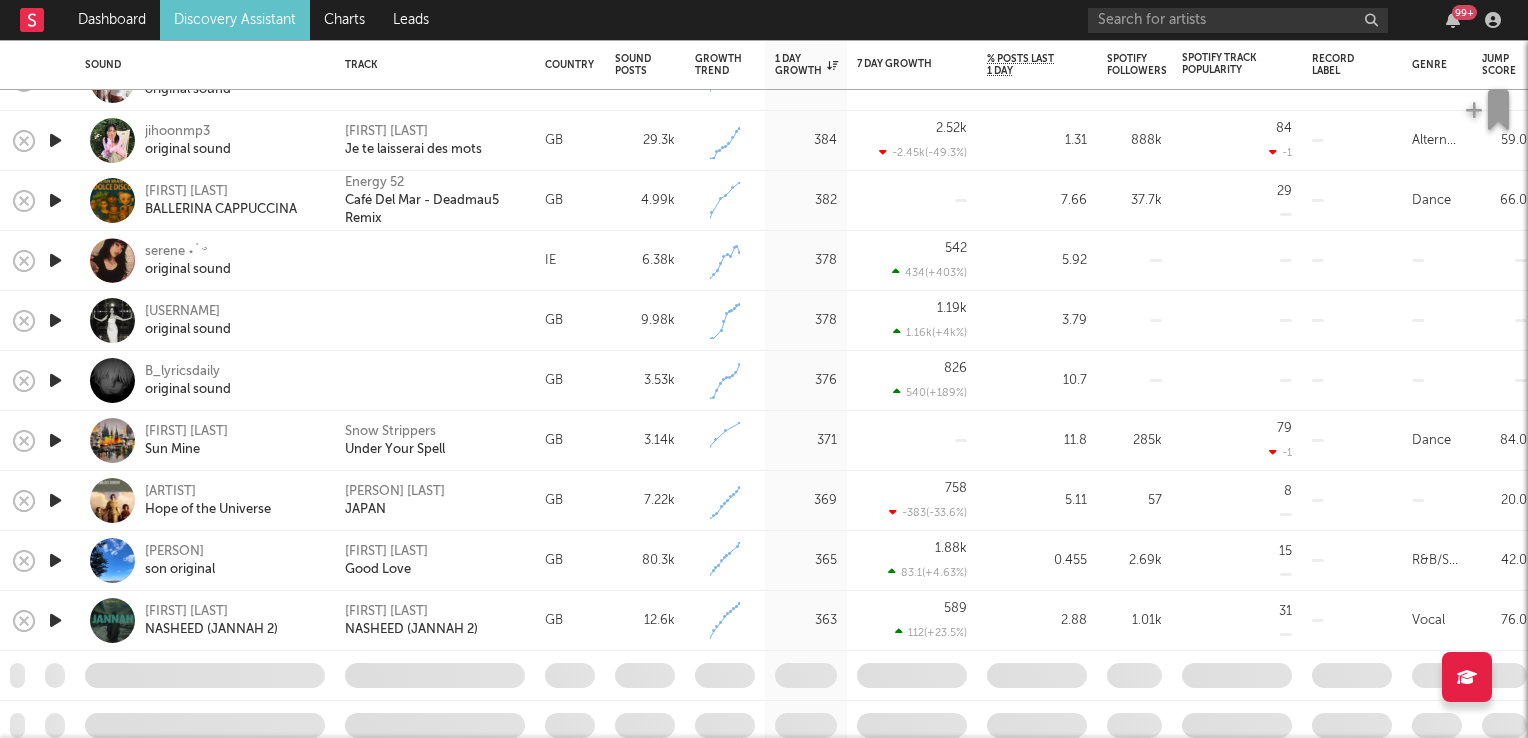 click at bounding box center [55, 500] 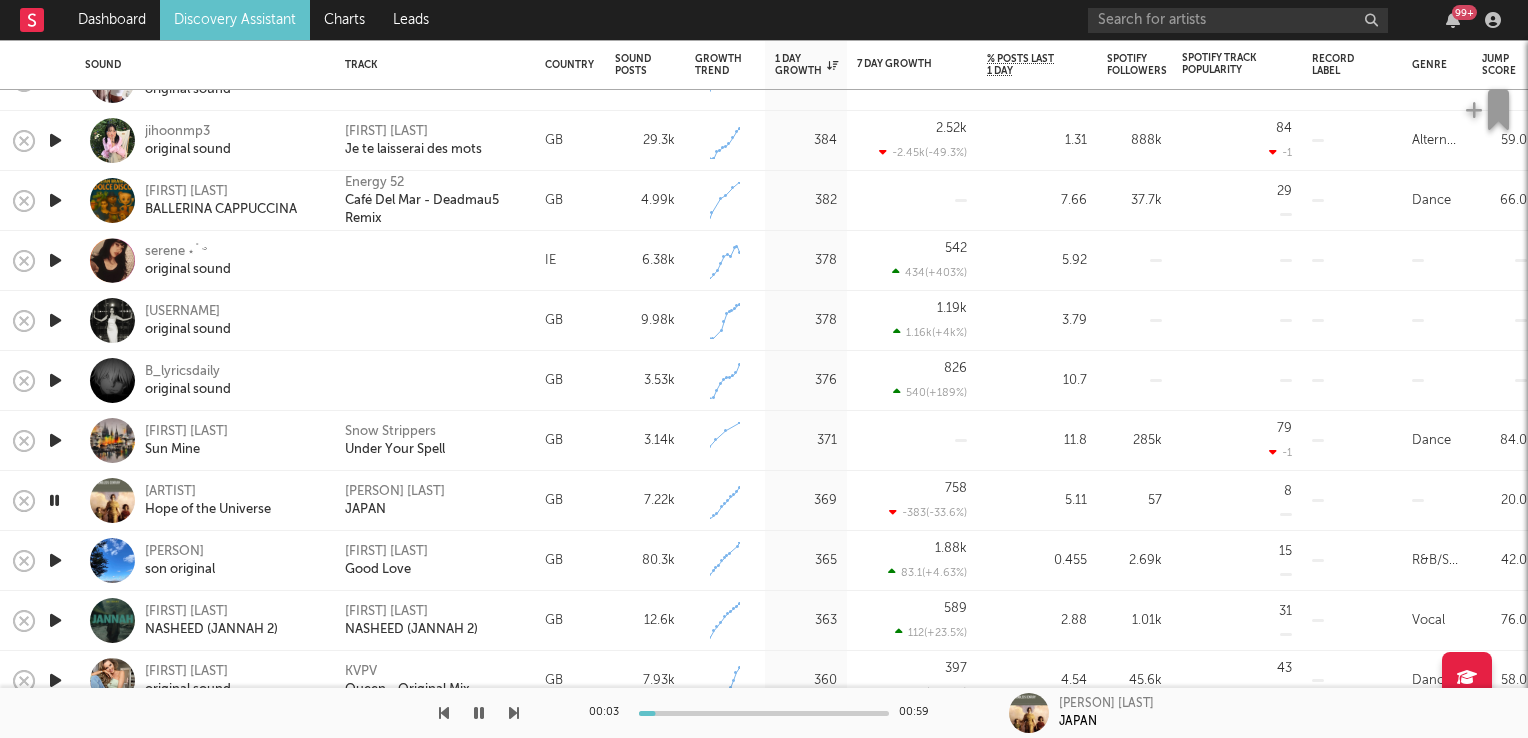 click at bounding box center [54, 500] 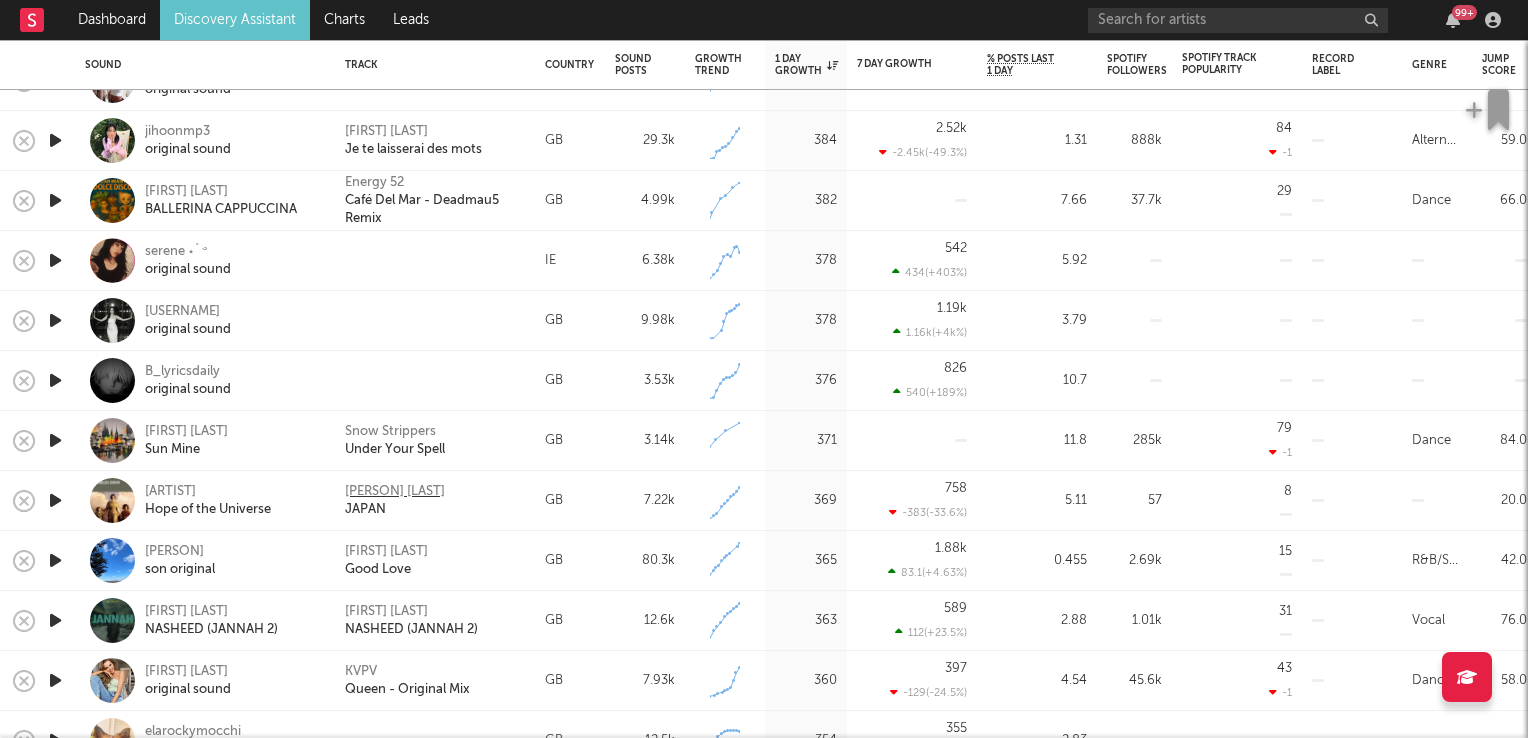 click on "[PERSON] [LAST]" at bounding box center [395, 492] 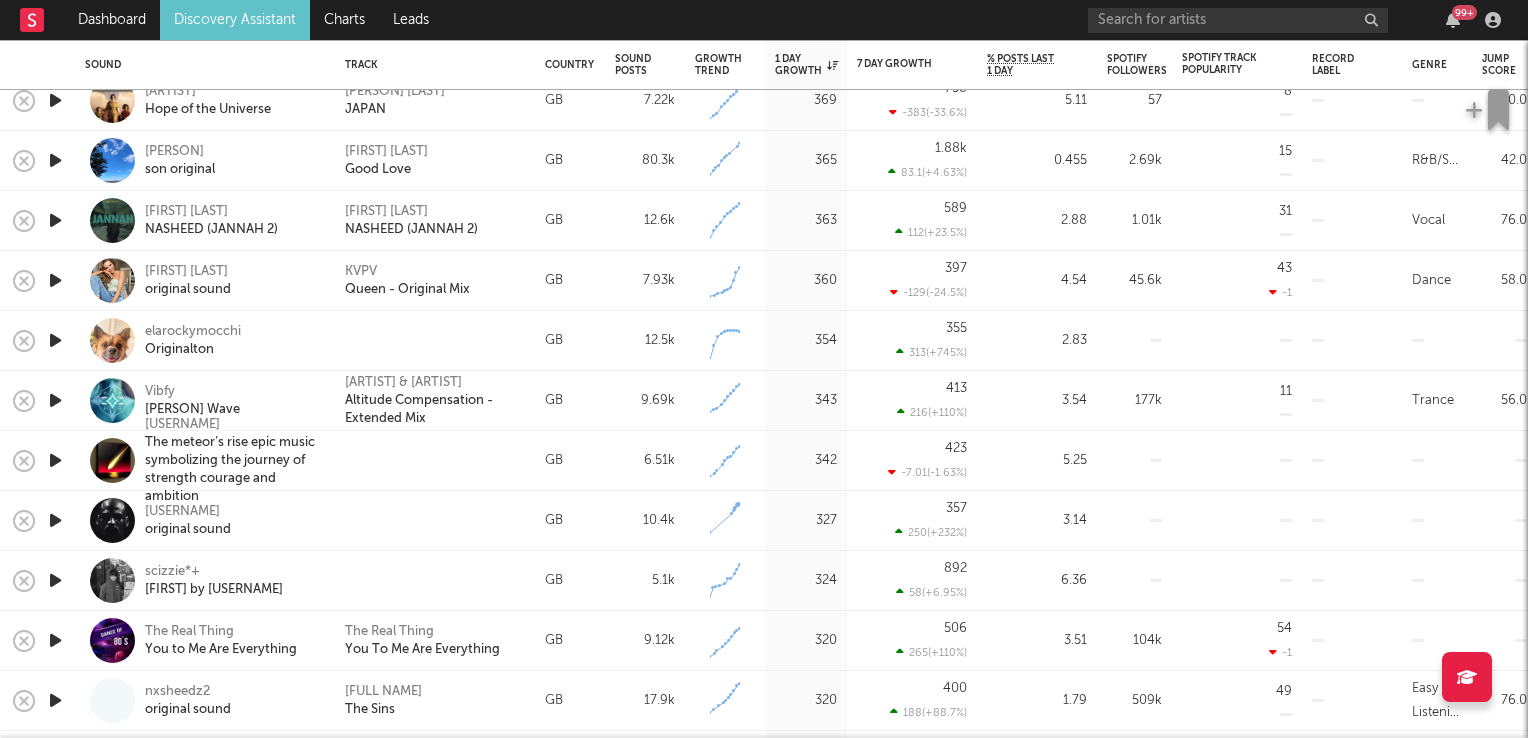 click at bounding box center (55, 580) 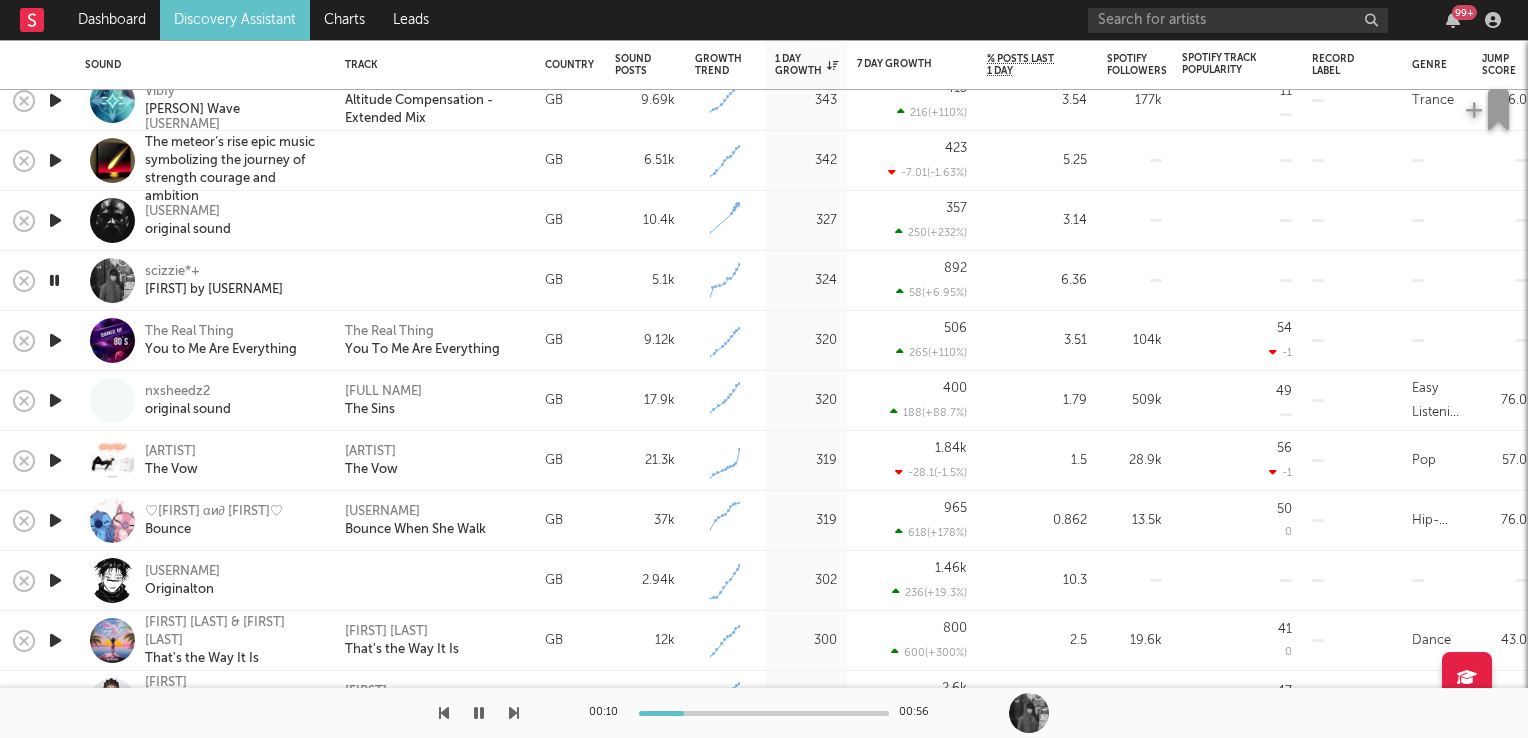 click at bounding box center [55, 580] 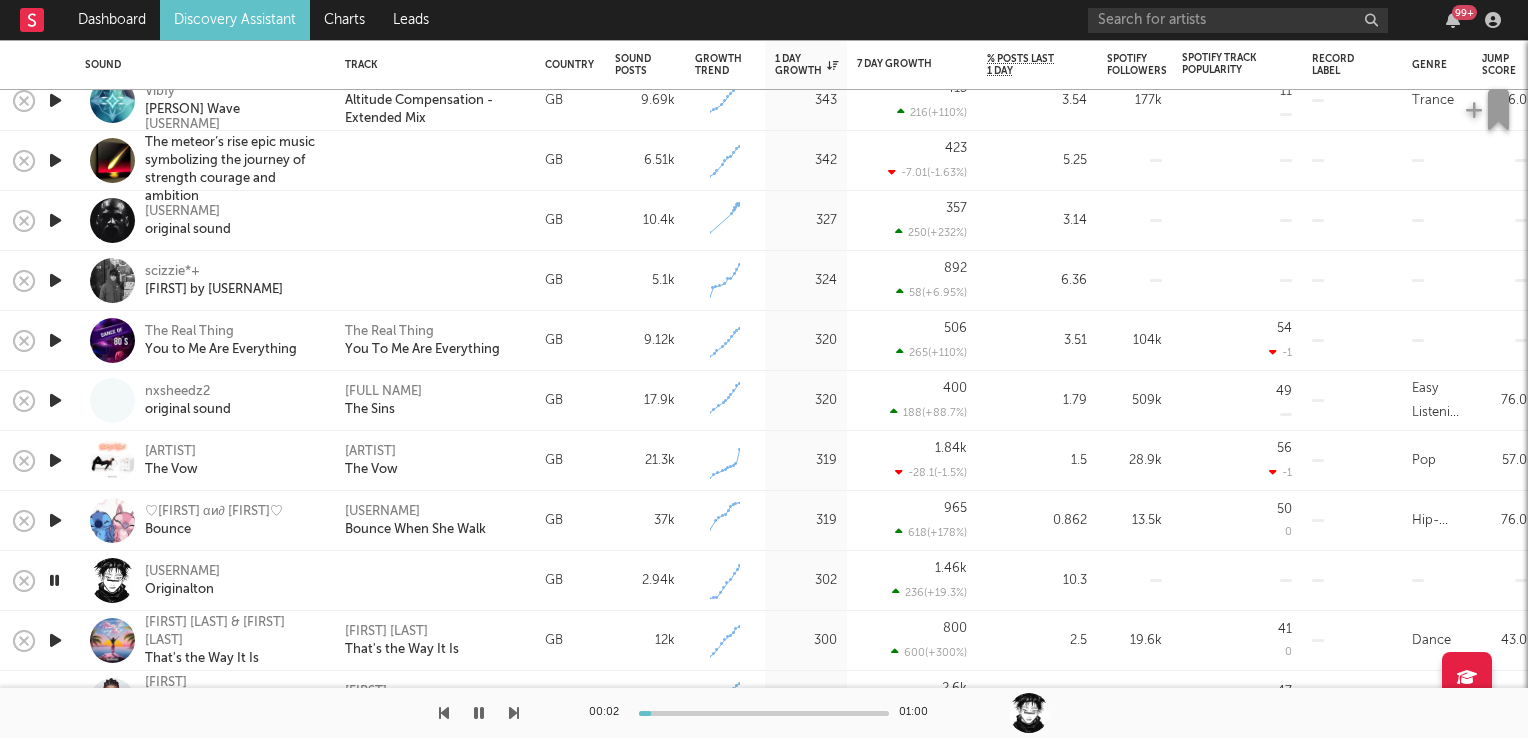 click at bounding box center (54, 580) 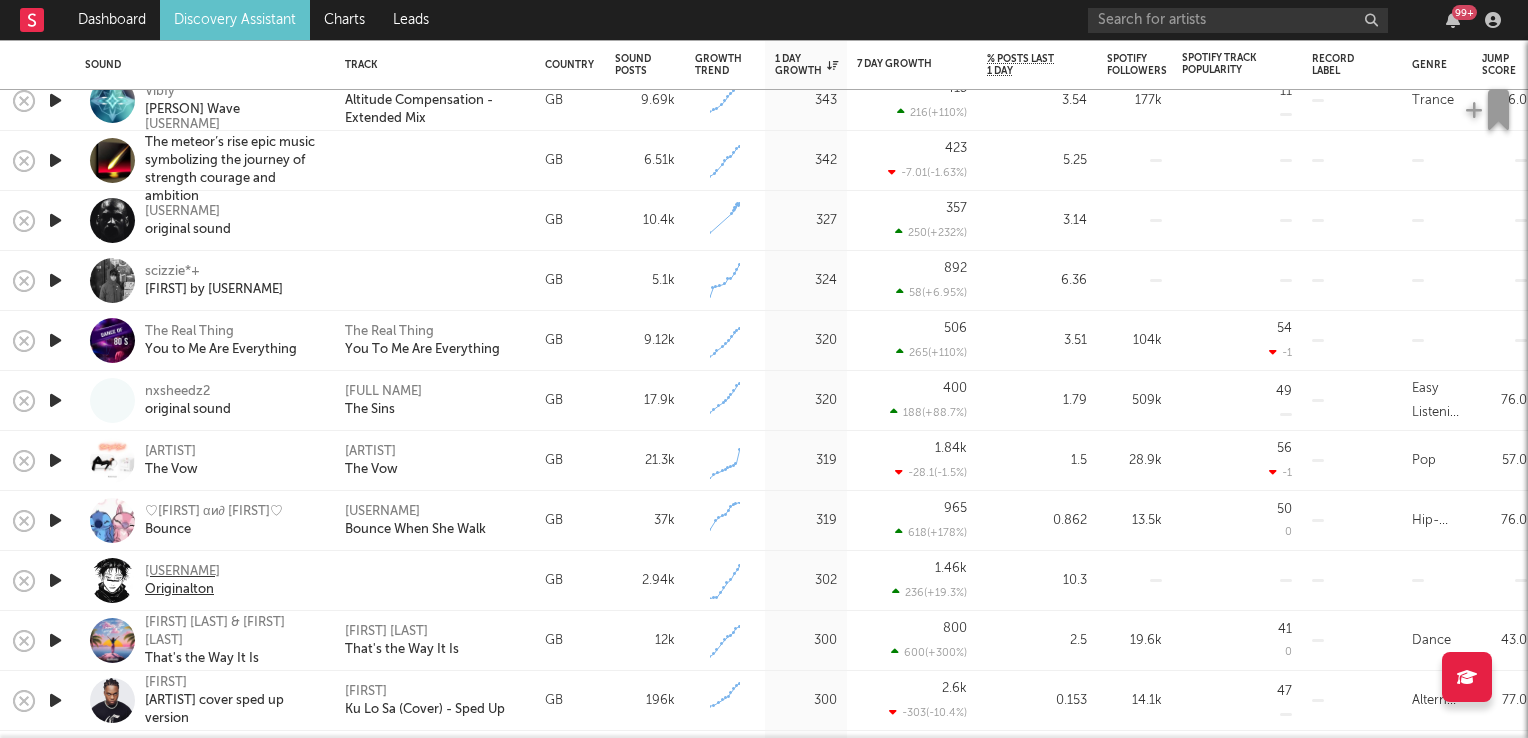 click on "[USERNAME]" at bounding box center (182, 572) 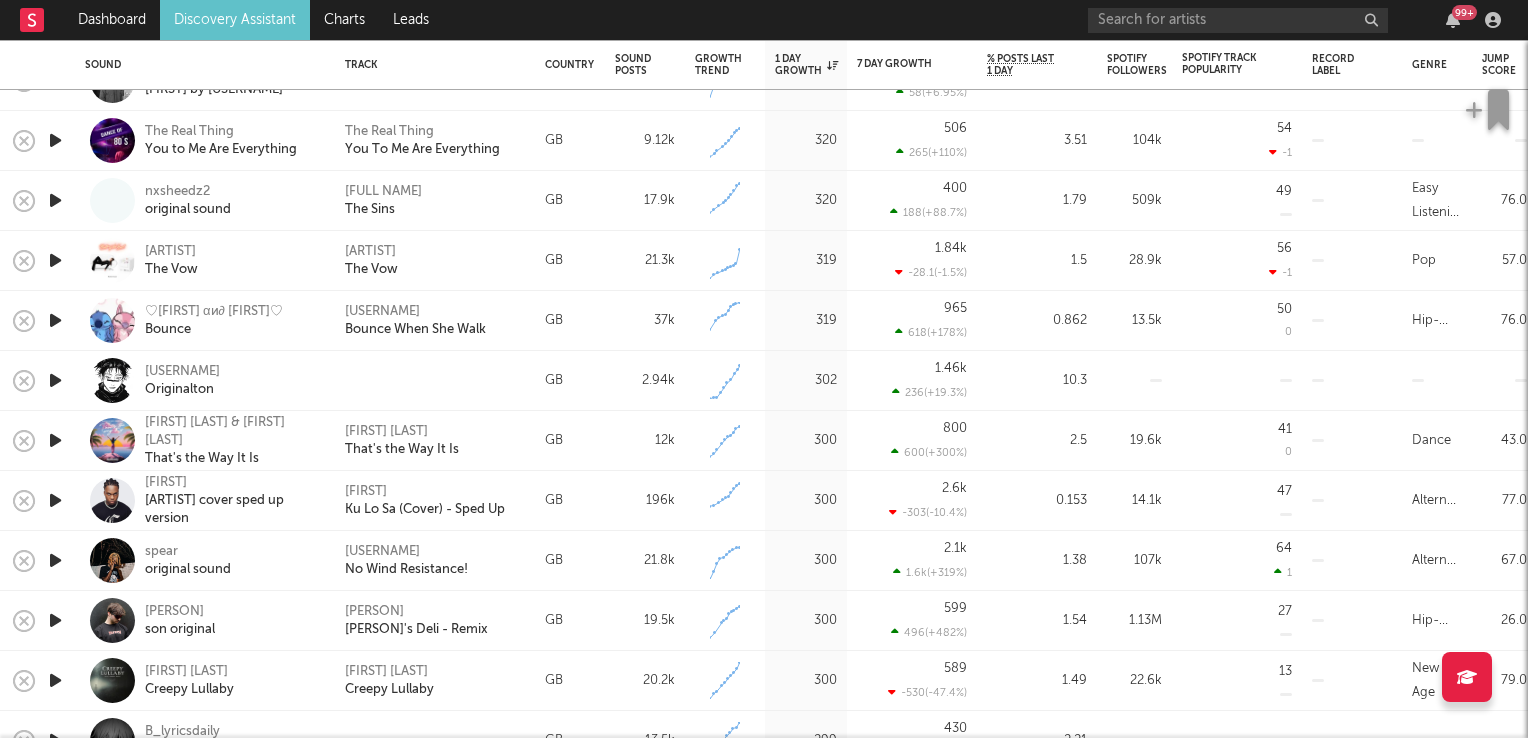 click at bounding box center [55, 440] 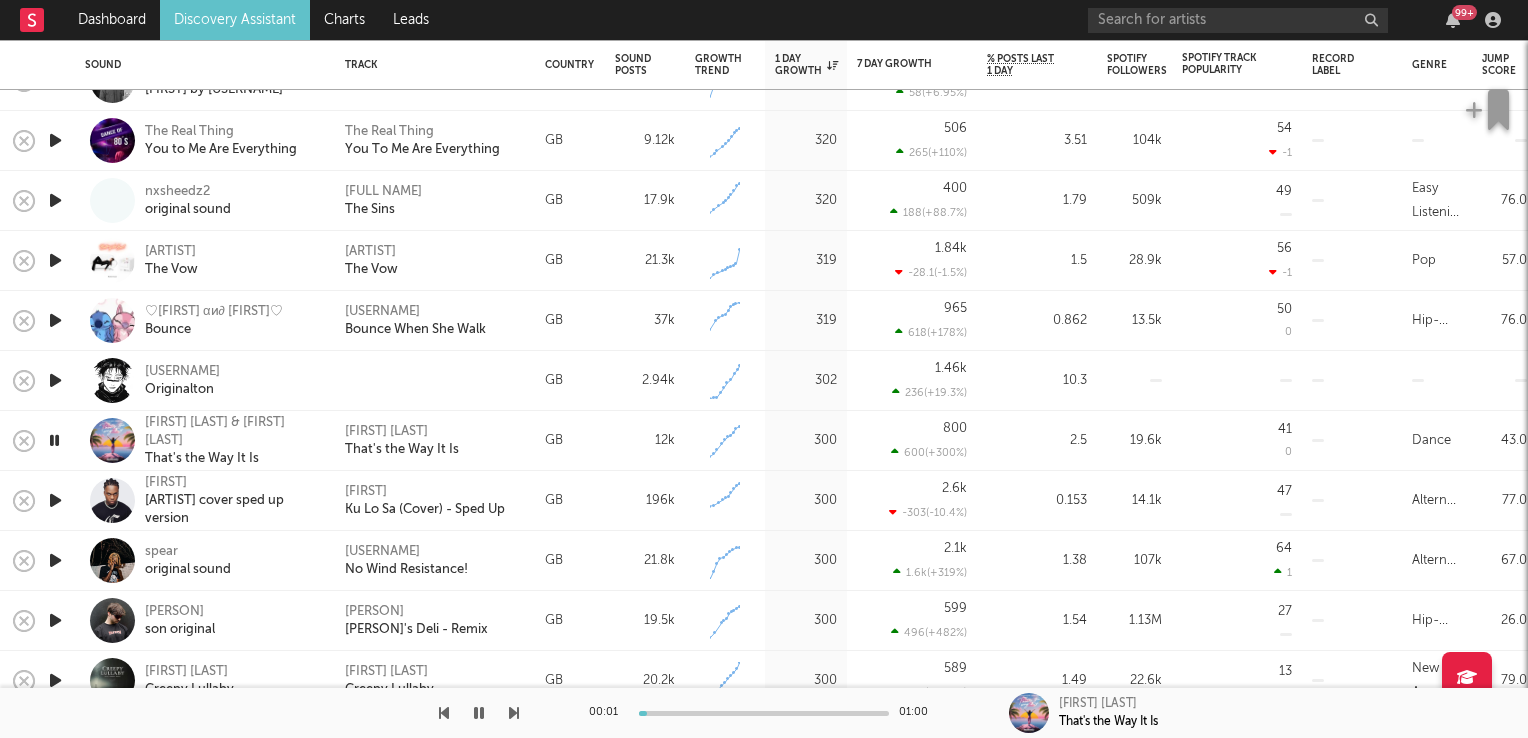 click at bounding box center (54, 440) 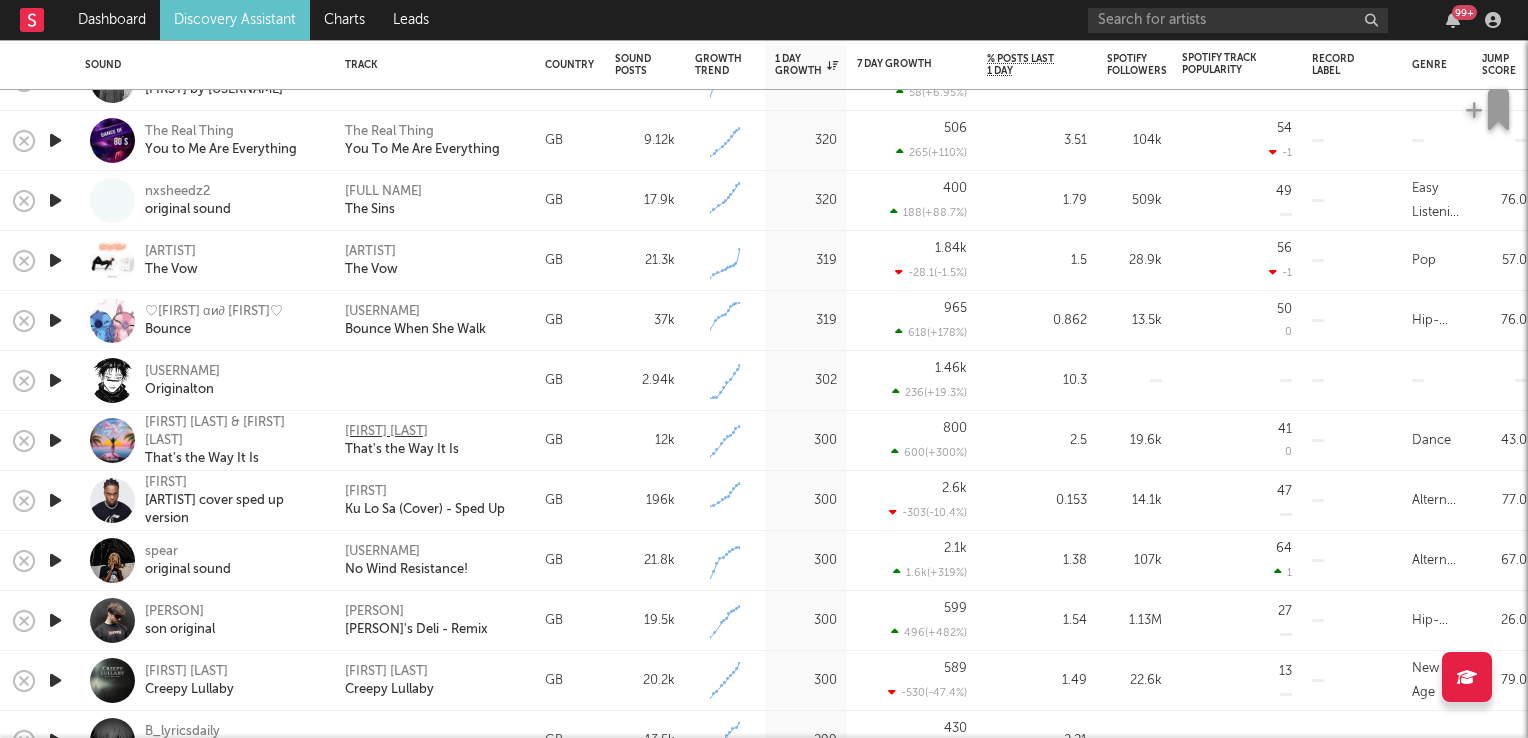 click on "[FIRST] [LAST]" at bounding box center (386, 432) 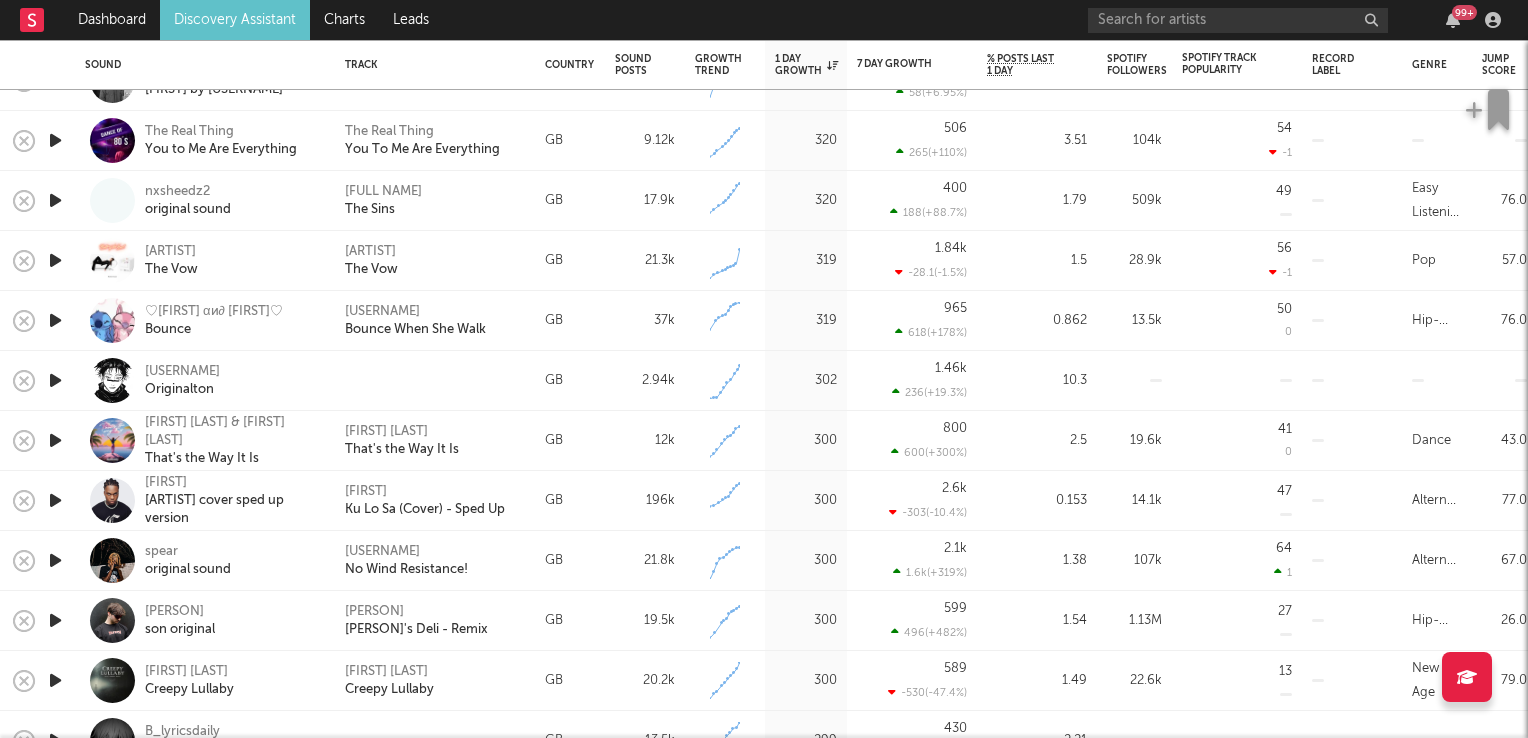 click at bounding box center (55, 620) 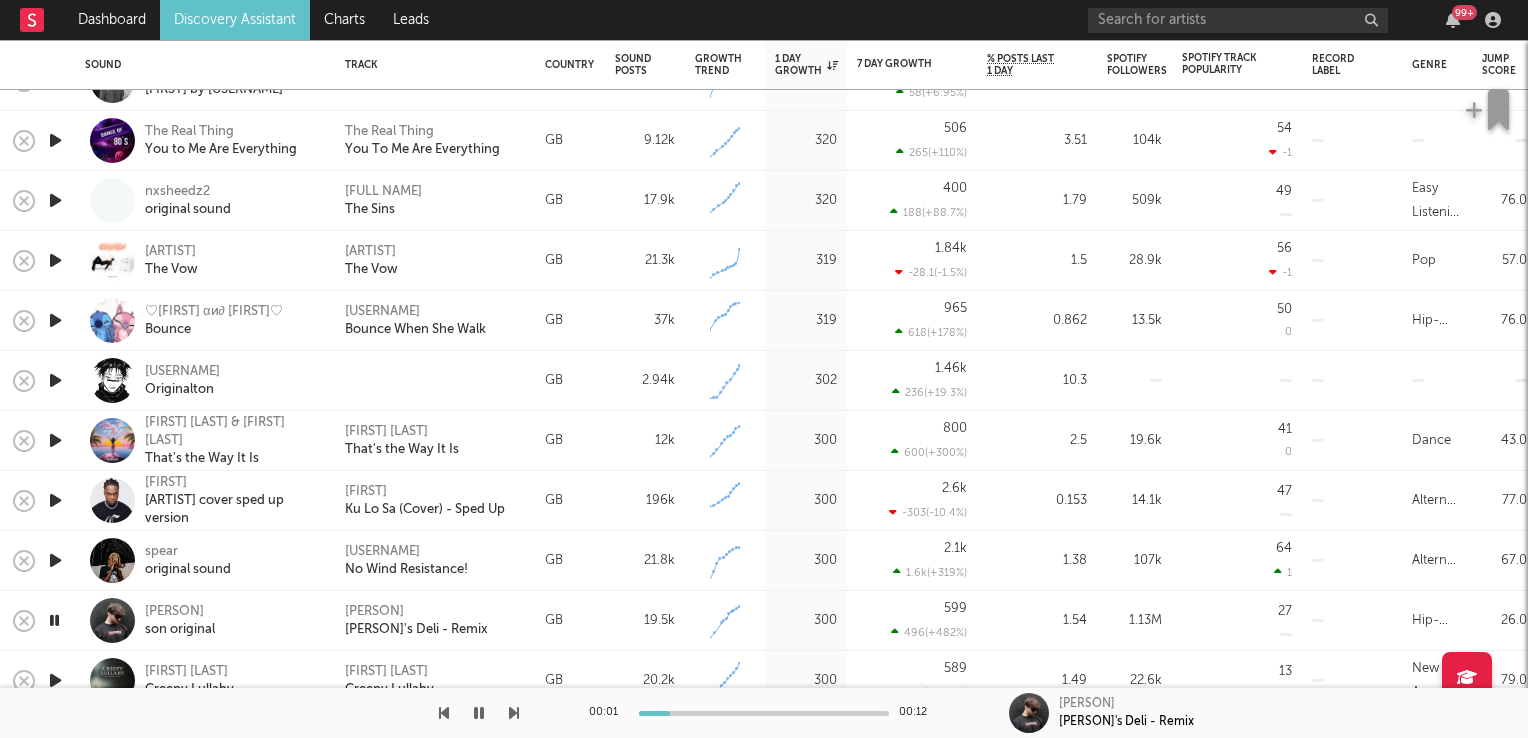 click at bounding box center [54, 620] 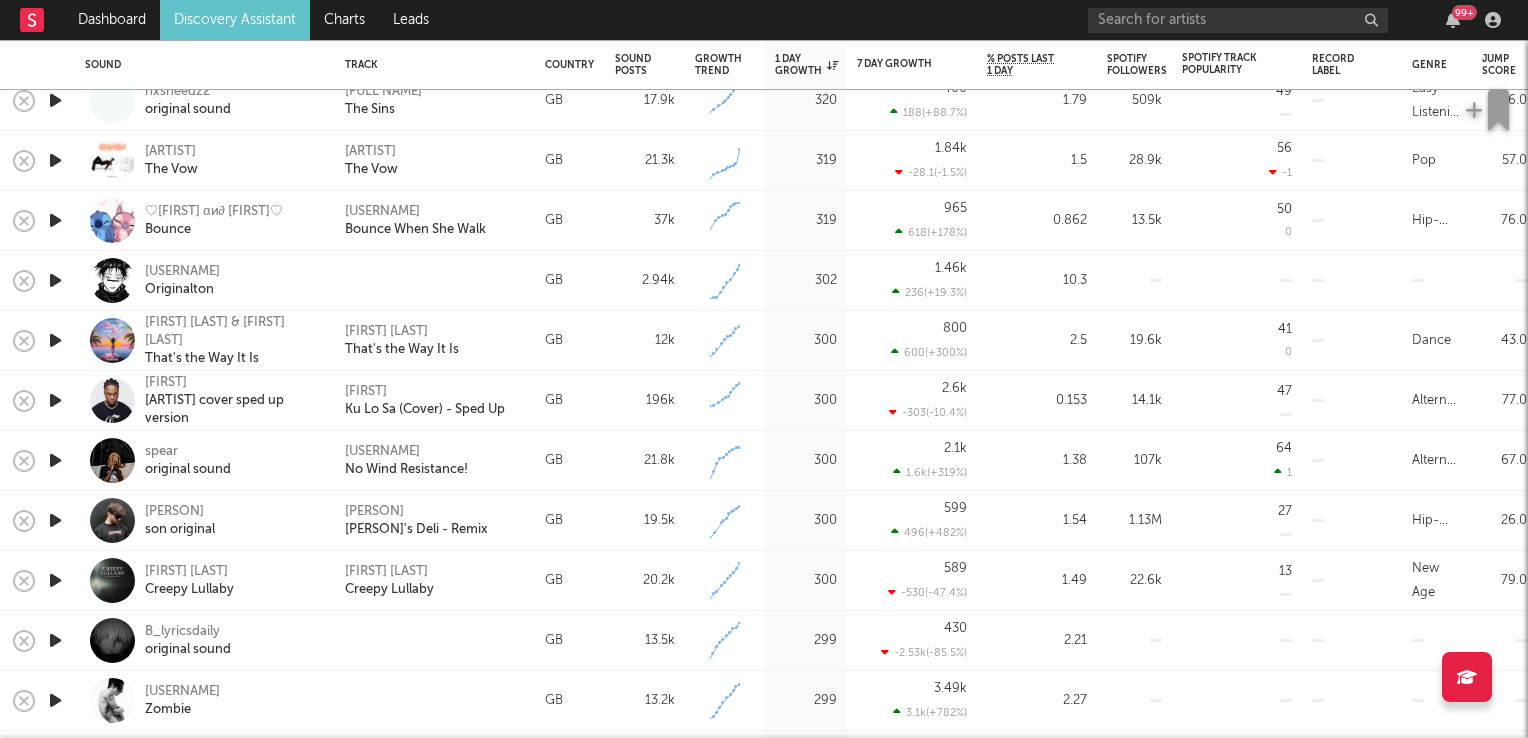 click at bounding box center [55, 580] 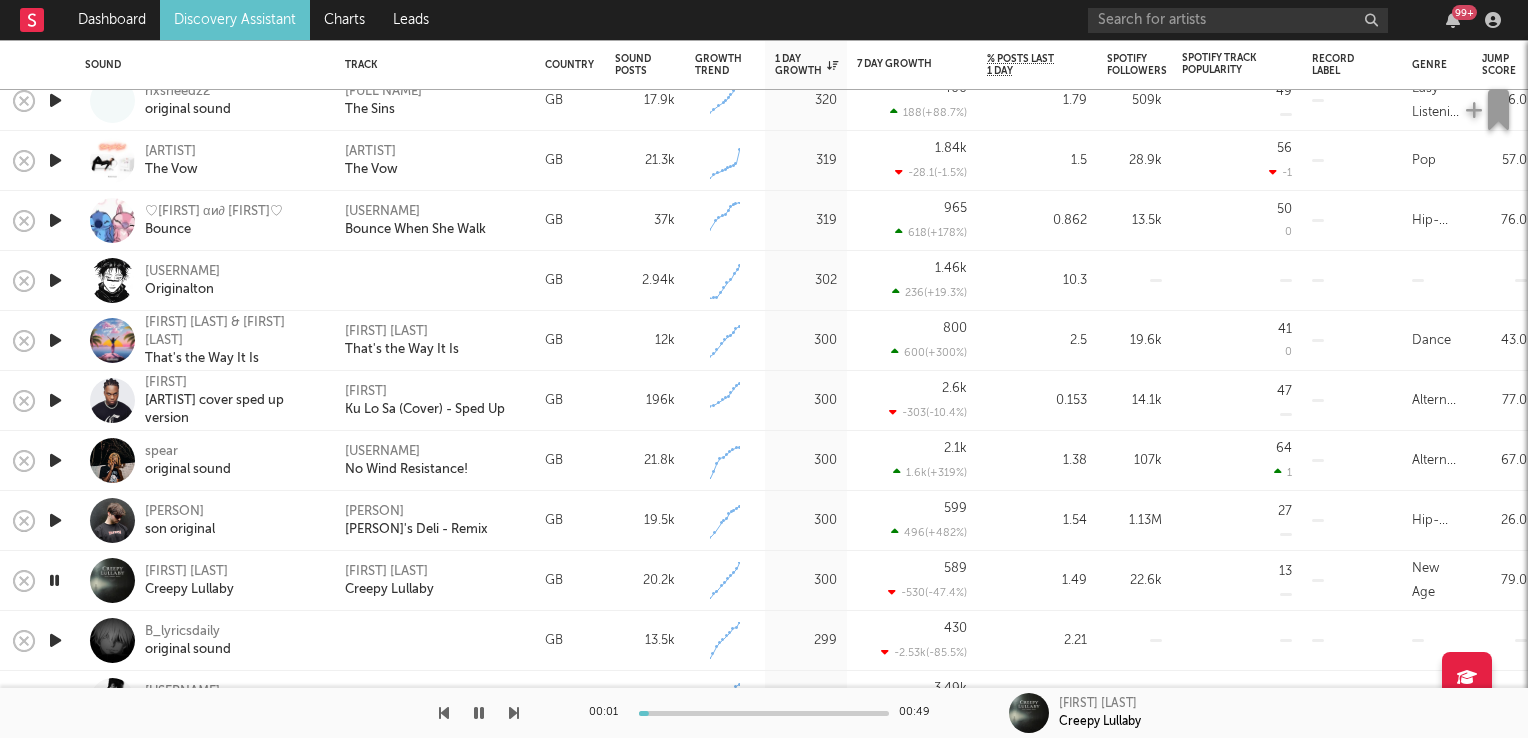 click at bounding box center [54, 580] 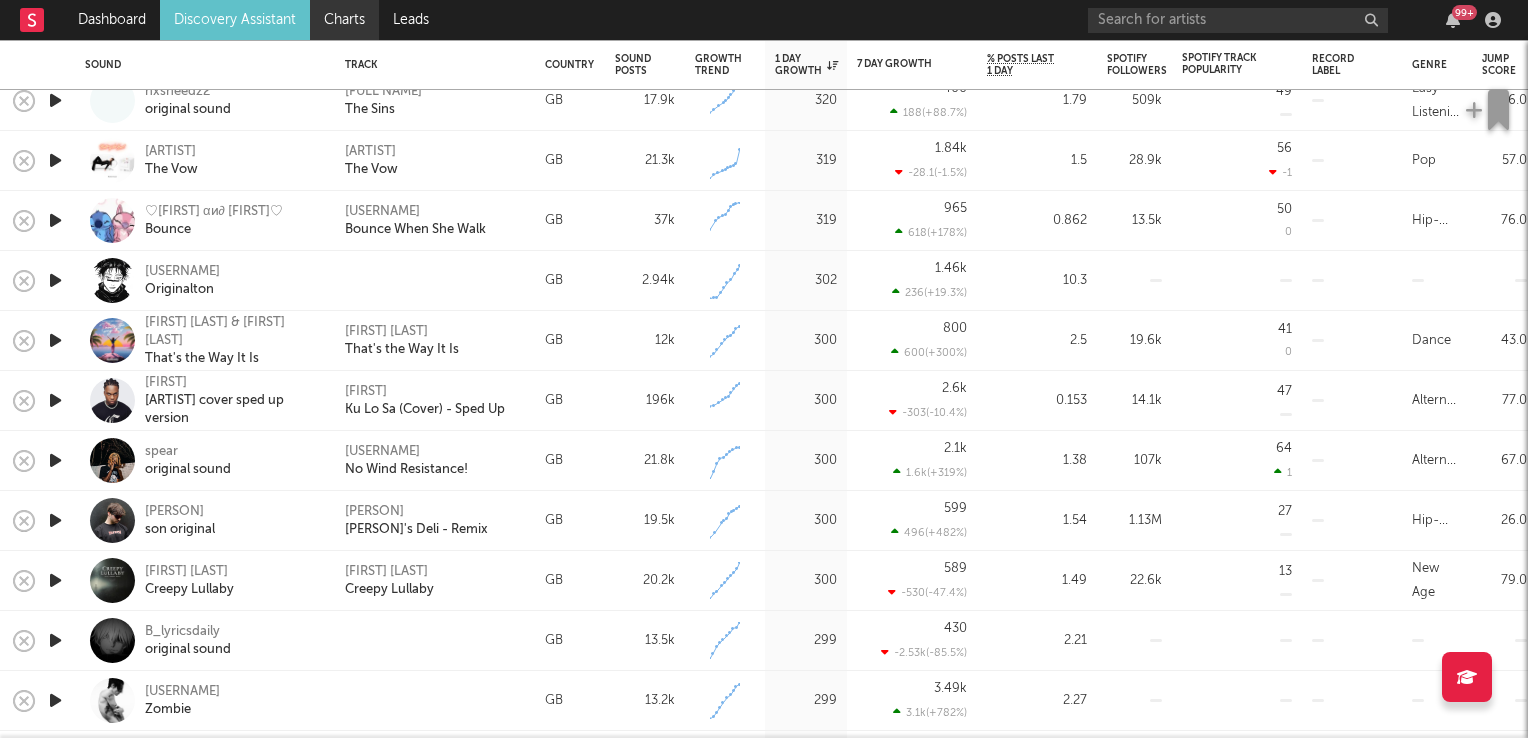 click on "Charts" at bounding box center [344, 20] 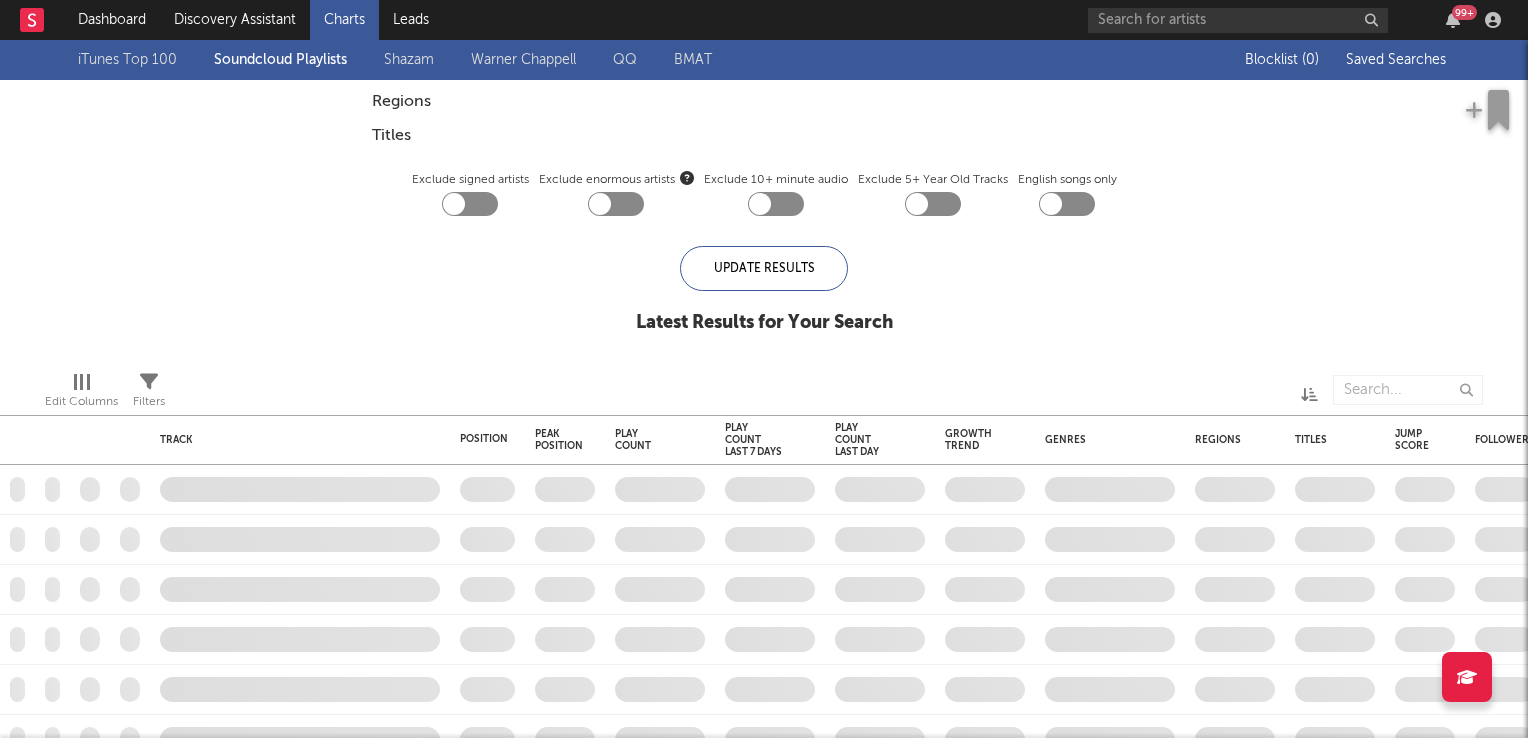 checkbox on "true" 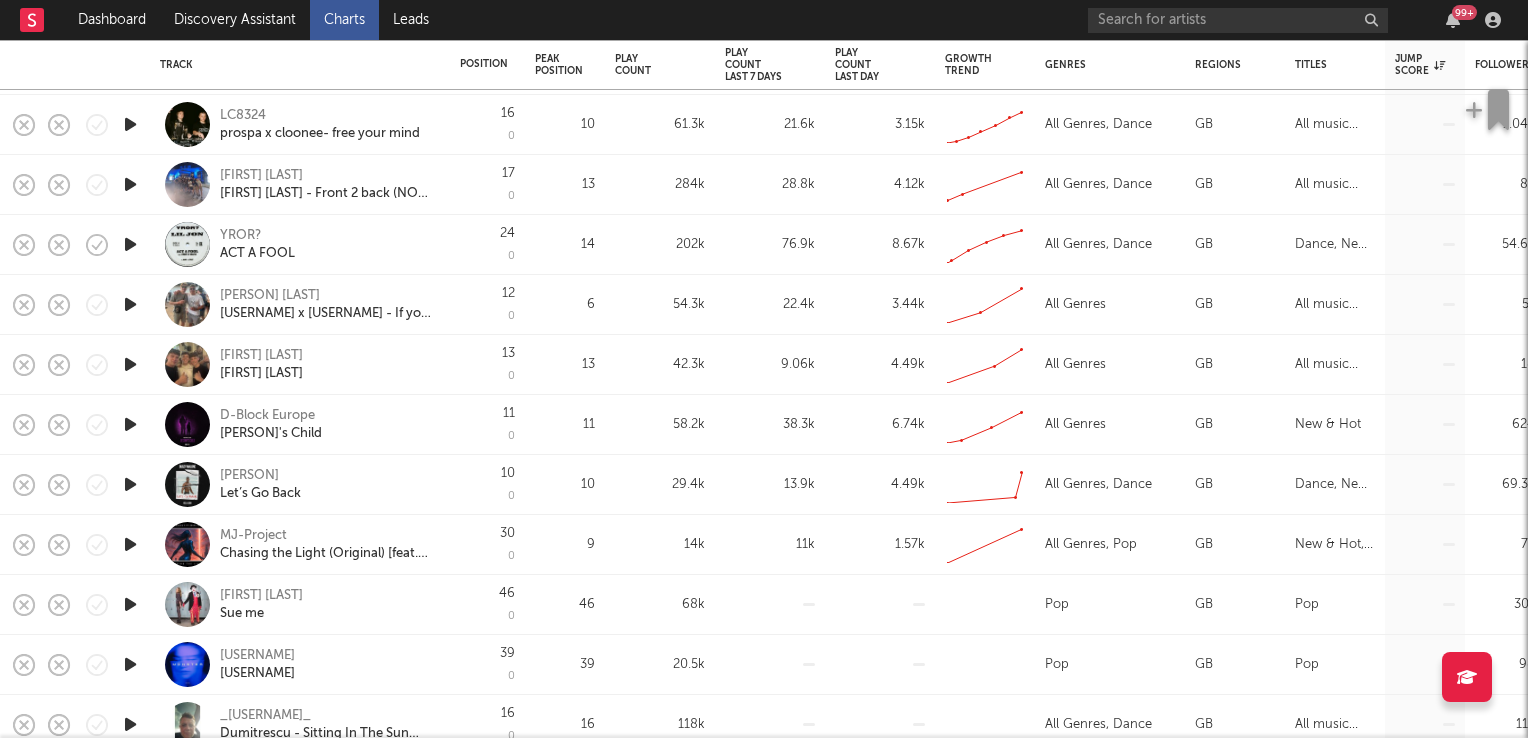 click at bounding box center [130, 544] 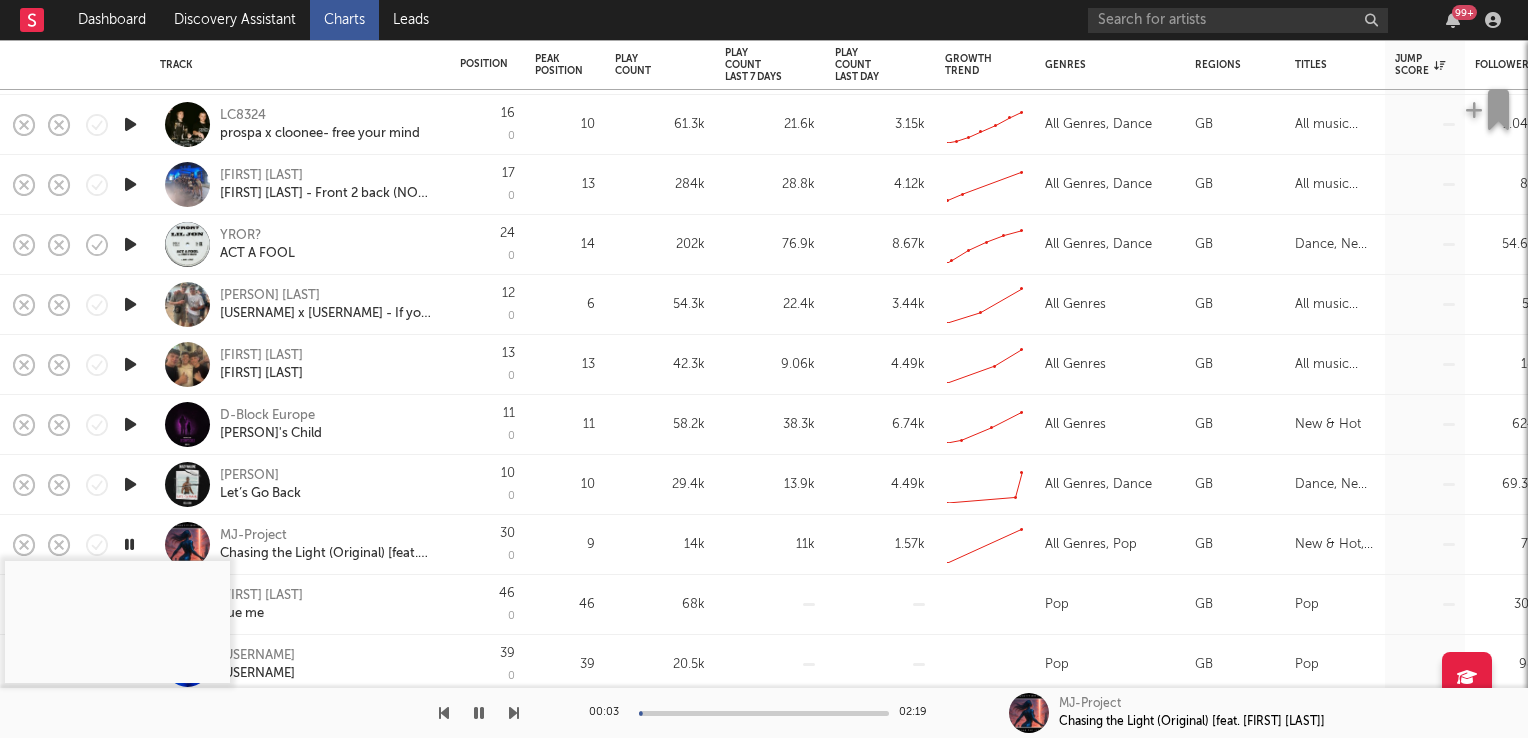 click at bounding box center [129, 544] 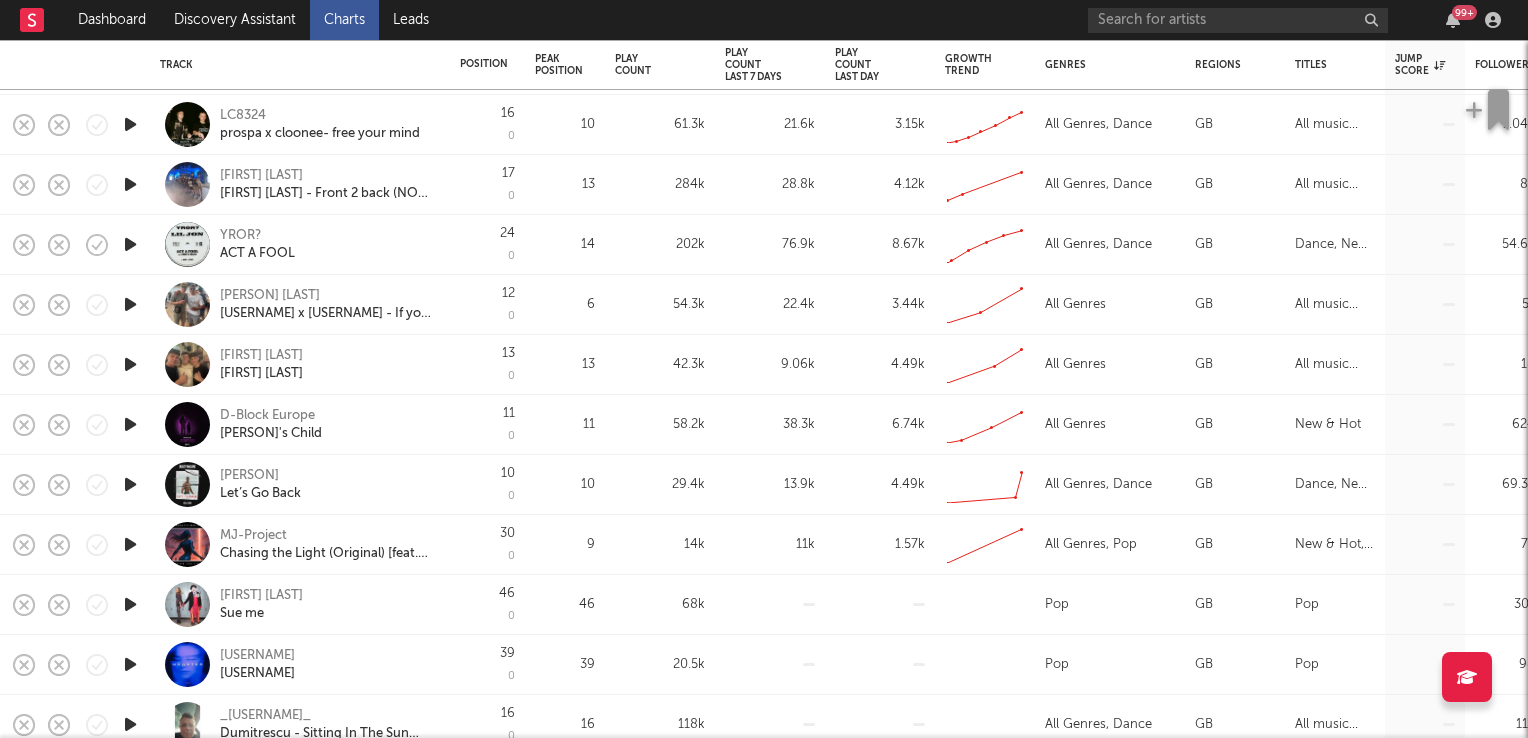 click on "MJ-Project" at bounding box center [253, 536] 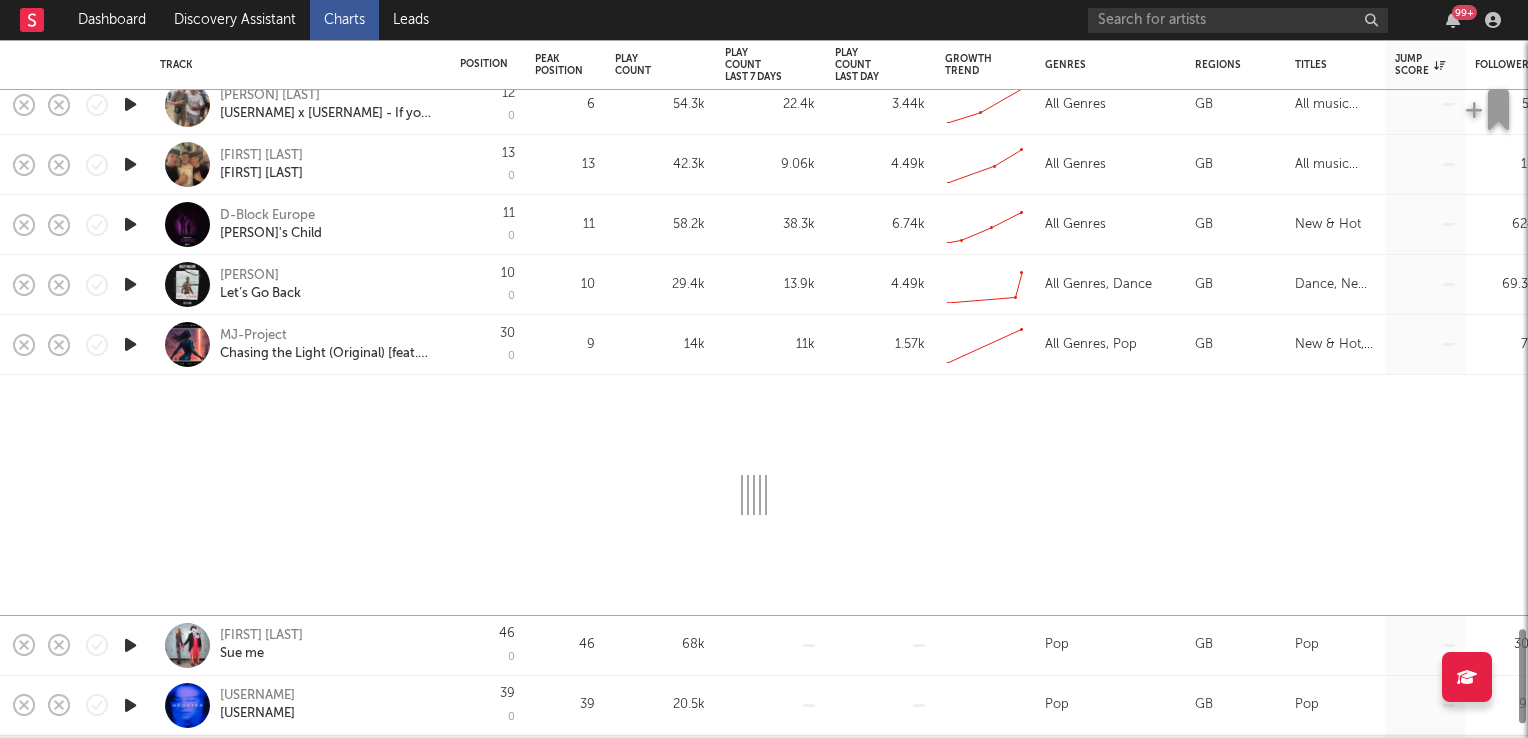 select on "1w" 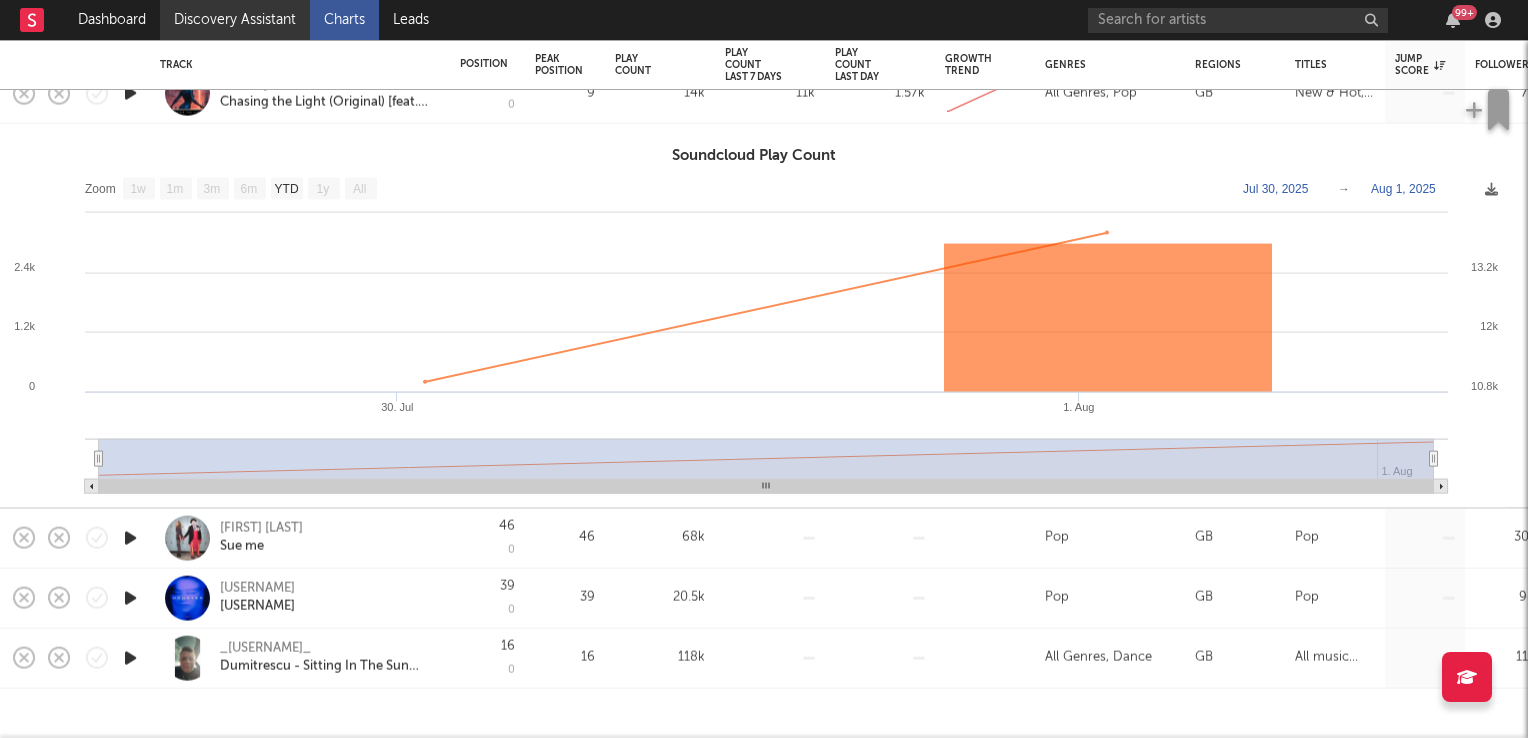 click on "Discovery Assistant" at bounding box center [235, 20] 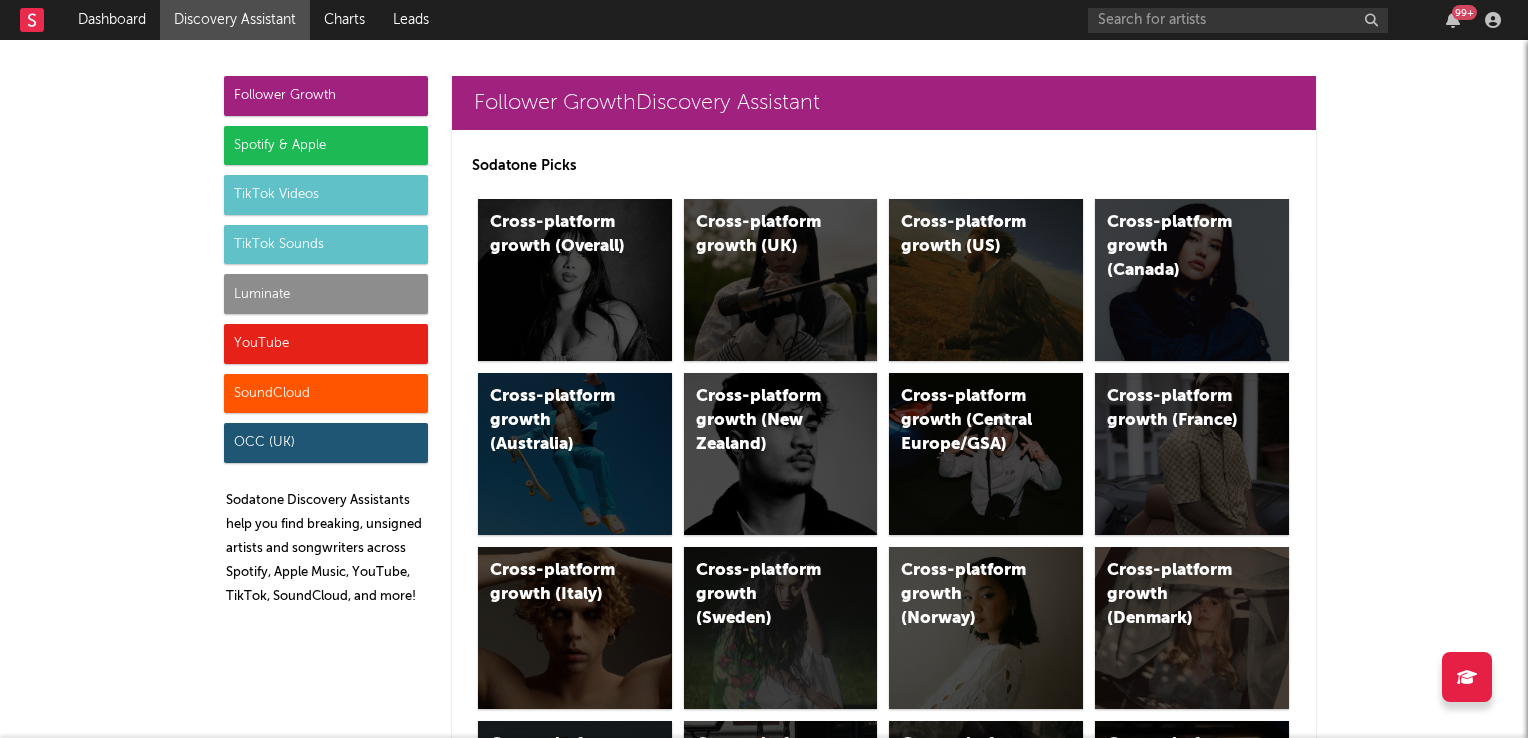 click on "TikTok Videos" at bounding box center [326, 195] 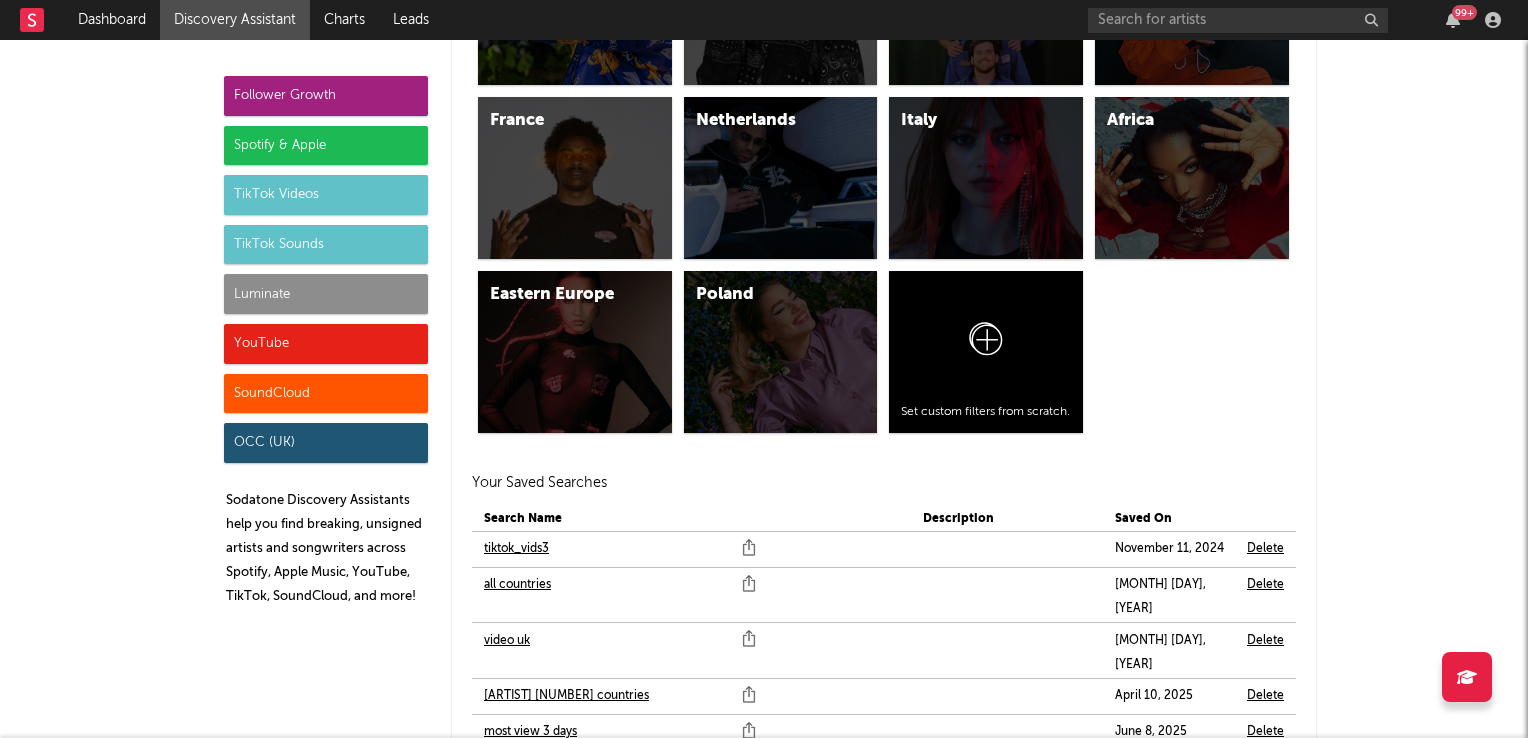 scroll, scrollTop: 6908, scrollLeft: 0, axis: vertical 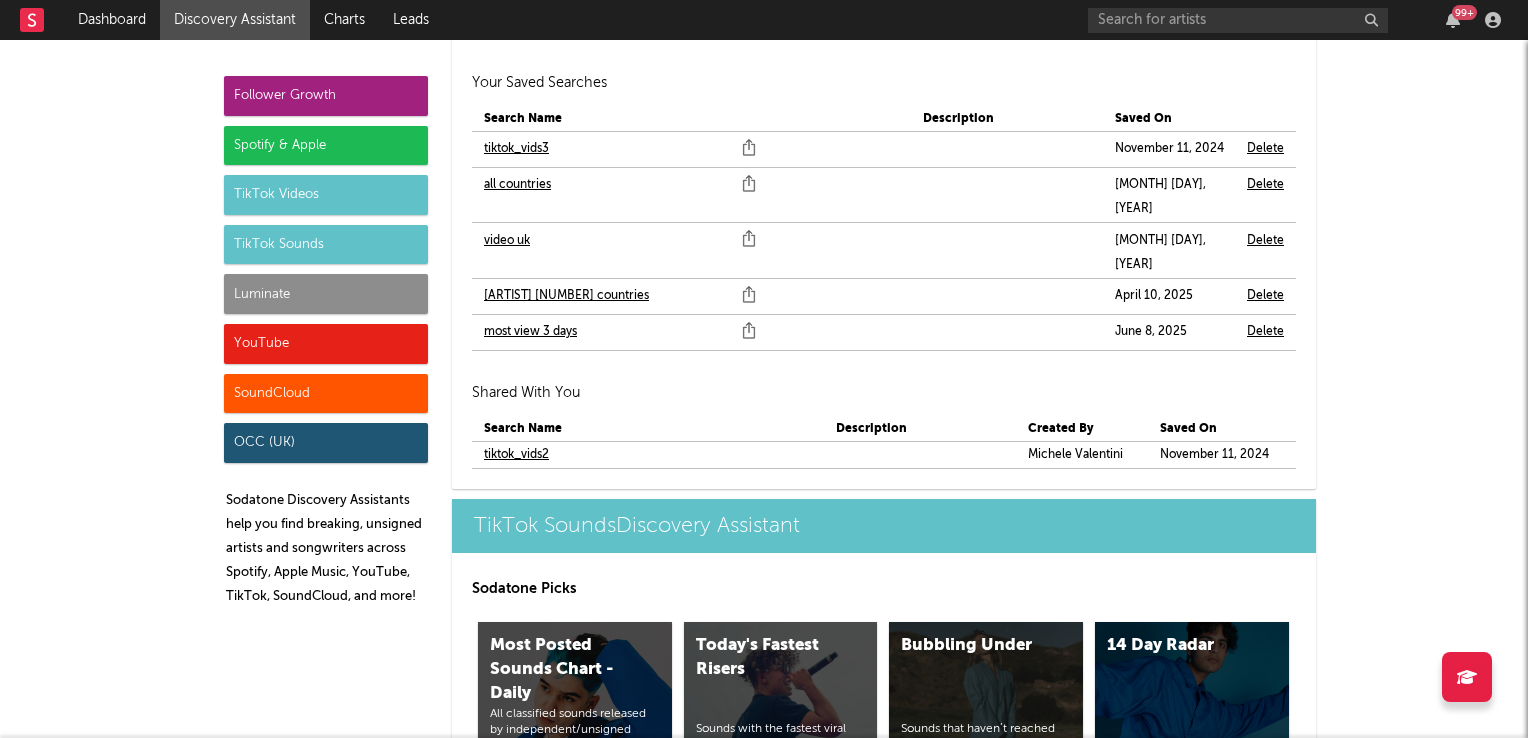 click on "[ARTIST] [NUMBER] countries" at bounding box center [566, 296] 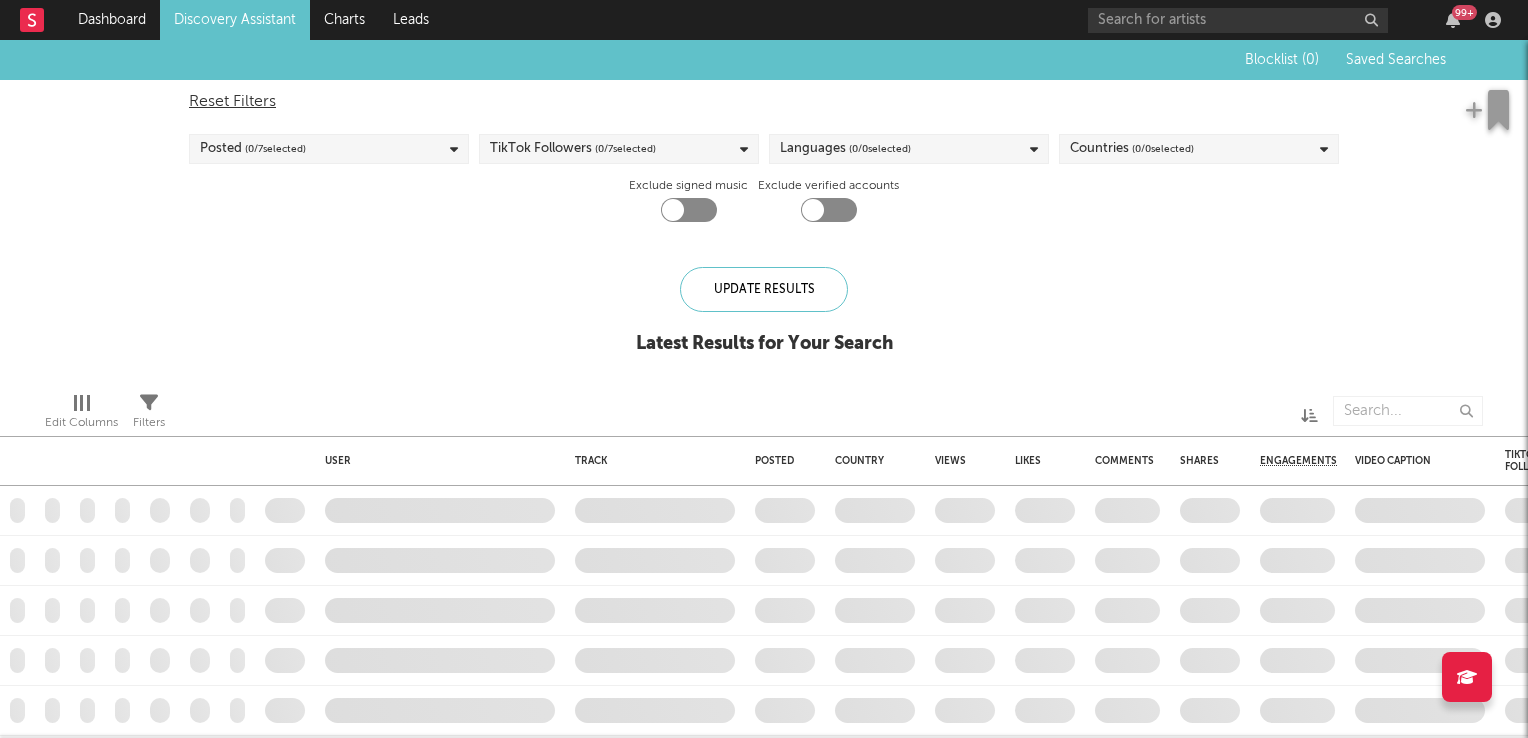 checkbox on "true" 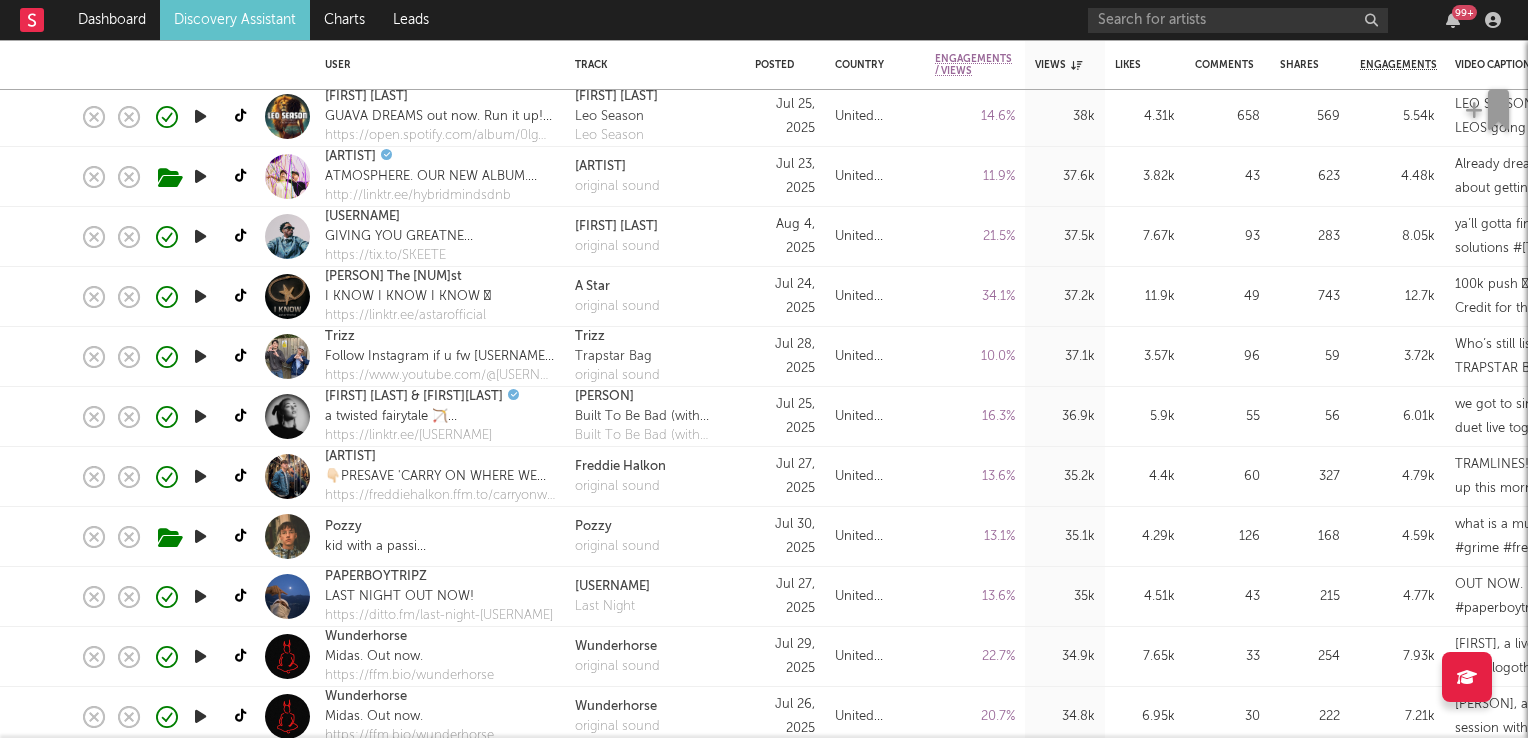 click at bounding box center [200, 476] 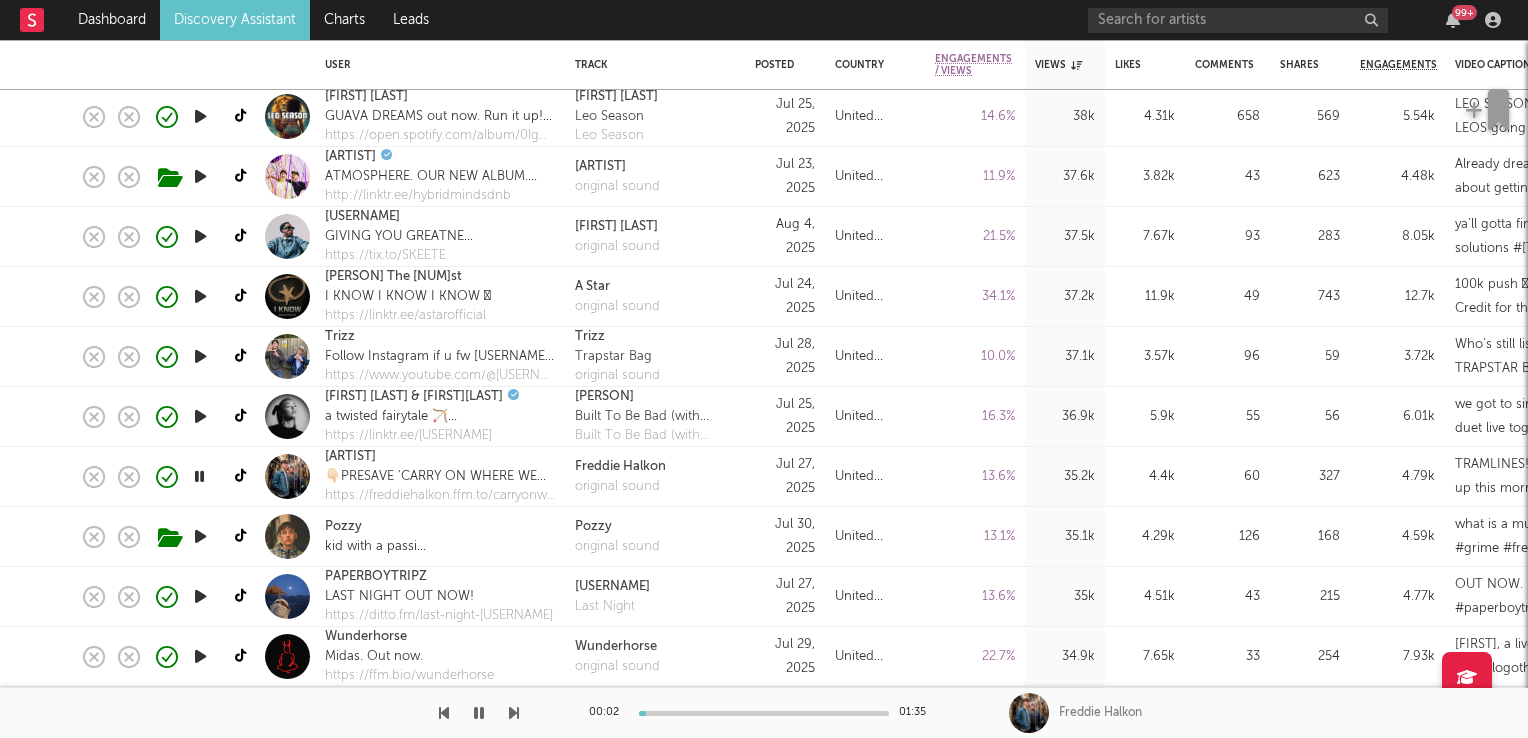 click at bounding box center [199, 476] 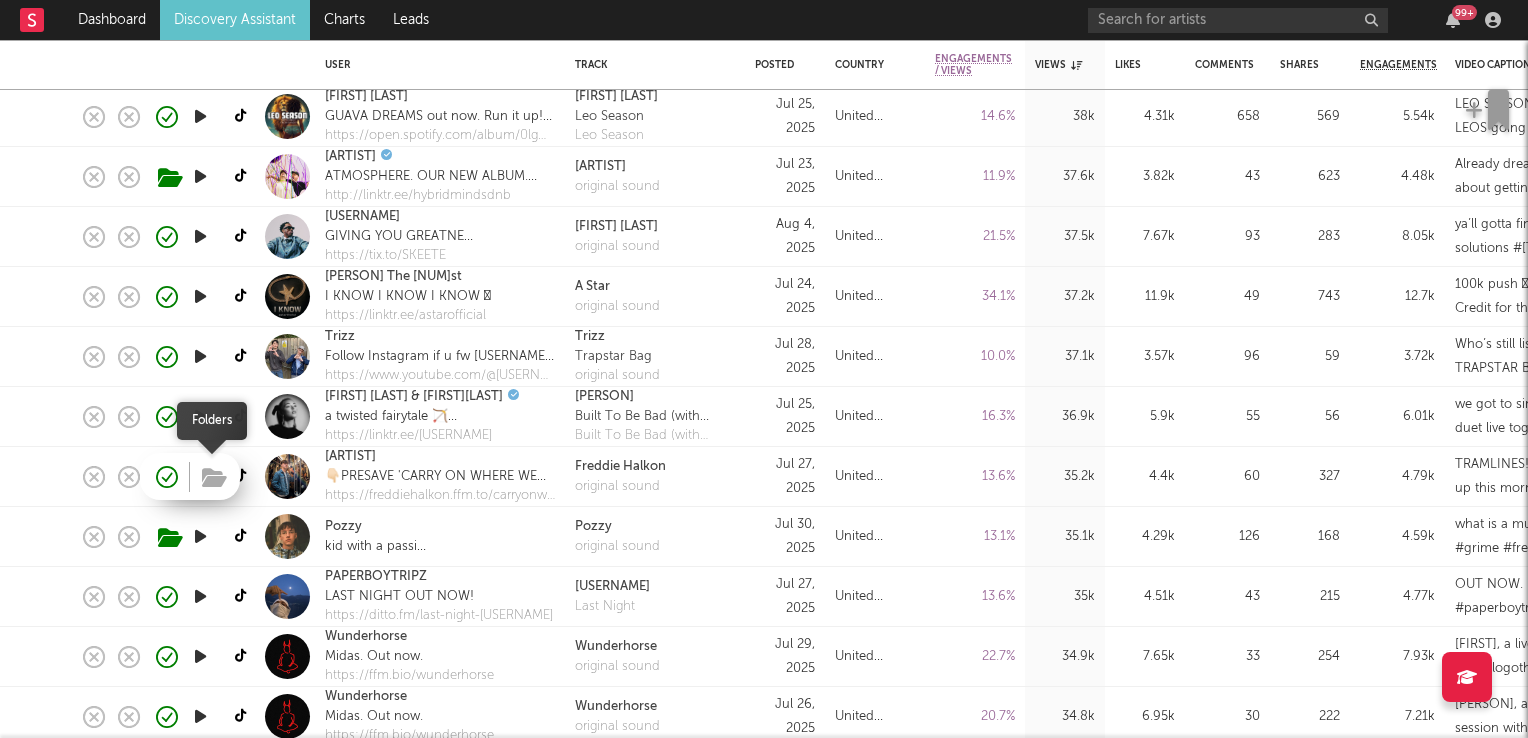 click at bounding box center [214, 478] 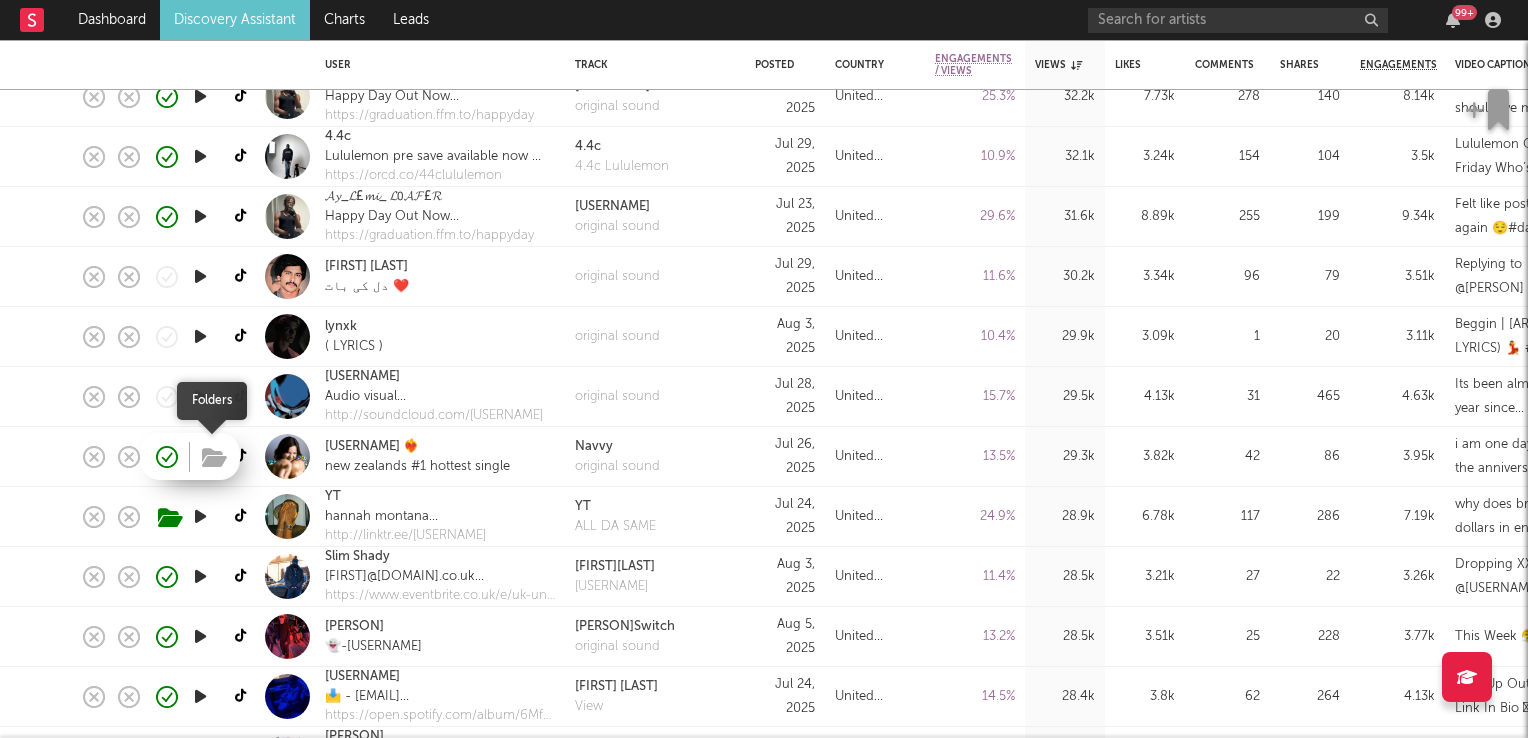click at bounding box center [214, 458] 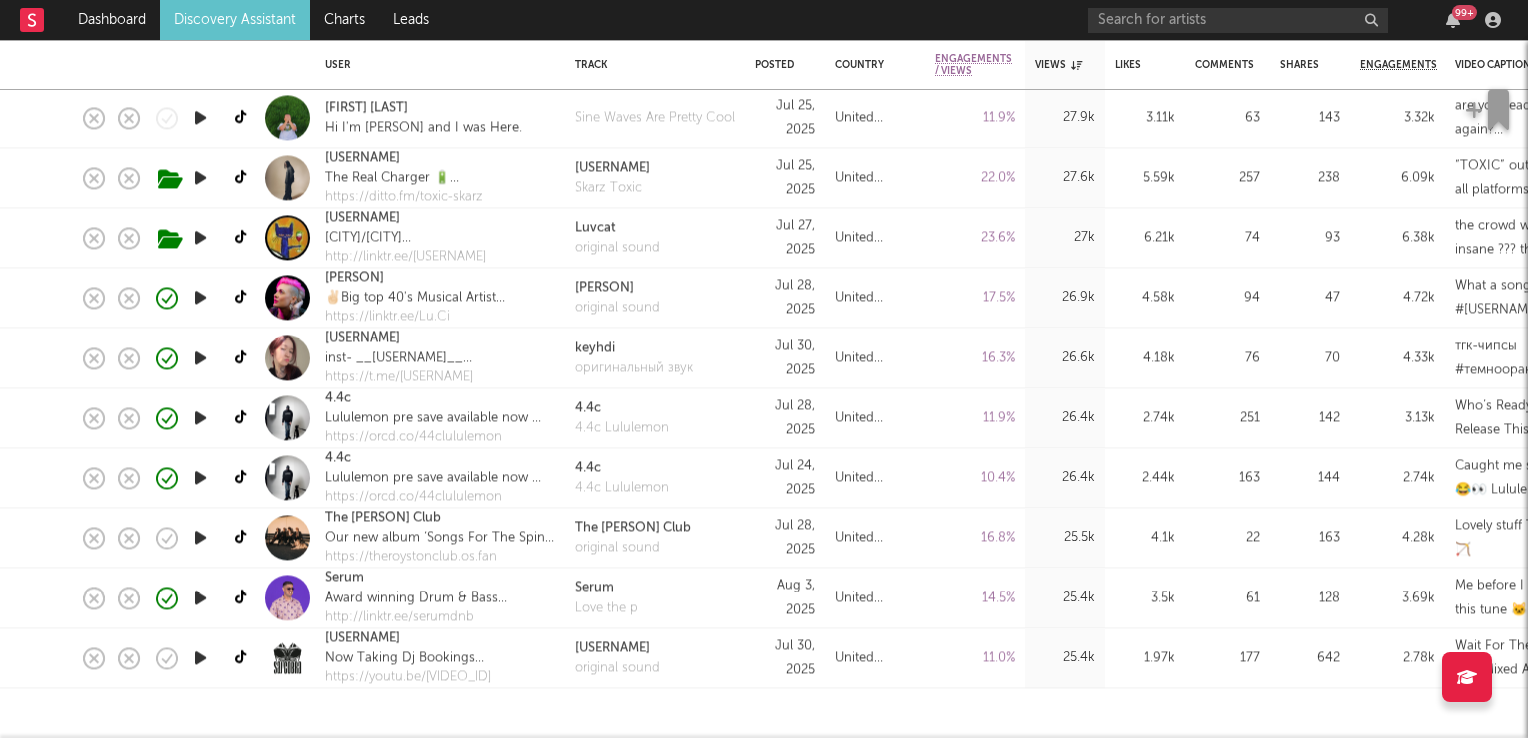 click at bounding box center [200, 537] 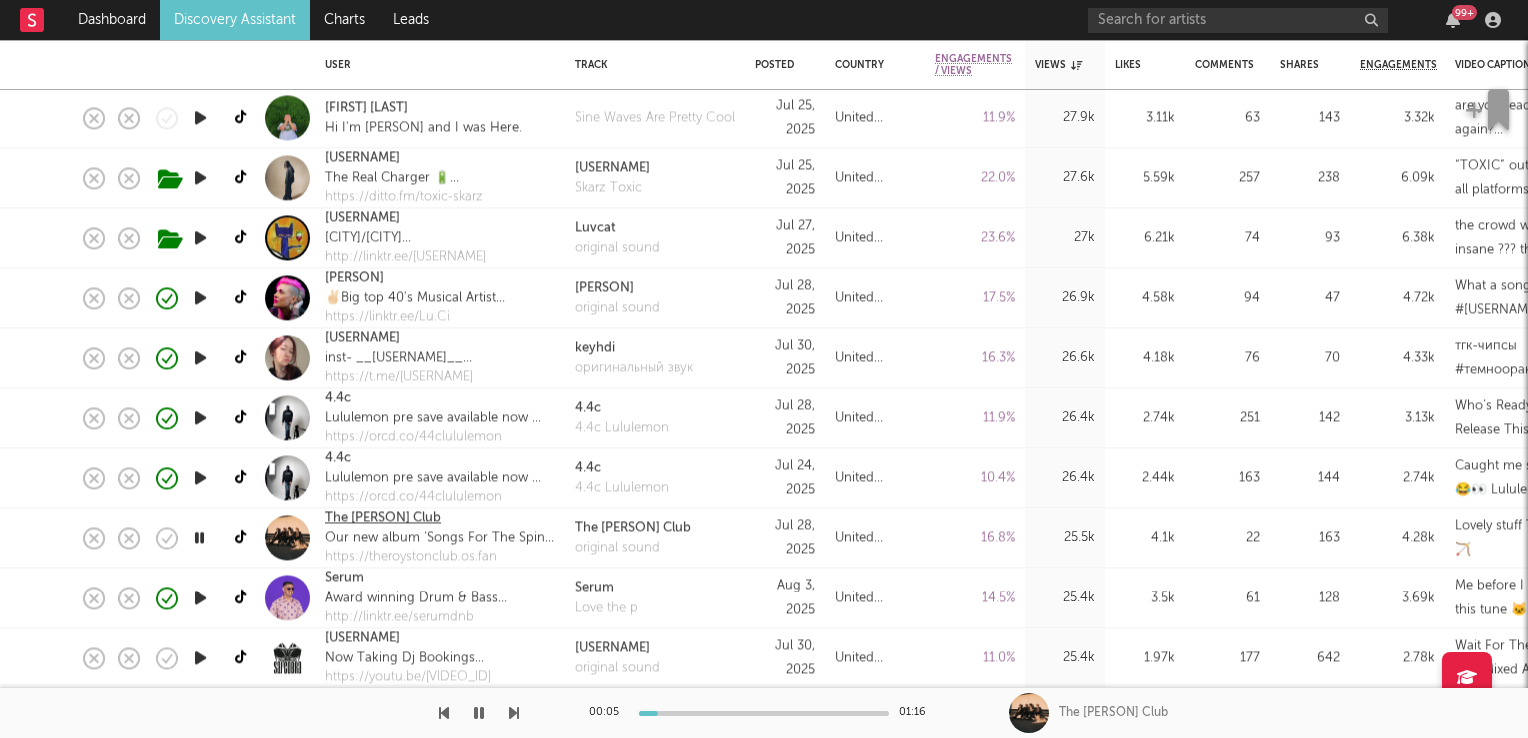 click on "The [PERSON] Club" at bounding box center [383, 519] 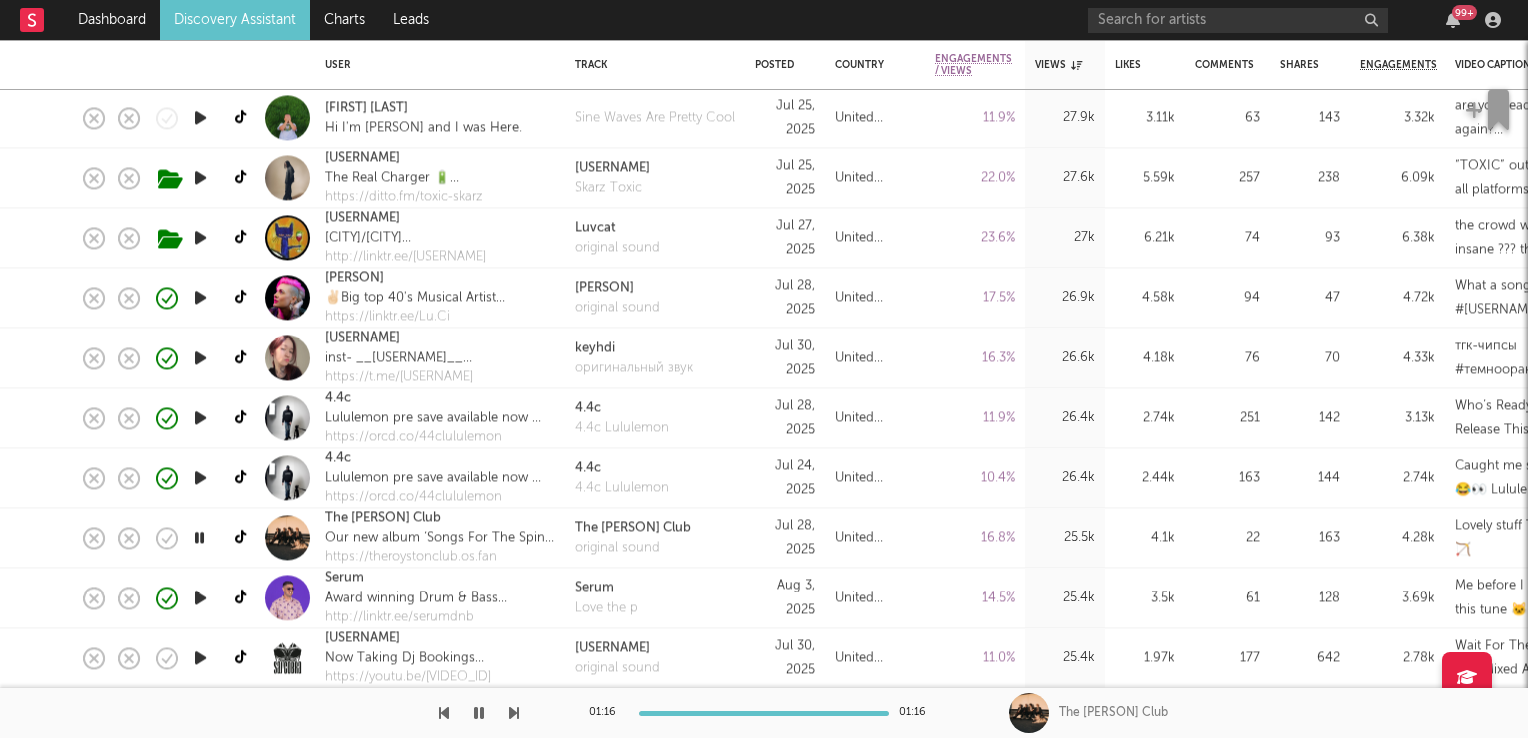 click at bounding box center (199, 537) 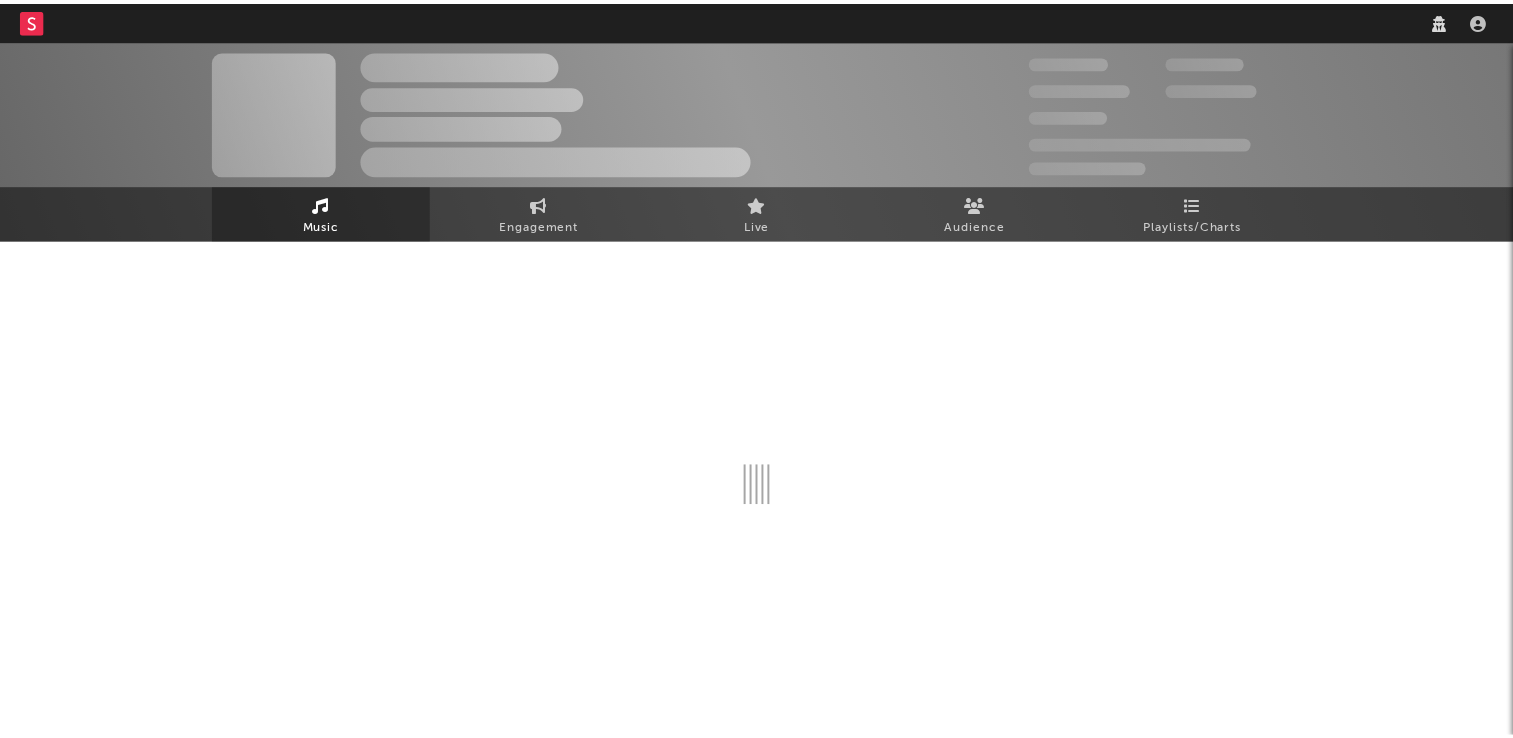 scroll, scrollTop: 0, scrollLeft: 0, axis: both 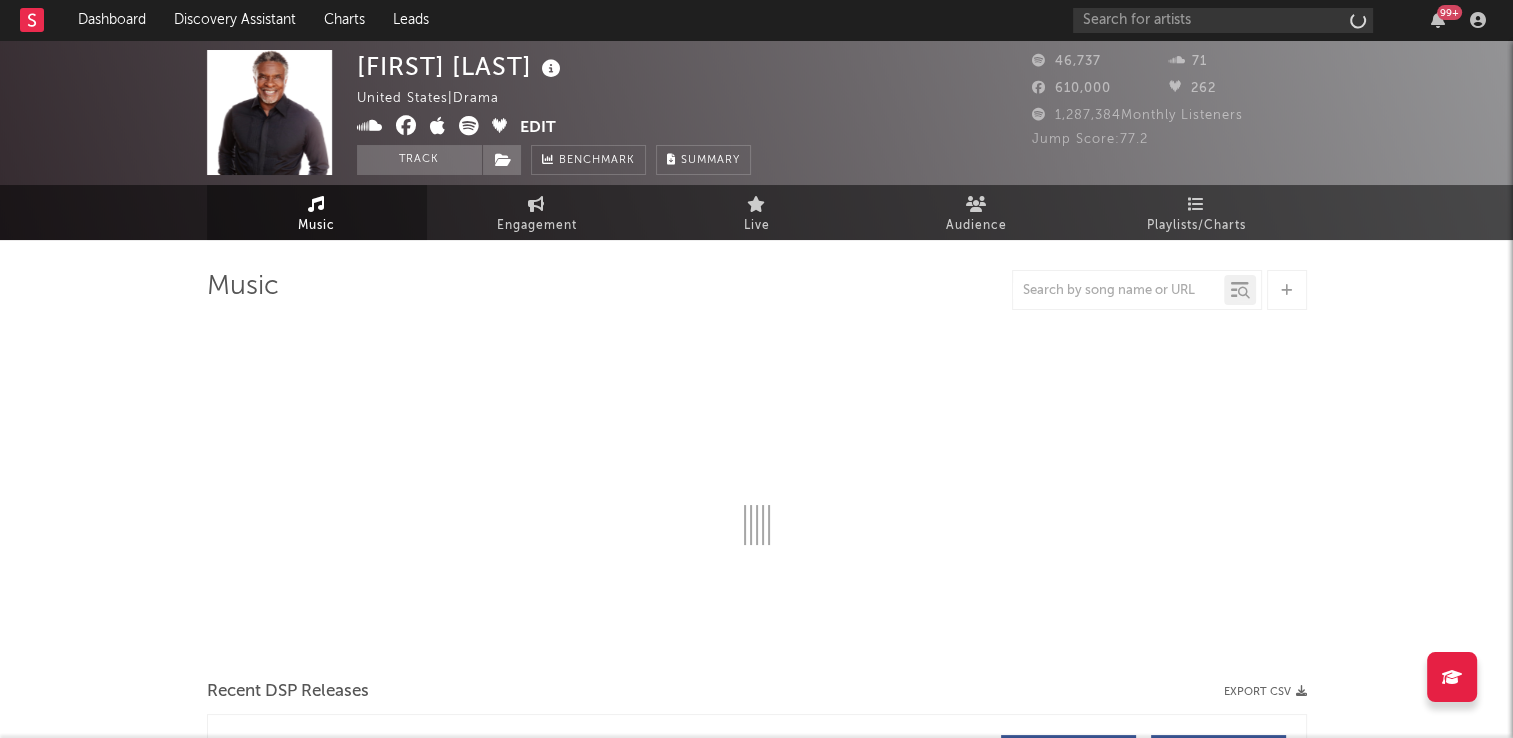 select on "6m" 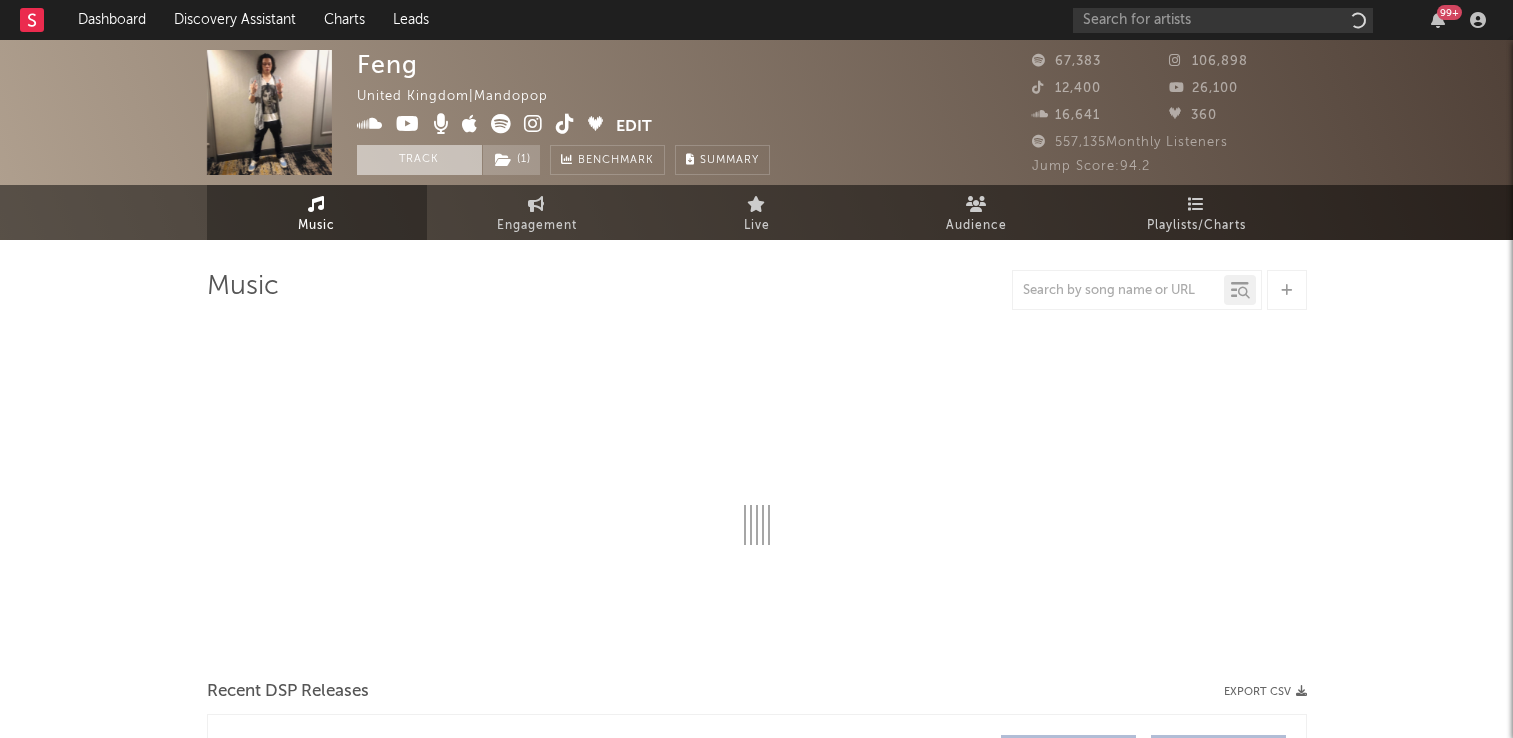 scroll, scrollTop: 0, scrollLeft: 0, axis: both 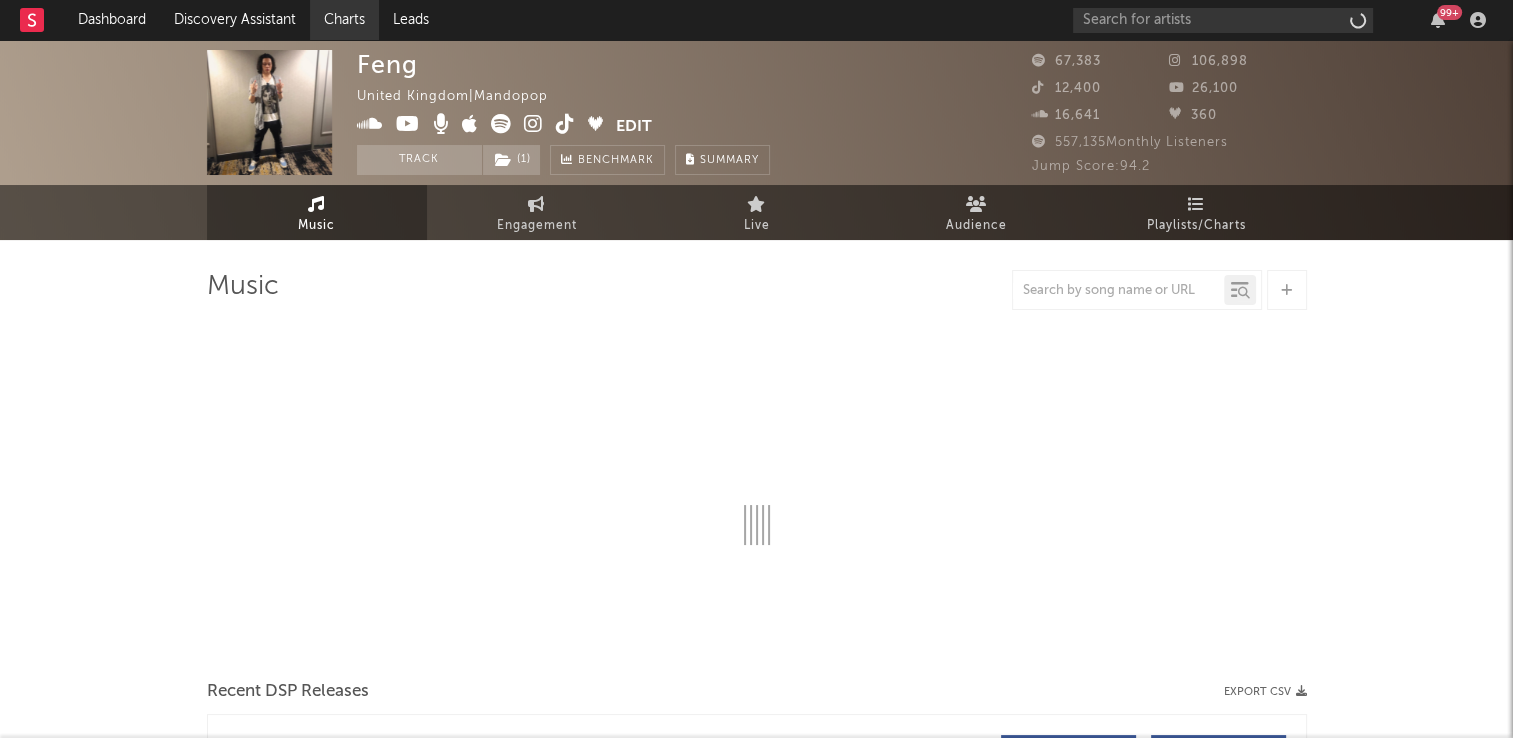 select on "6m" 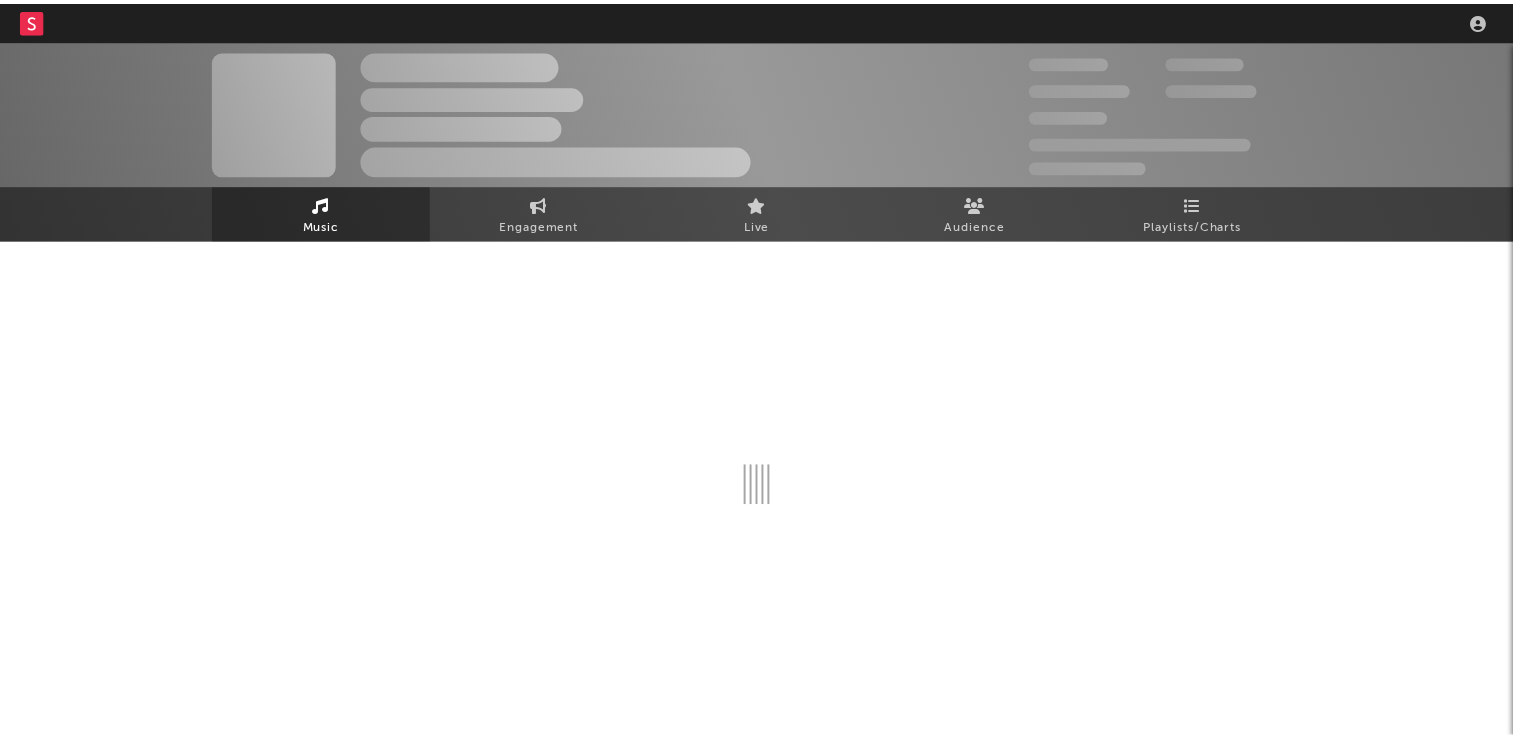 scroll, scrollTop: 0, scrollLeft: 0, axis: both 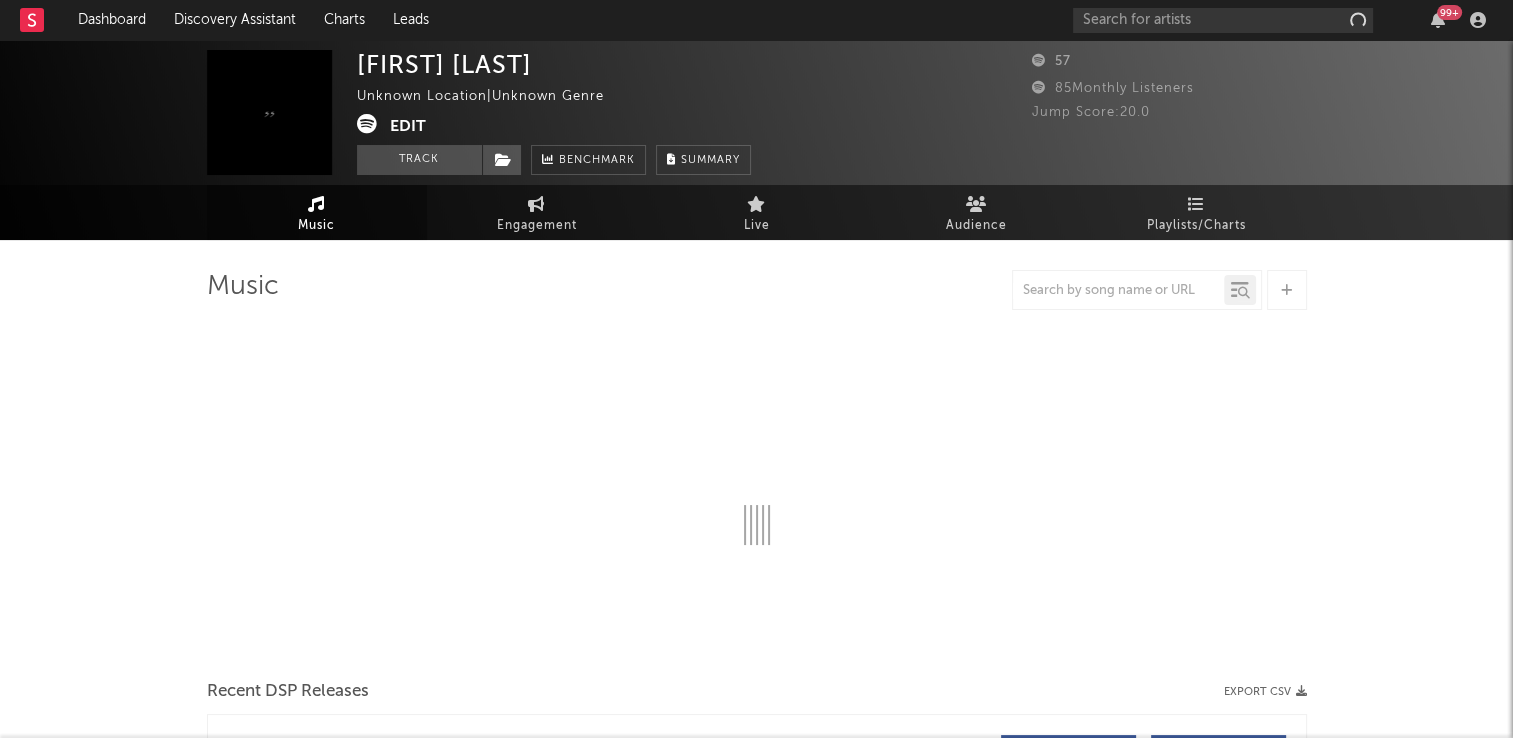 select on "1w" 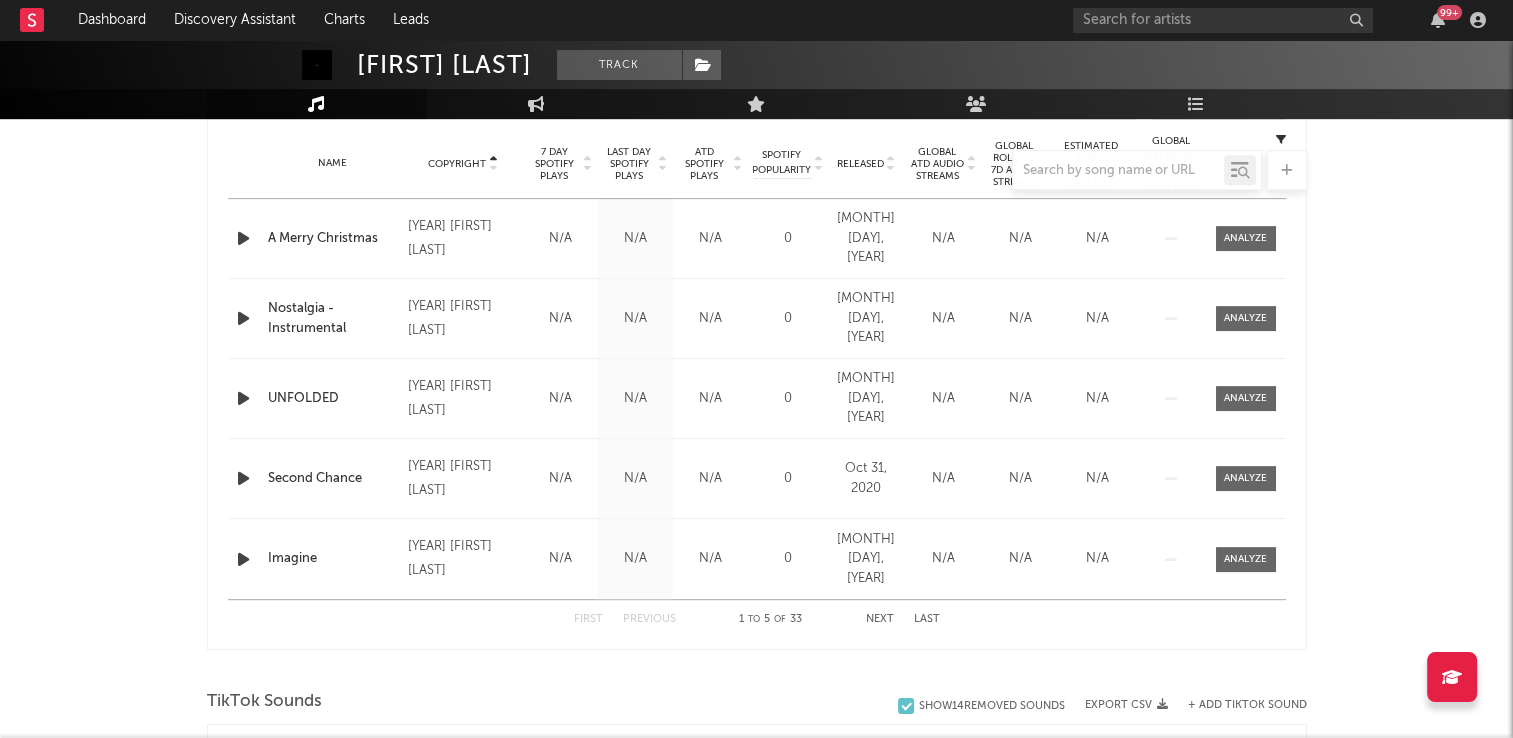 scroll, scrollTop: 1100, scrollLeft: 0, axis: vertical 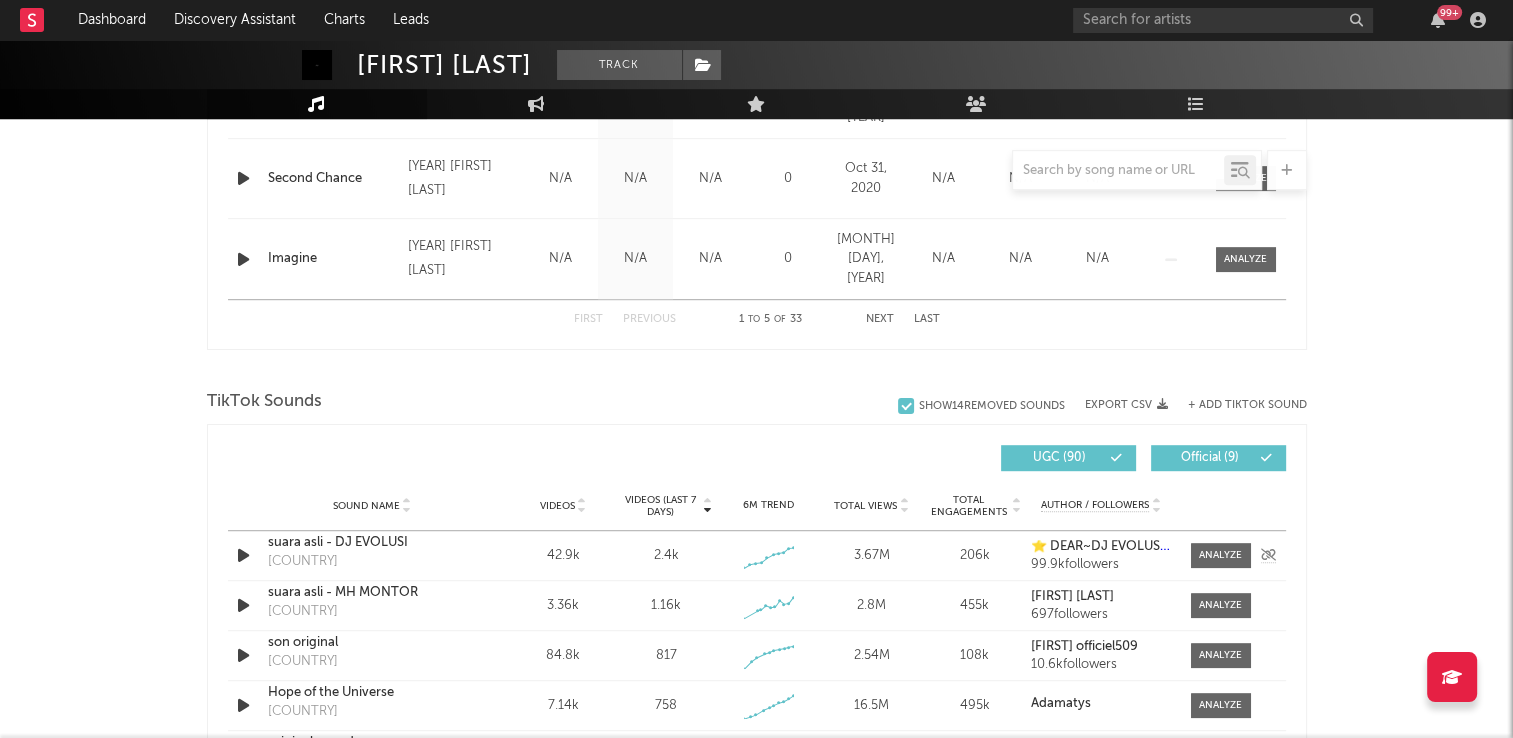 click at bounding box center (243, 555) 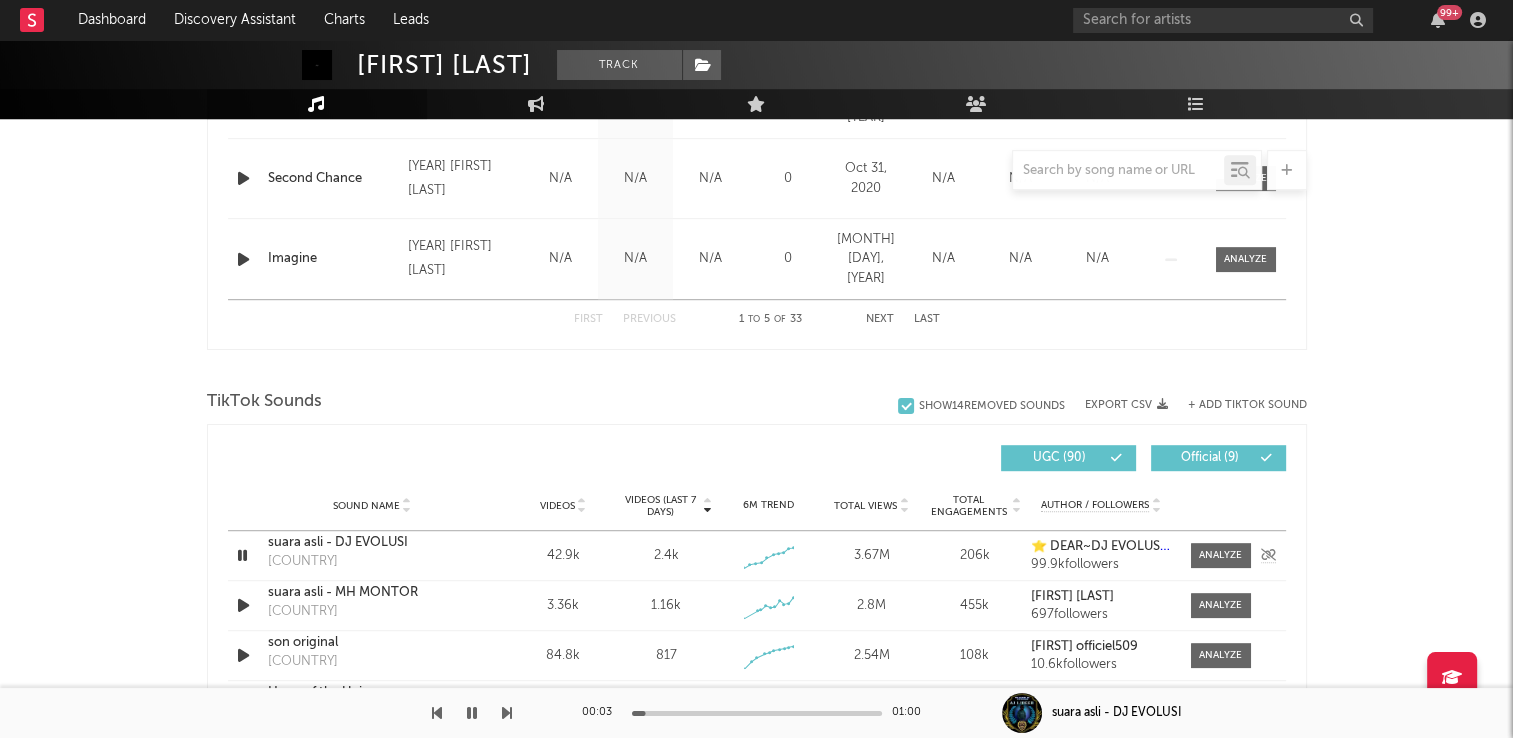click at bounding box center [242, 555] 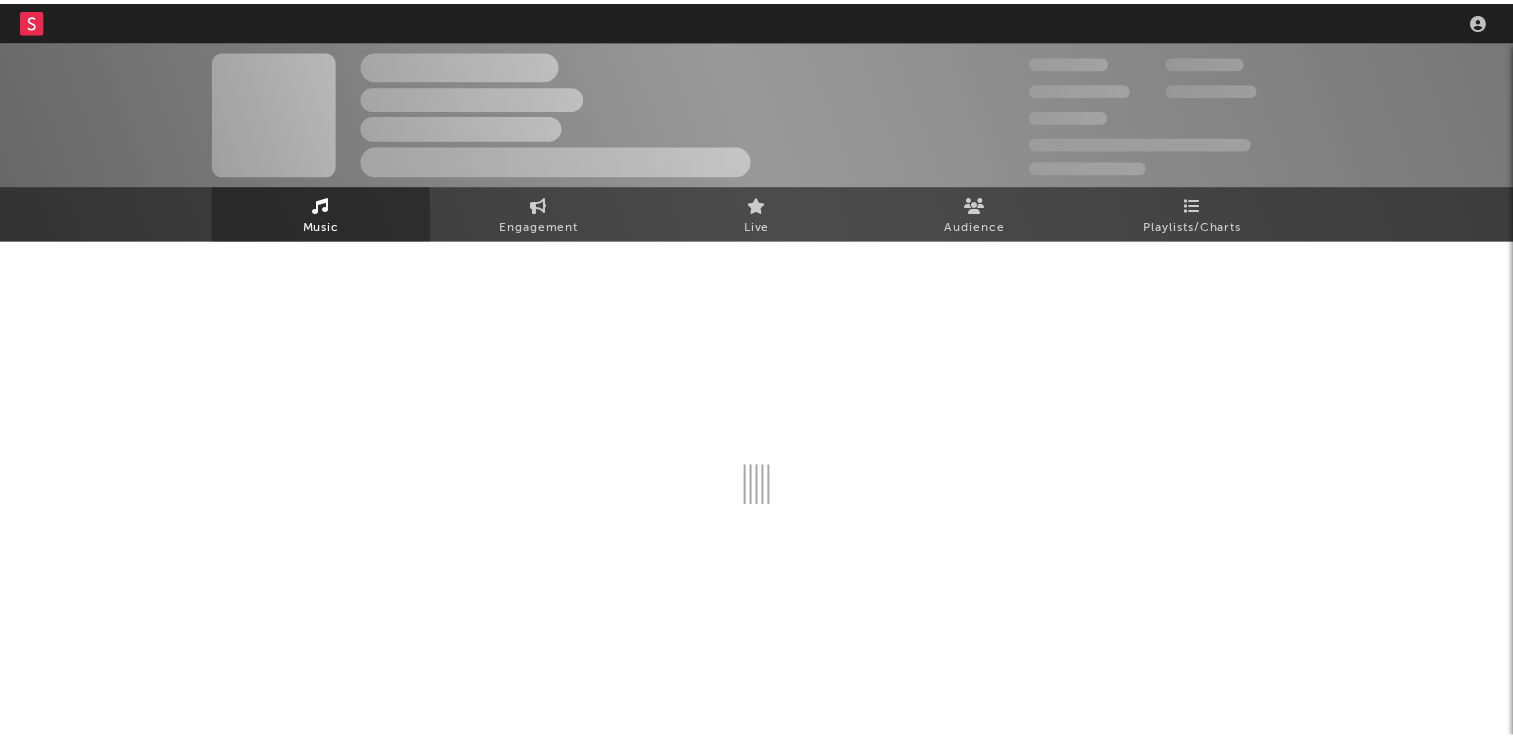scroll, scrollTop: 0, scrollLeft: 0, axis: both 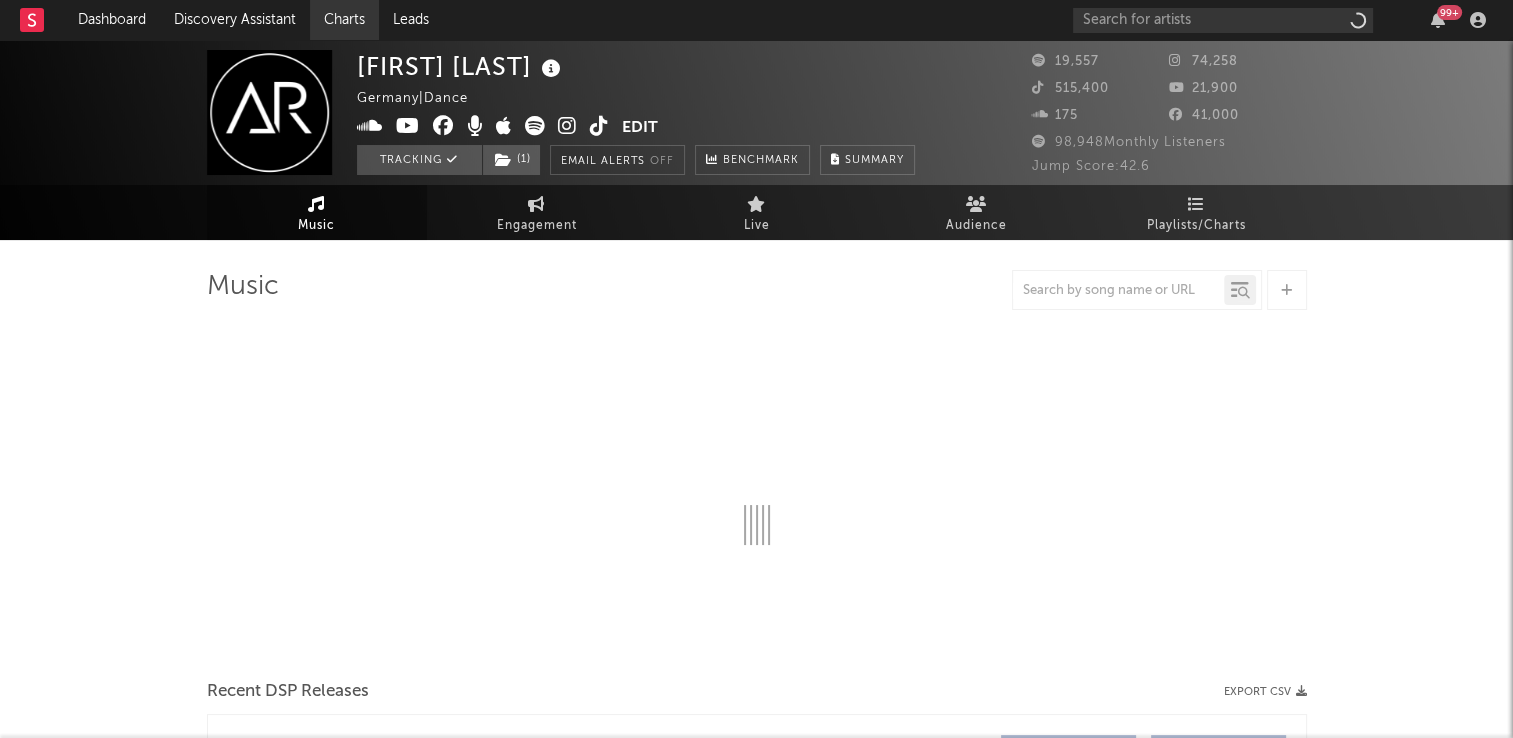 select on "6m" 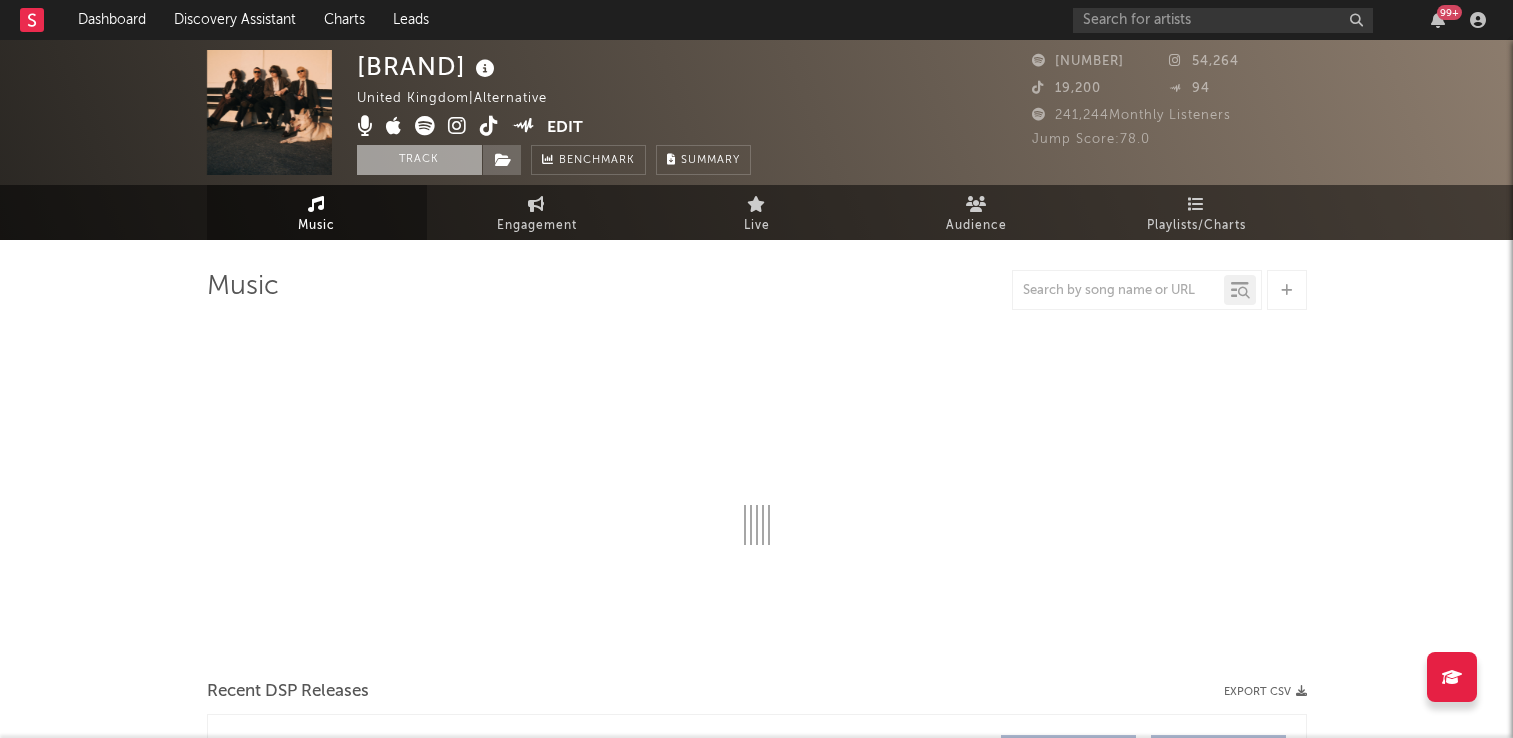 select on "6m" 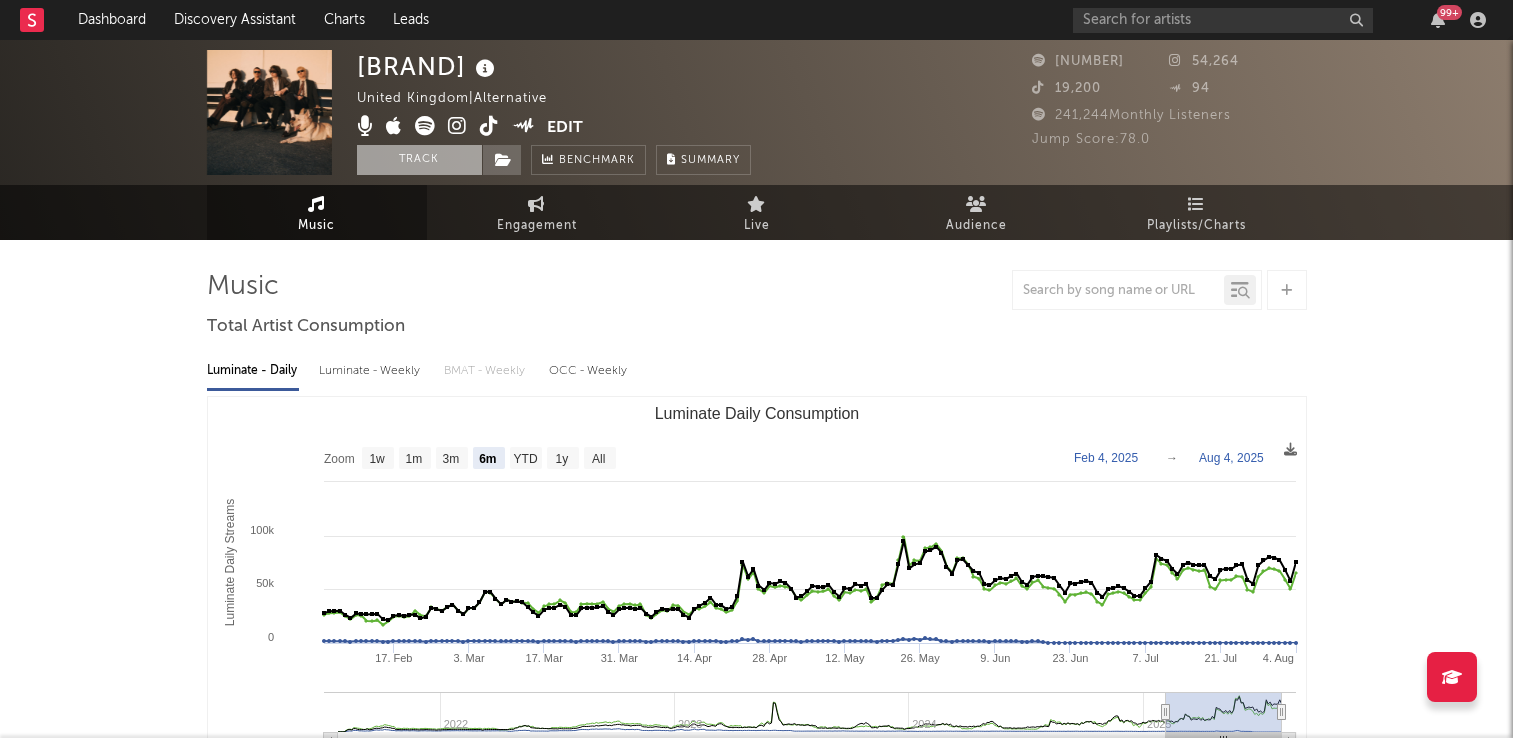 scroll, scrollTop: 0, scrollLeft: 0, axis: both 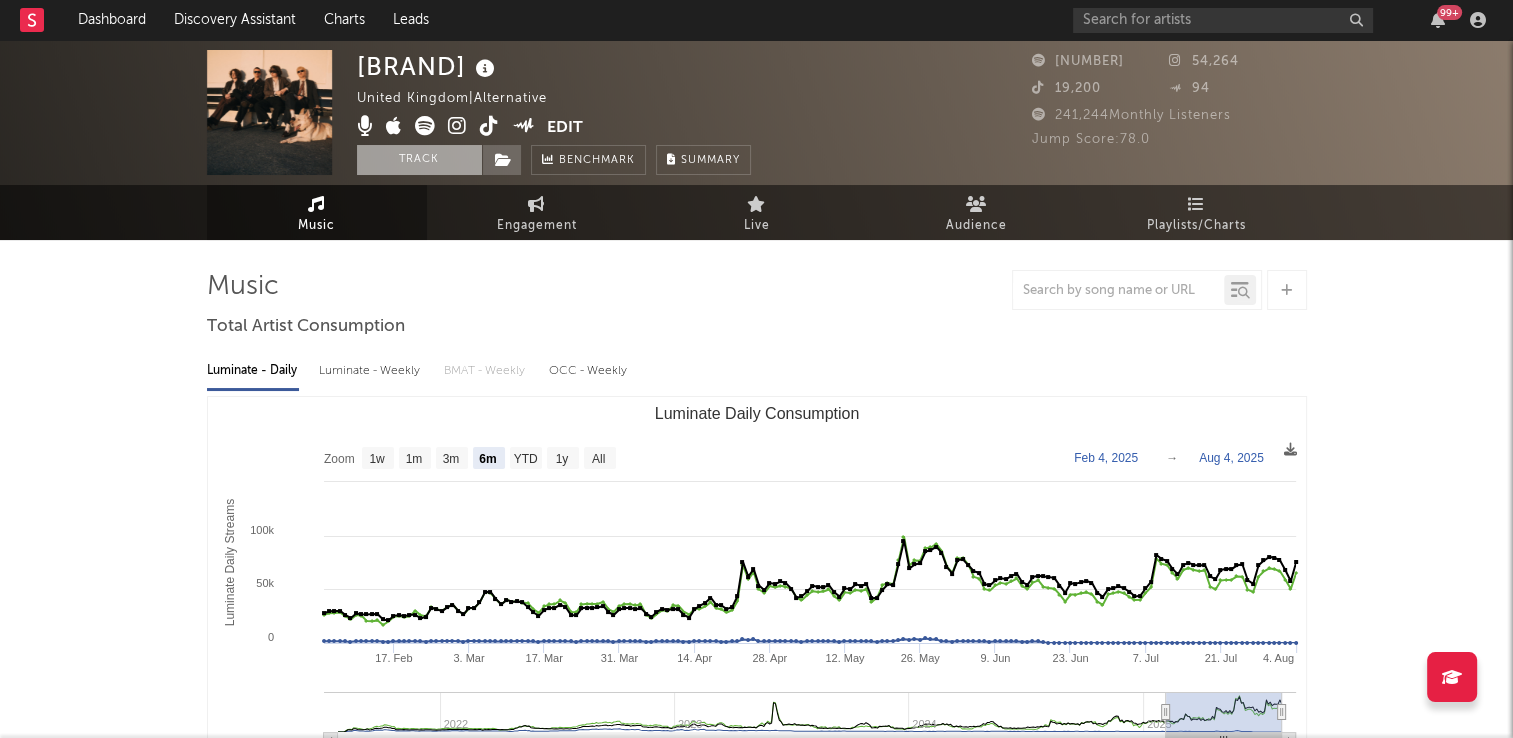 click on "Track" at bounding box center [419, 160] 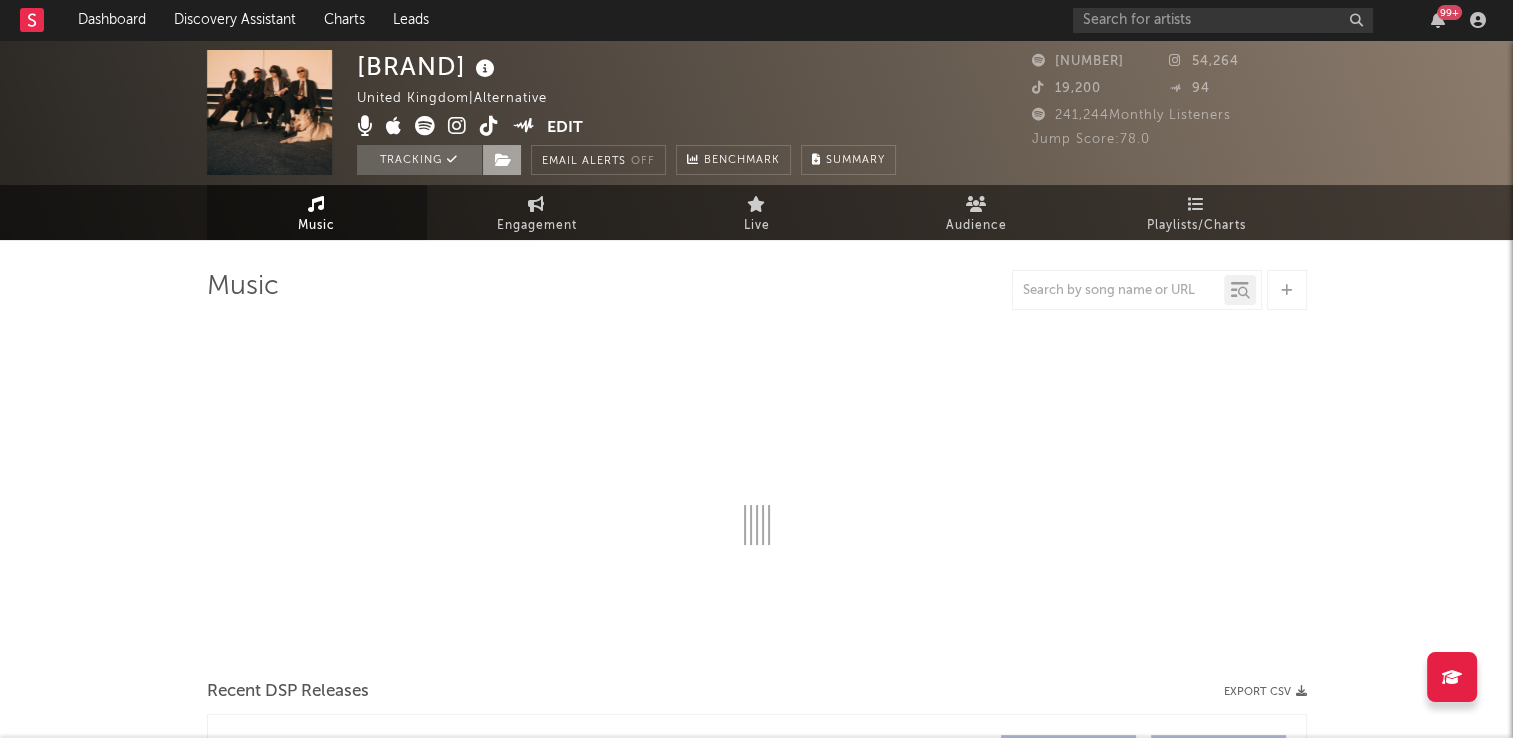 select on "6m" 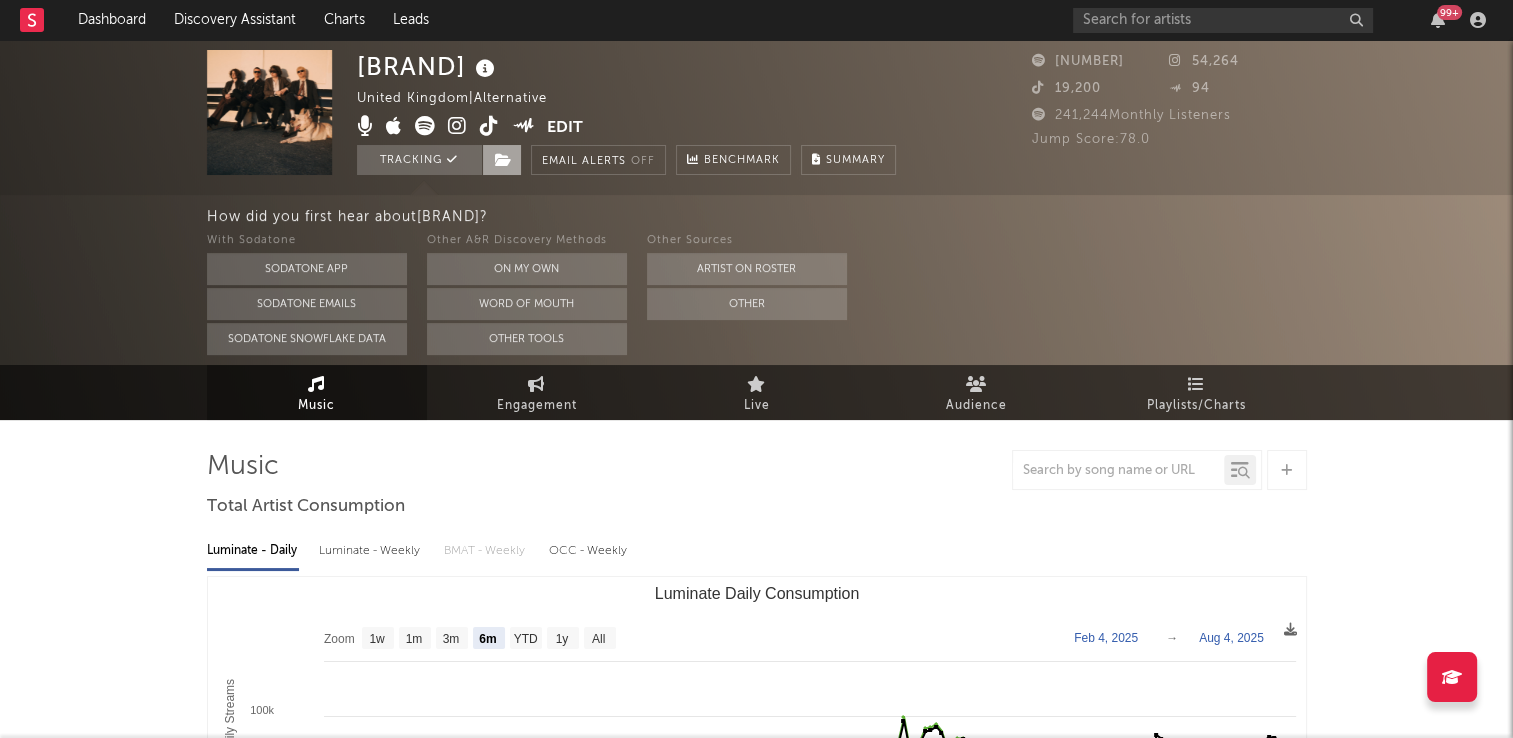 click at bounding box center (503, 160) 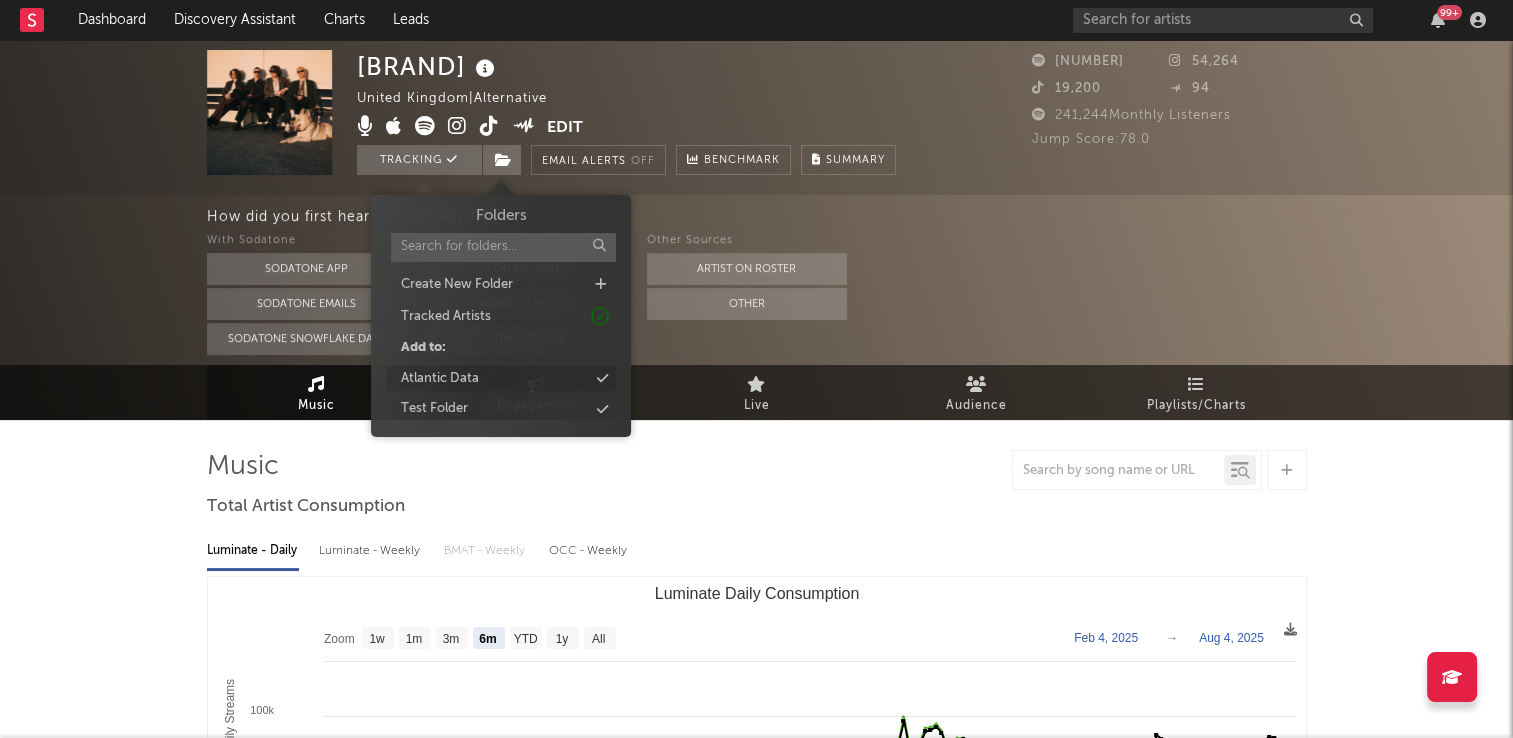 click on "Atlantic Data" at bounding box center [501, 379] 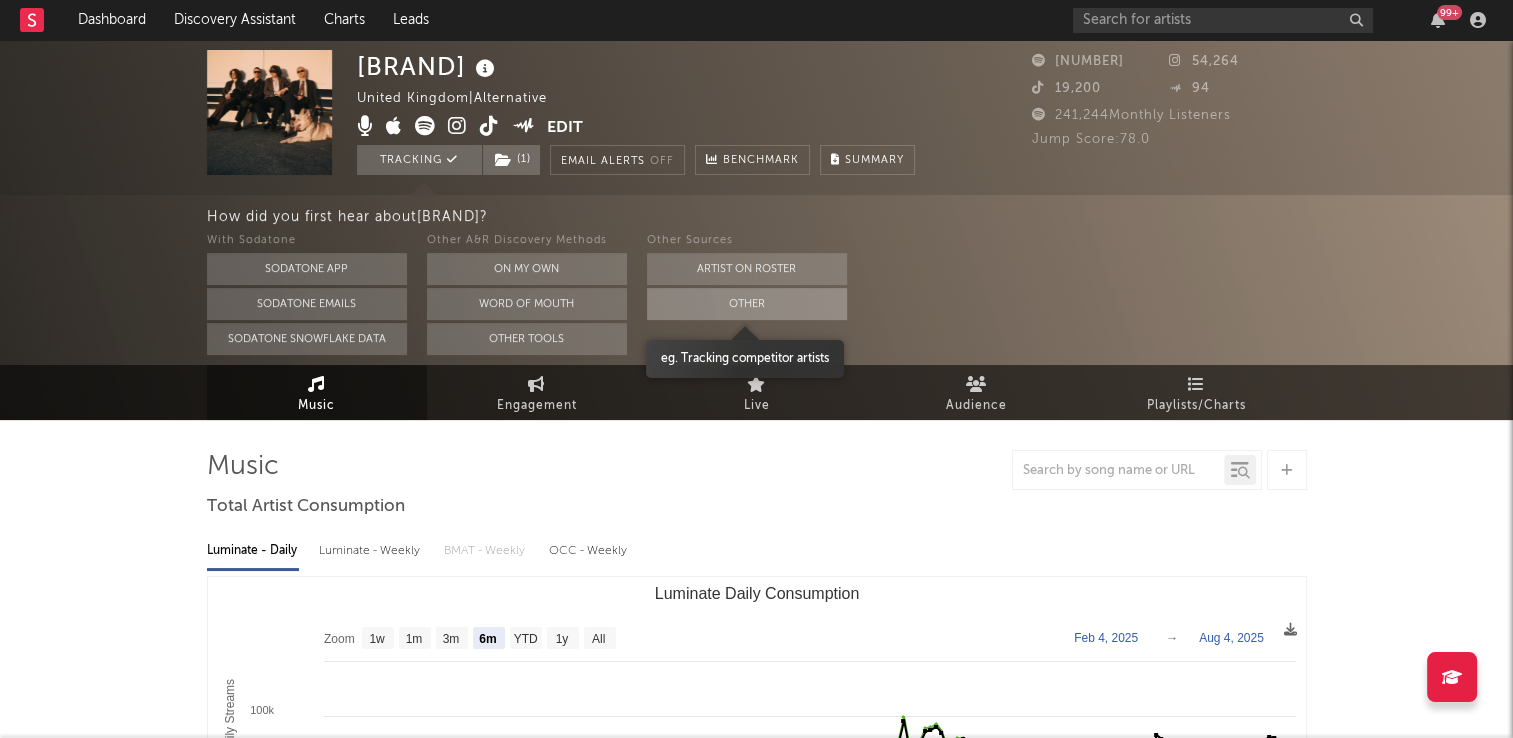 click on "Other" at bounding box center (747, 304) 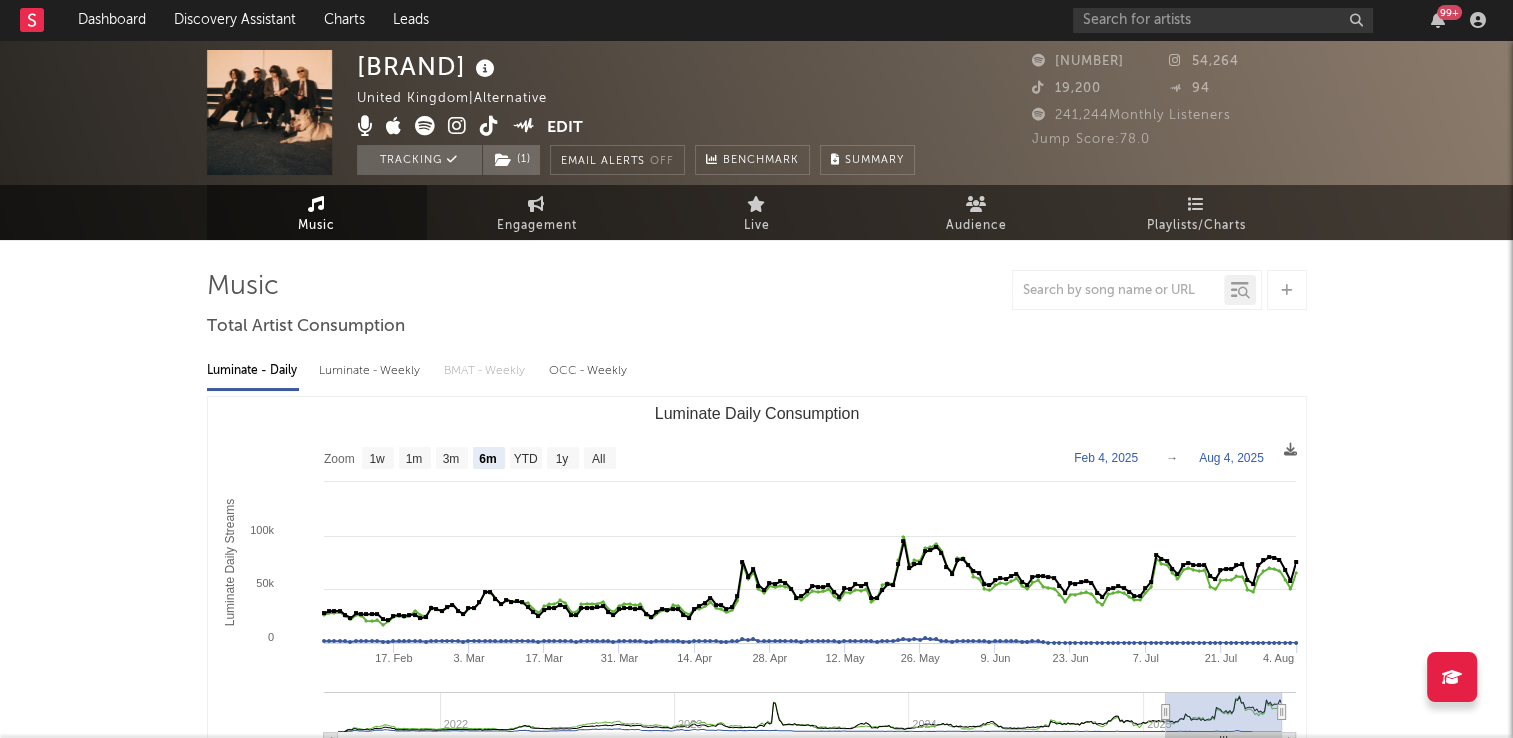 click at bounding box center [485, 69] 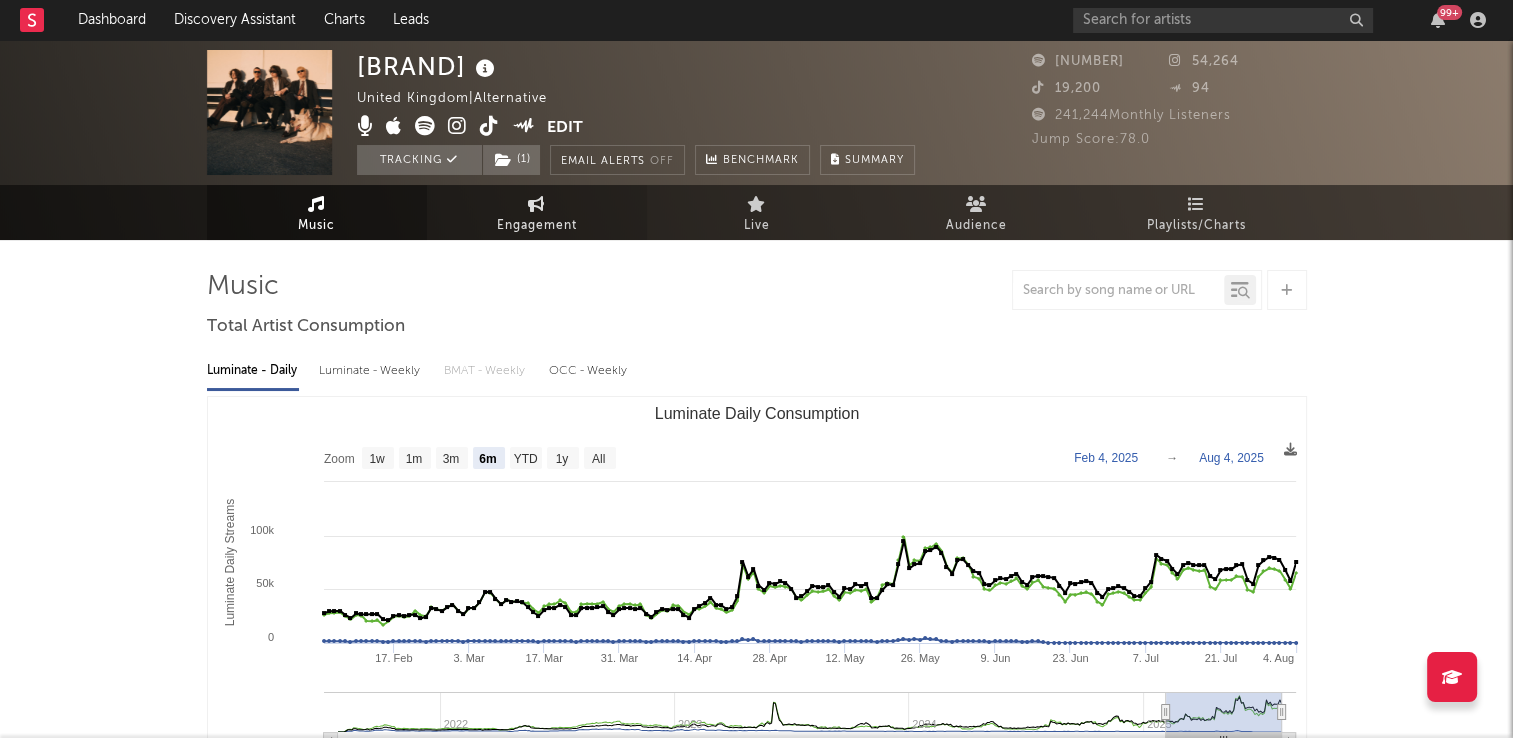 click on "Engagement" at bounding box center [537, 212] 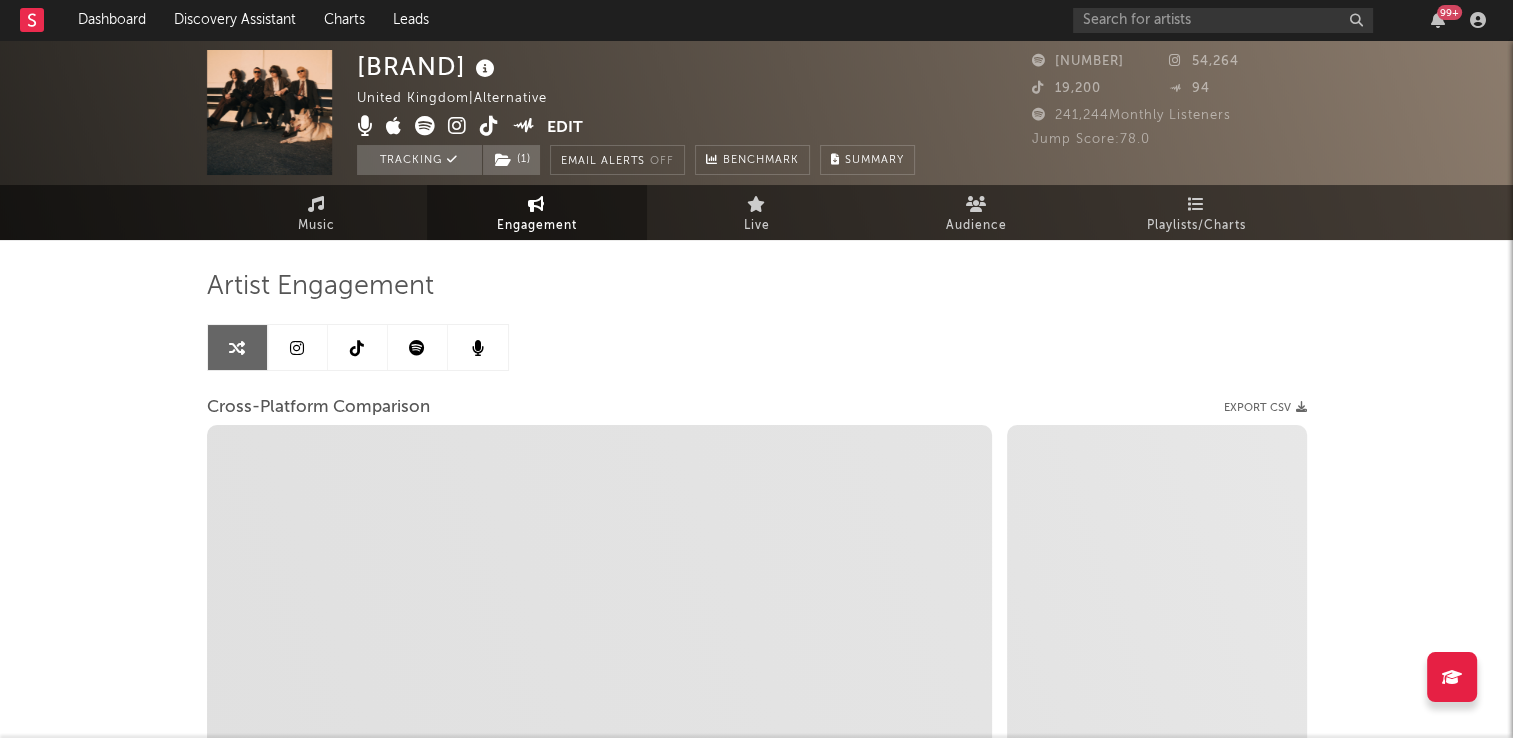 click at bounding box center (357, 348) 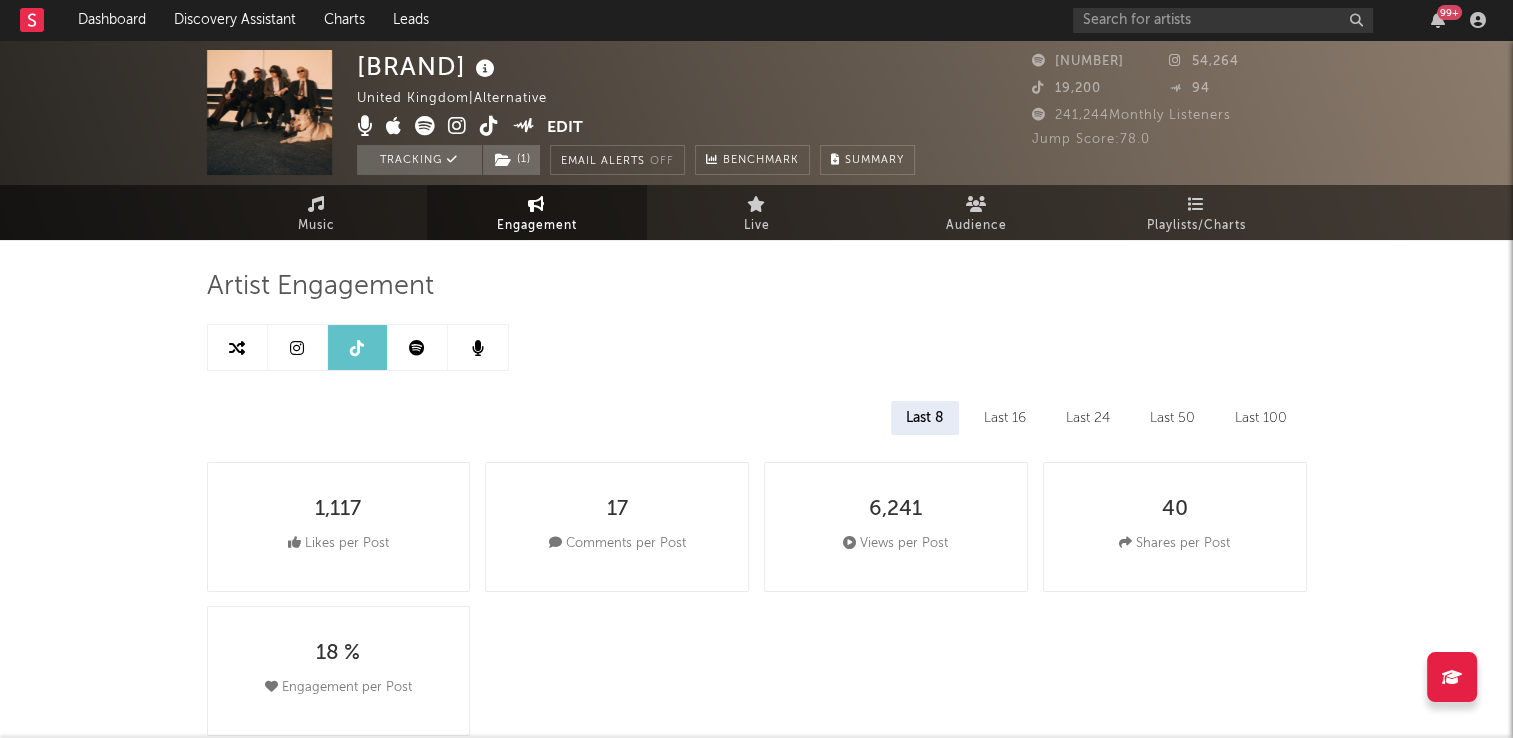 select on "6m" 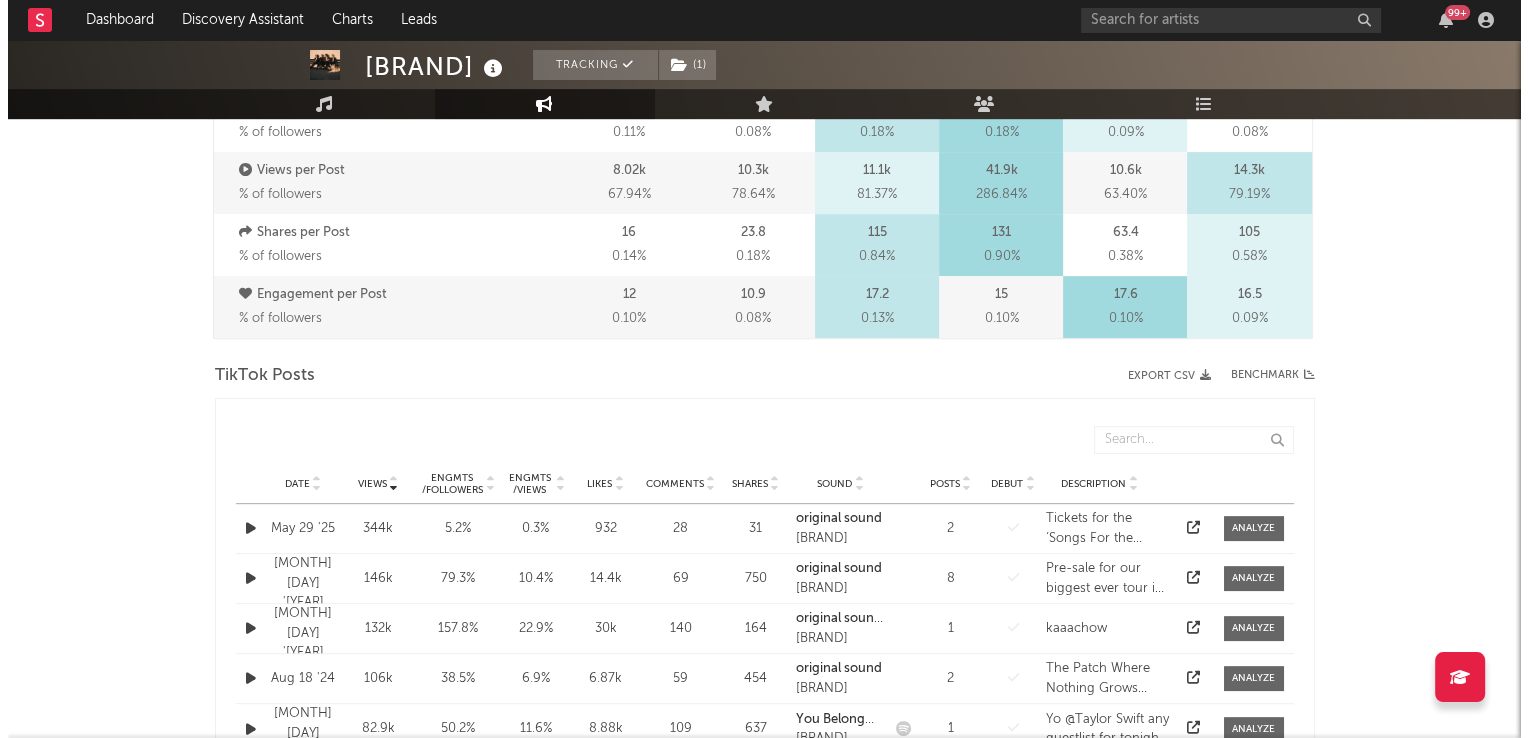 scroll, scrollTop: 900, scrollLeft: 0, axis: vertical 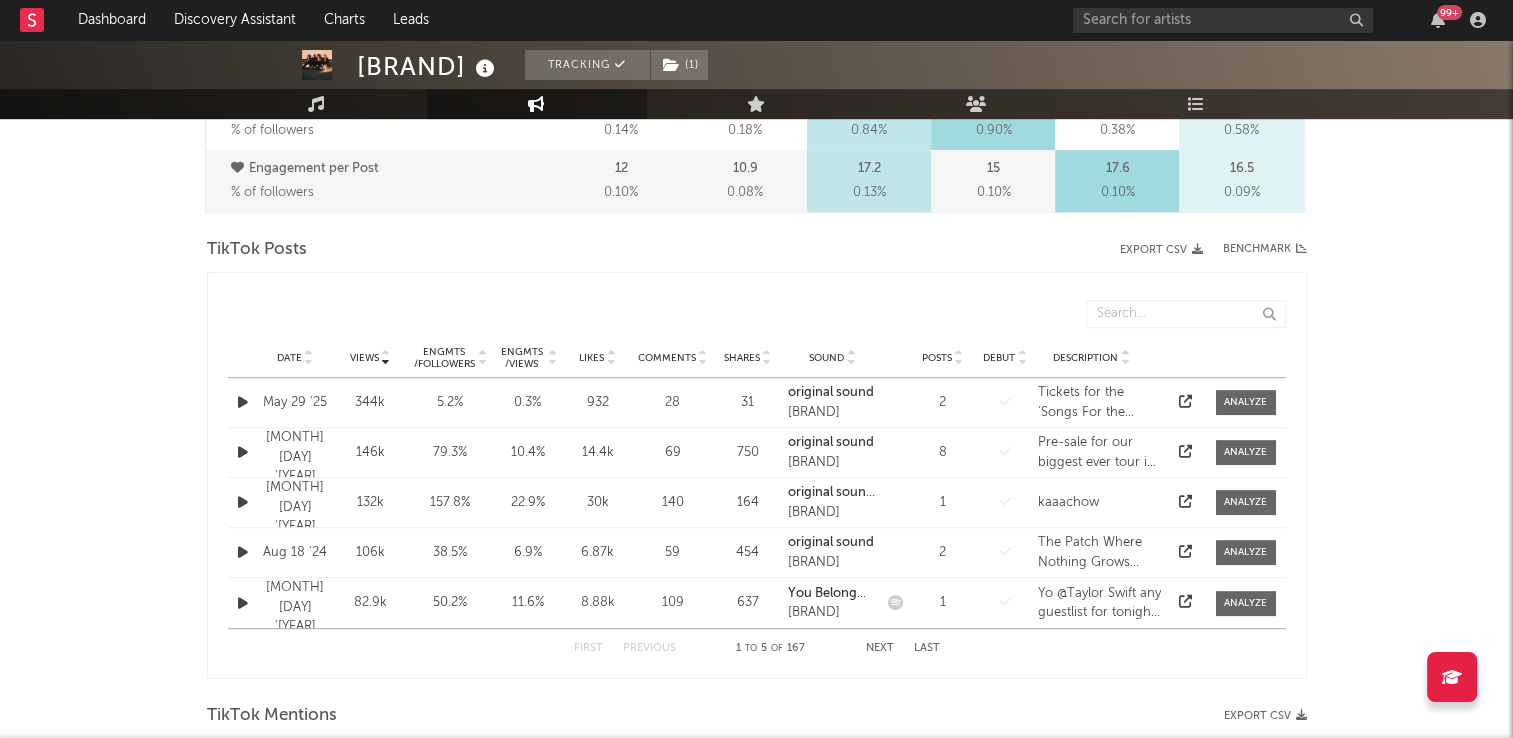 click at bounding box center [309, 362] 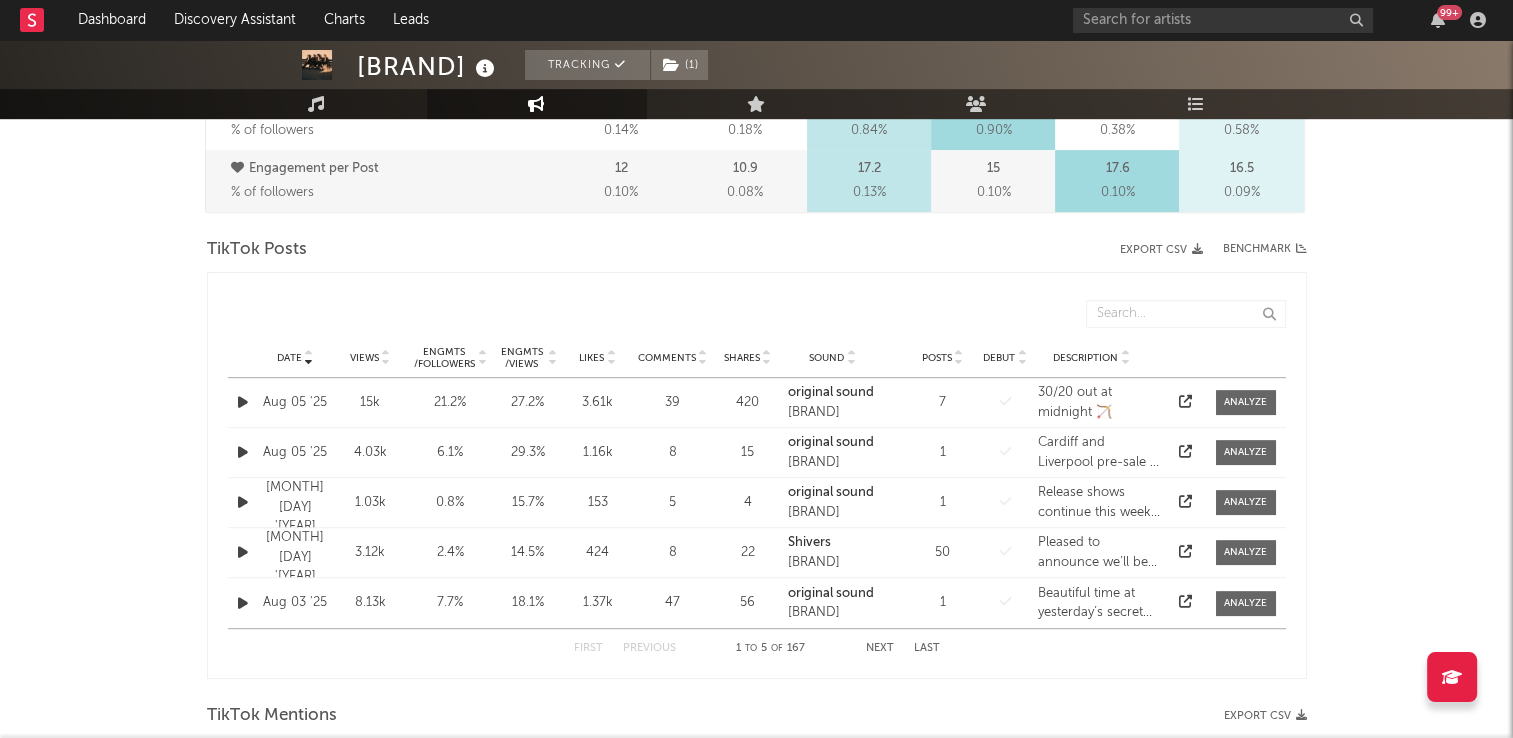 click on "Next" at bounding box center (880, 648) 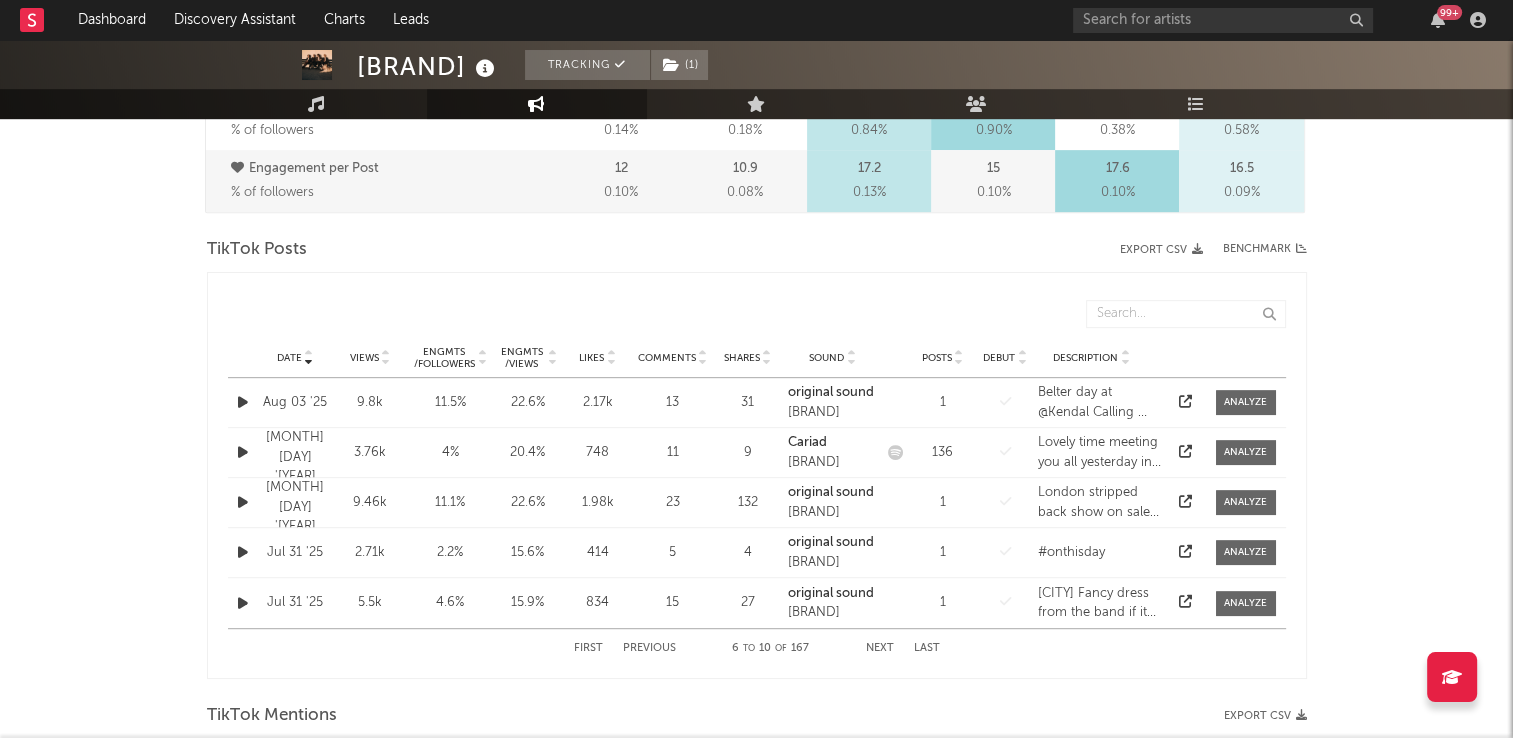 click on "Next" at bounding box center (880, 648) 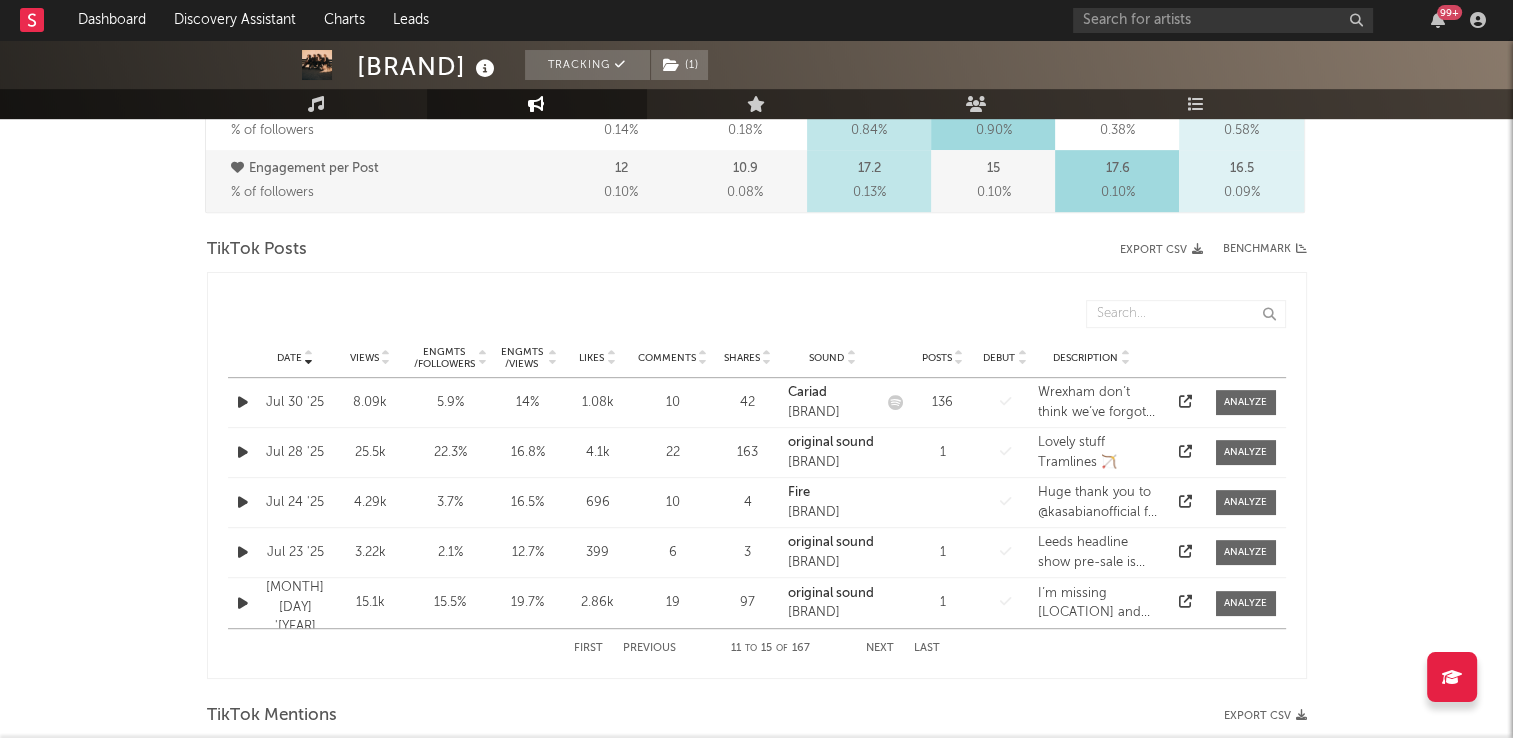 click on "Next" at bounding box center (880, 648) 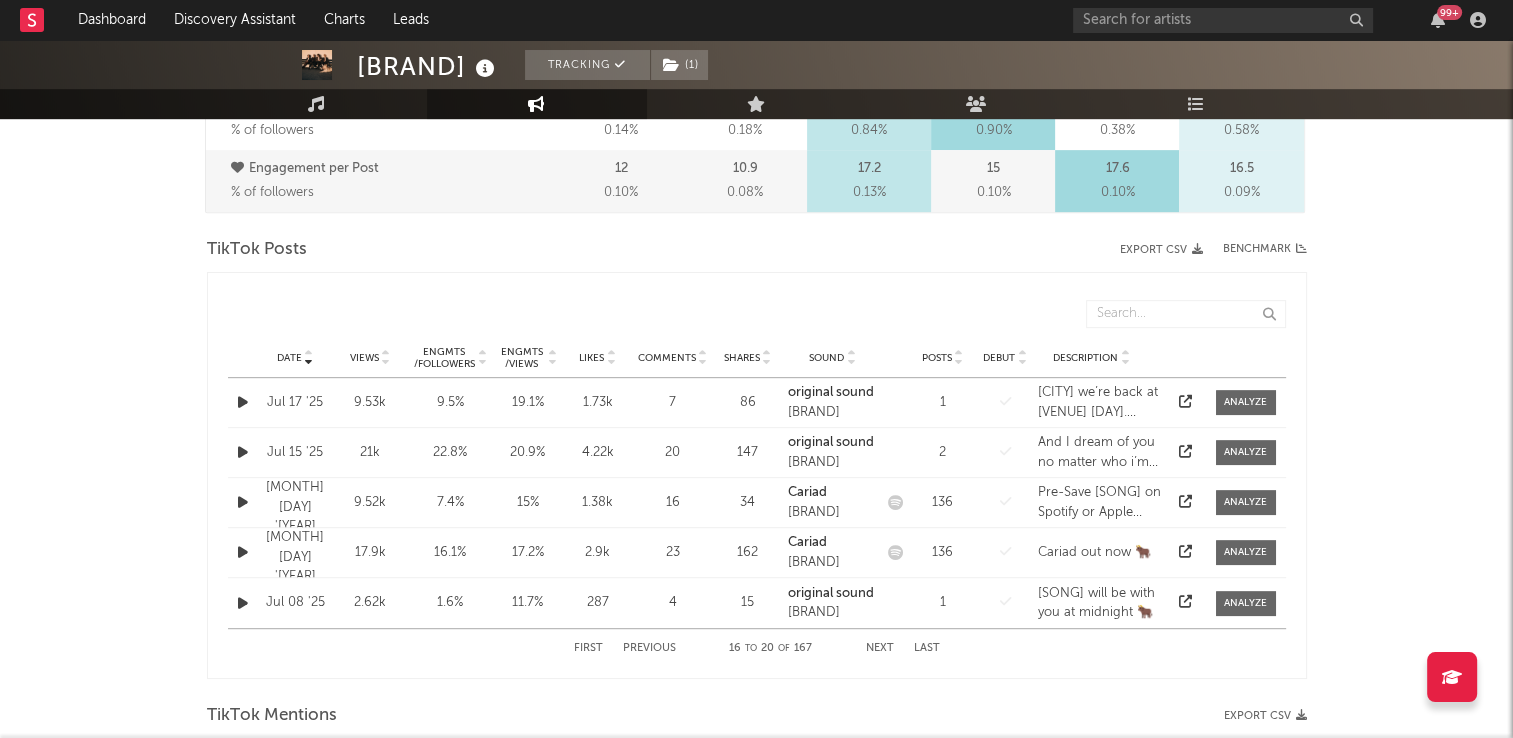 click at bounding box center (309, 354) 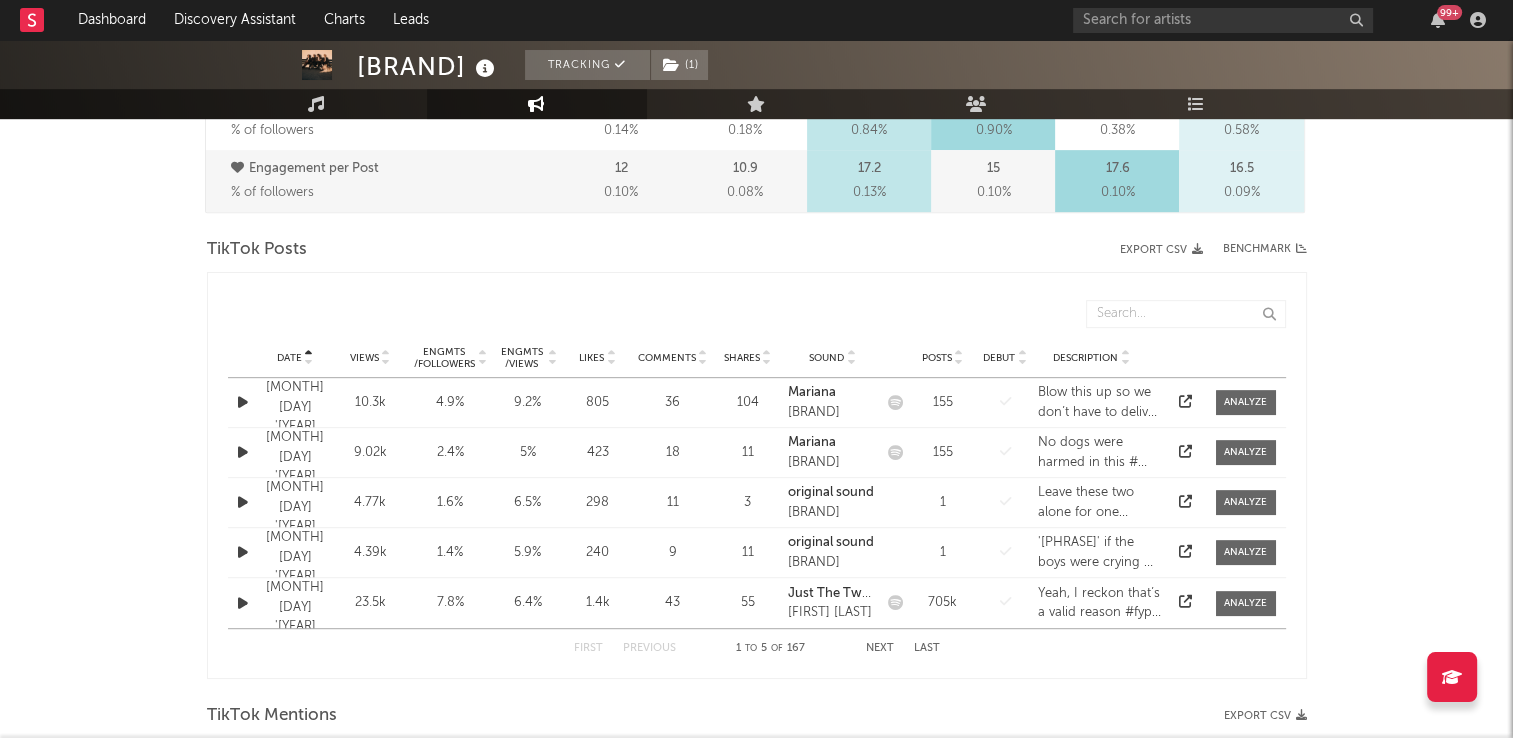 click on "Next" at bounding box center [880, 648] 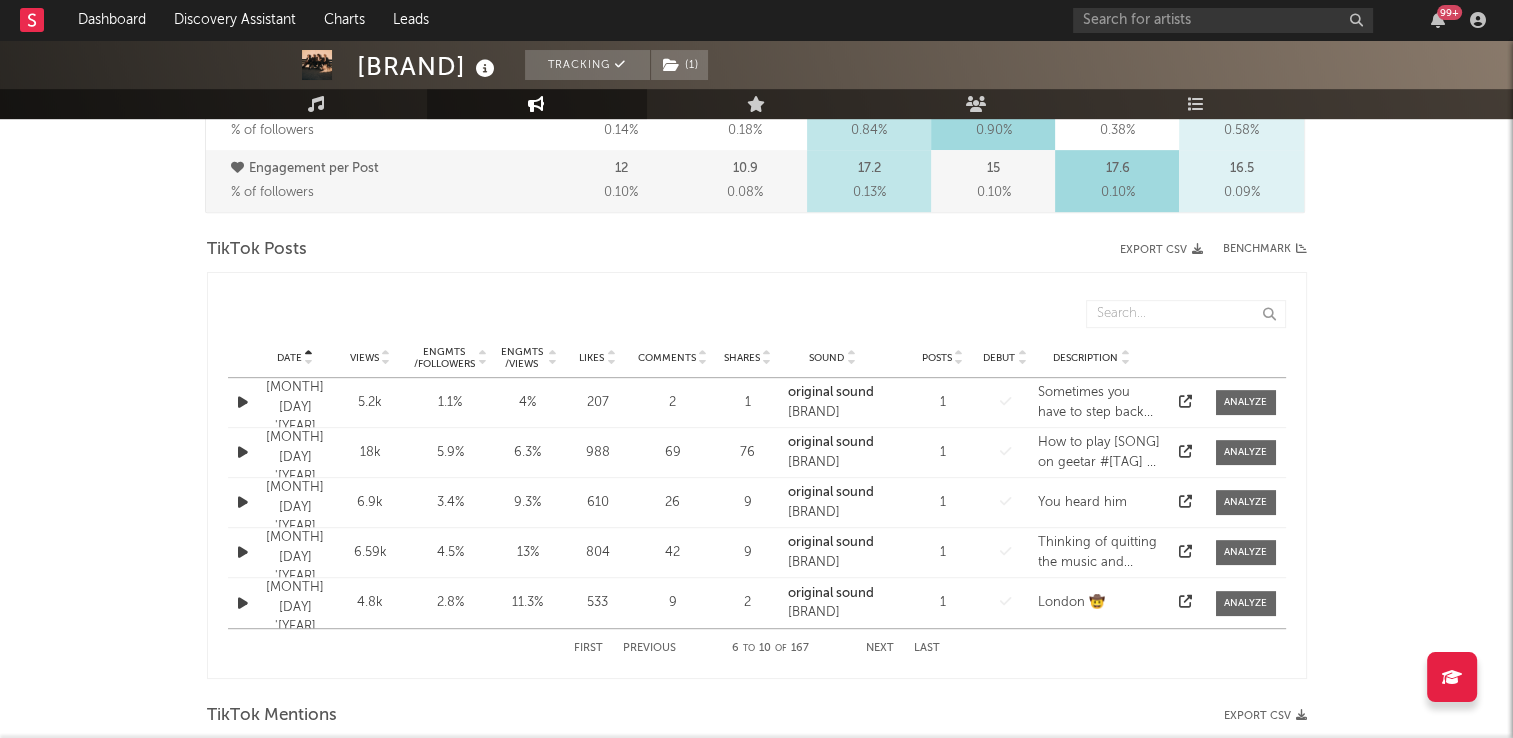 click on "Next" at bounding box center (880, 648) 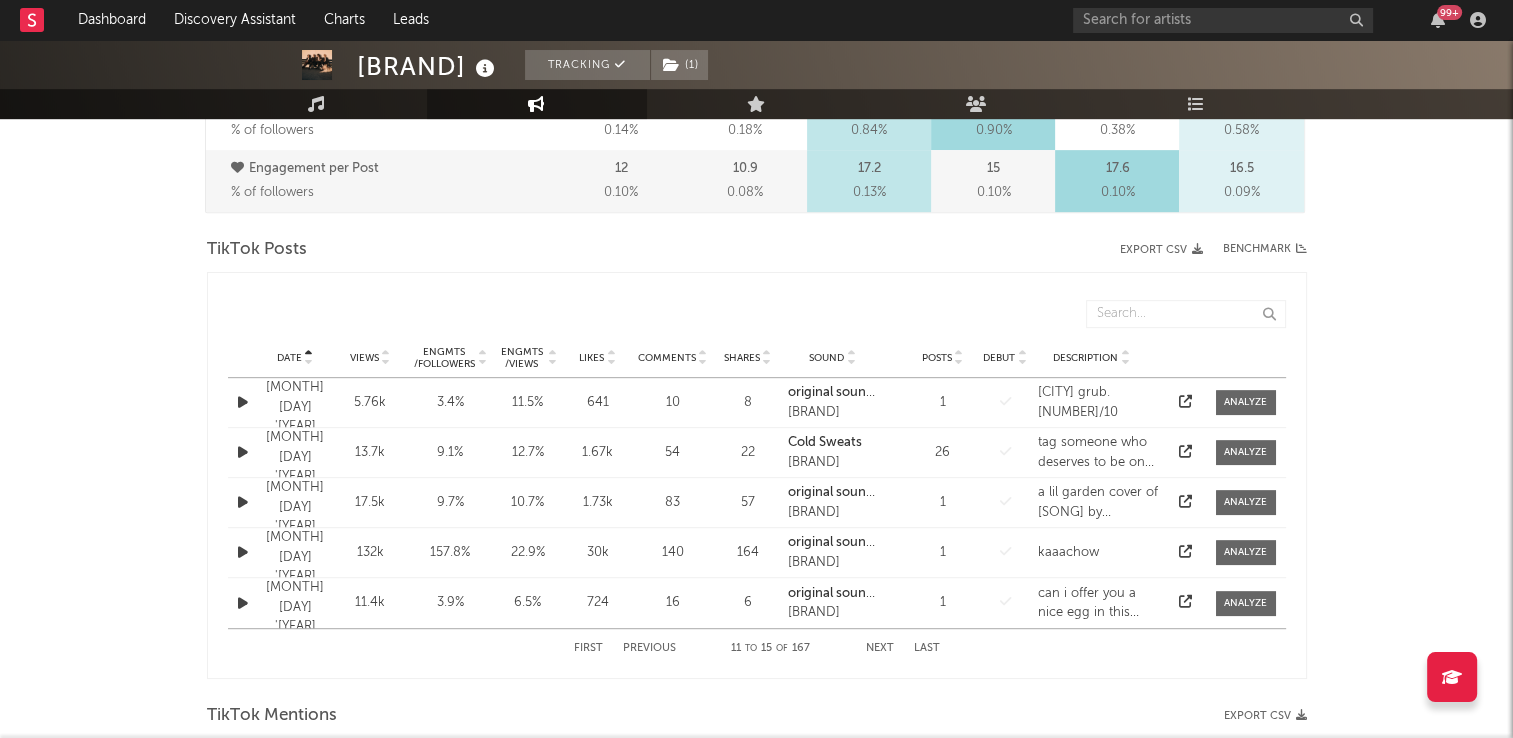 click at bounding box center [243, 552] 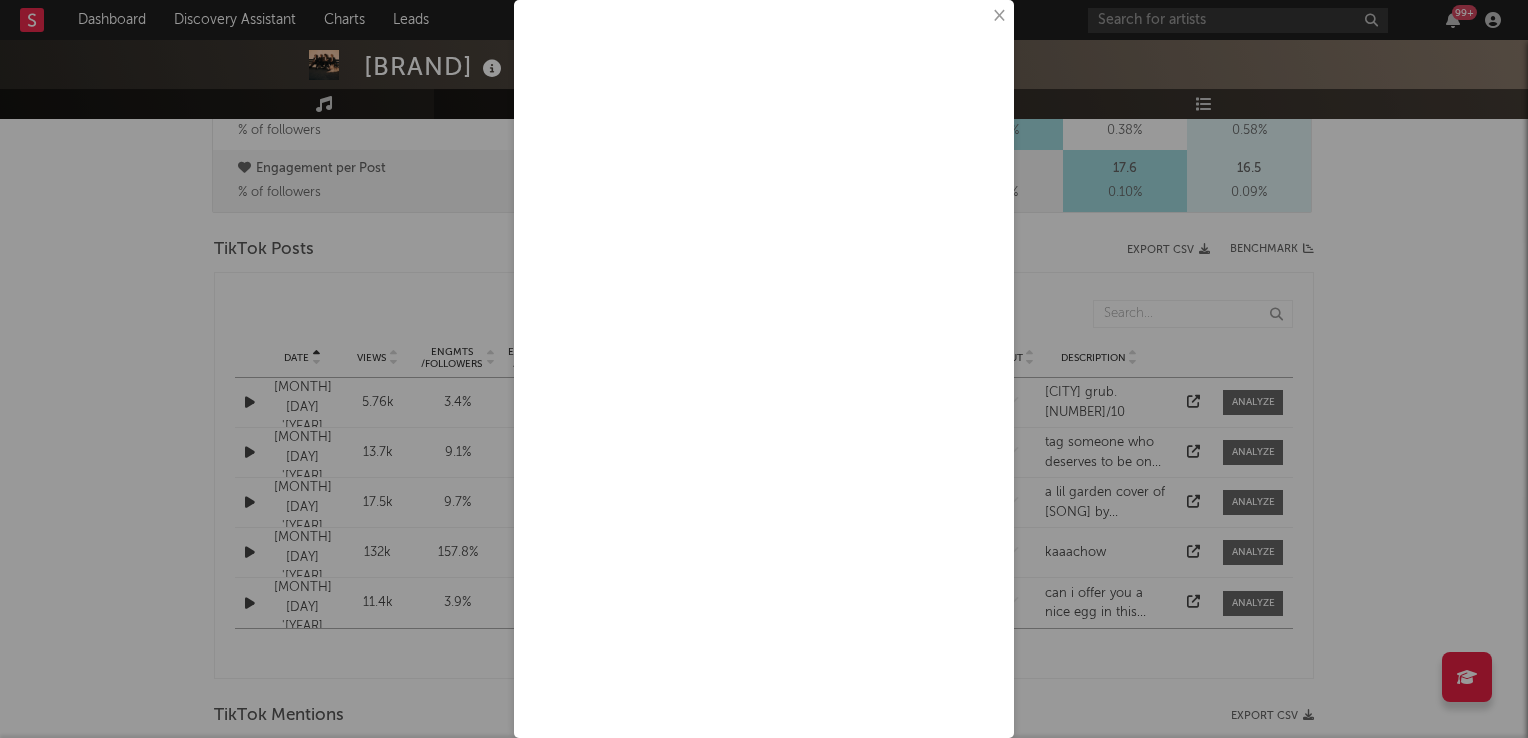 click on "×" at bounding box center [998, 16] 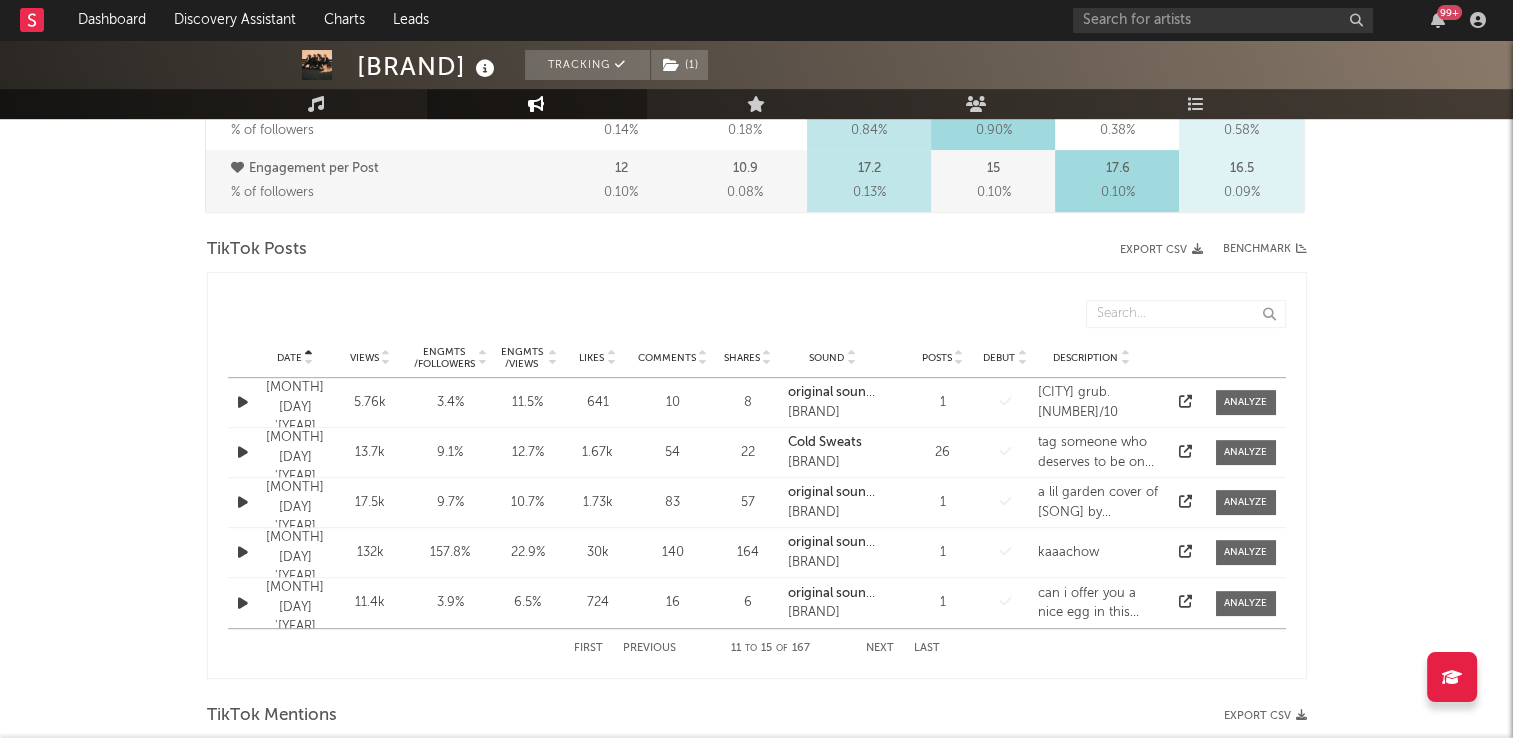 click on "Next" at bounding box center [880, 648] 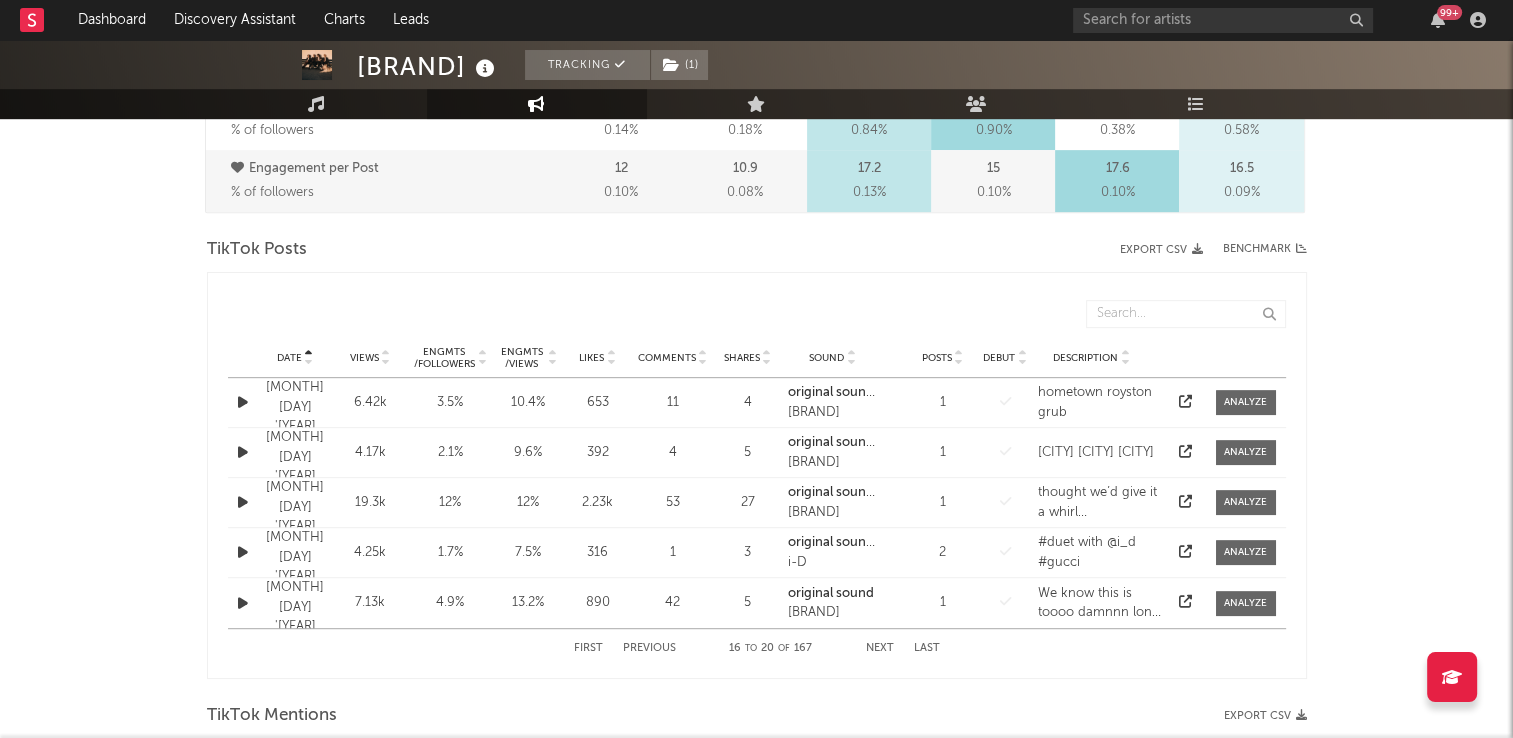 click on "Next" at bounding box center [880, 648] 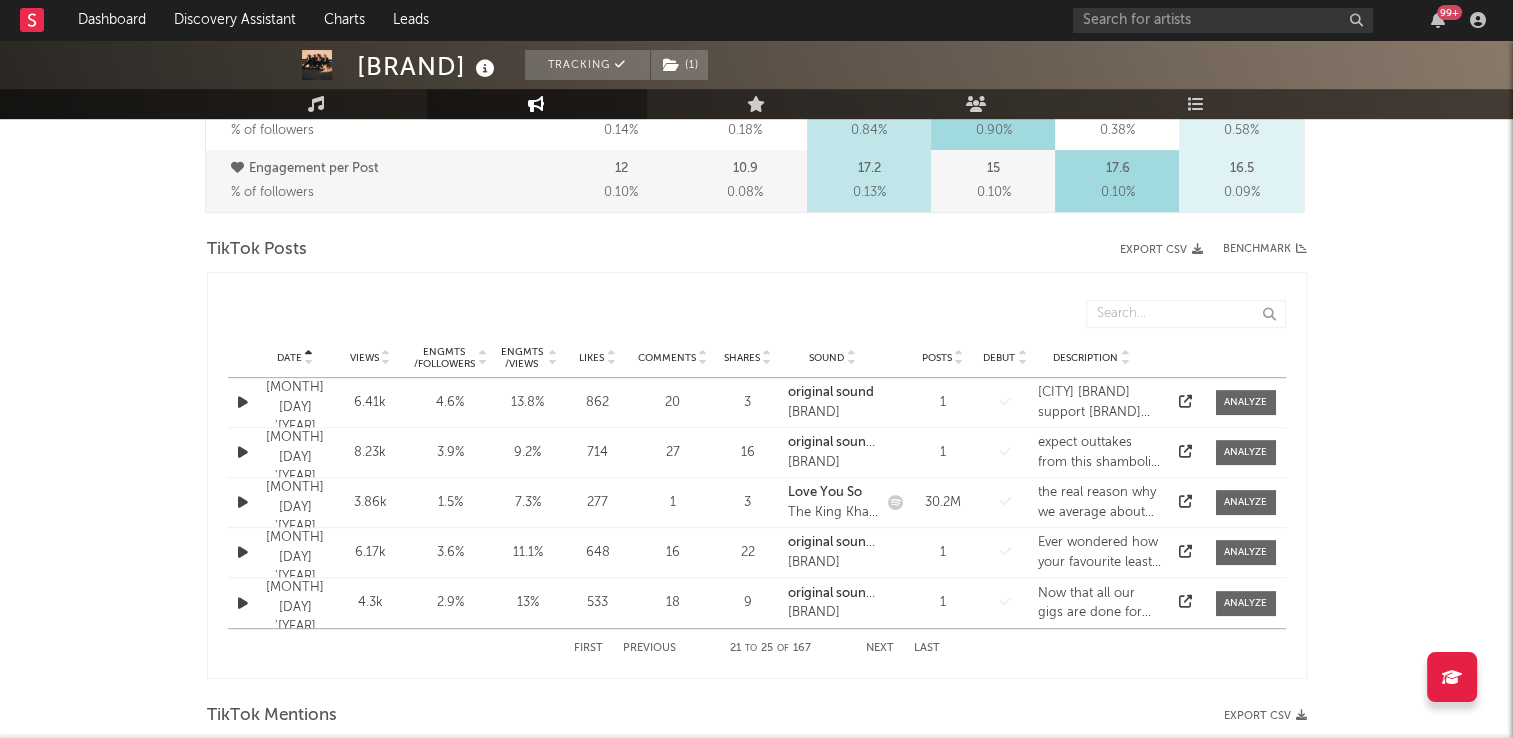click on "Next" at bounding box center (880, 648) 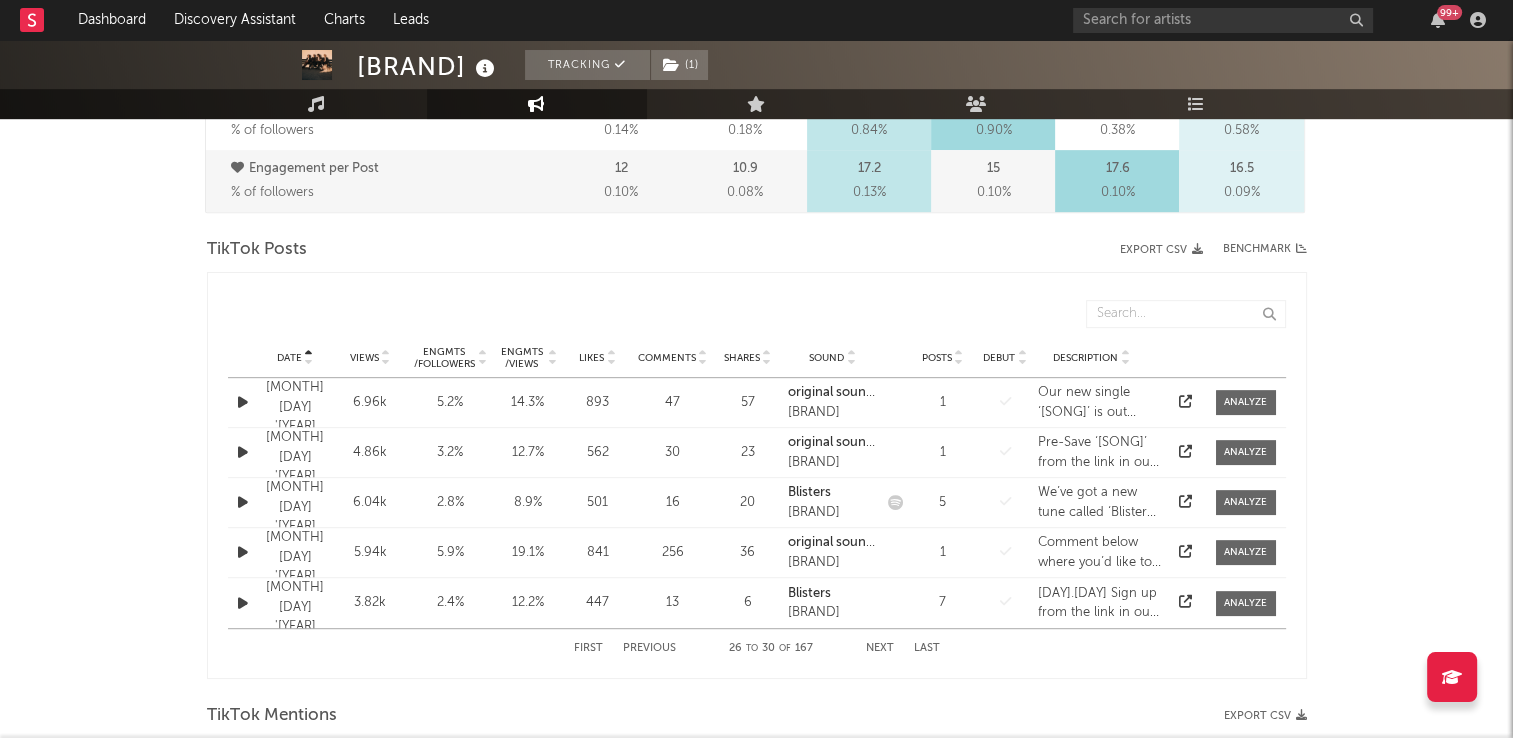 click at bounding box center (309, 354) 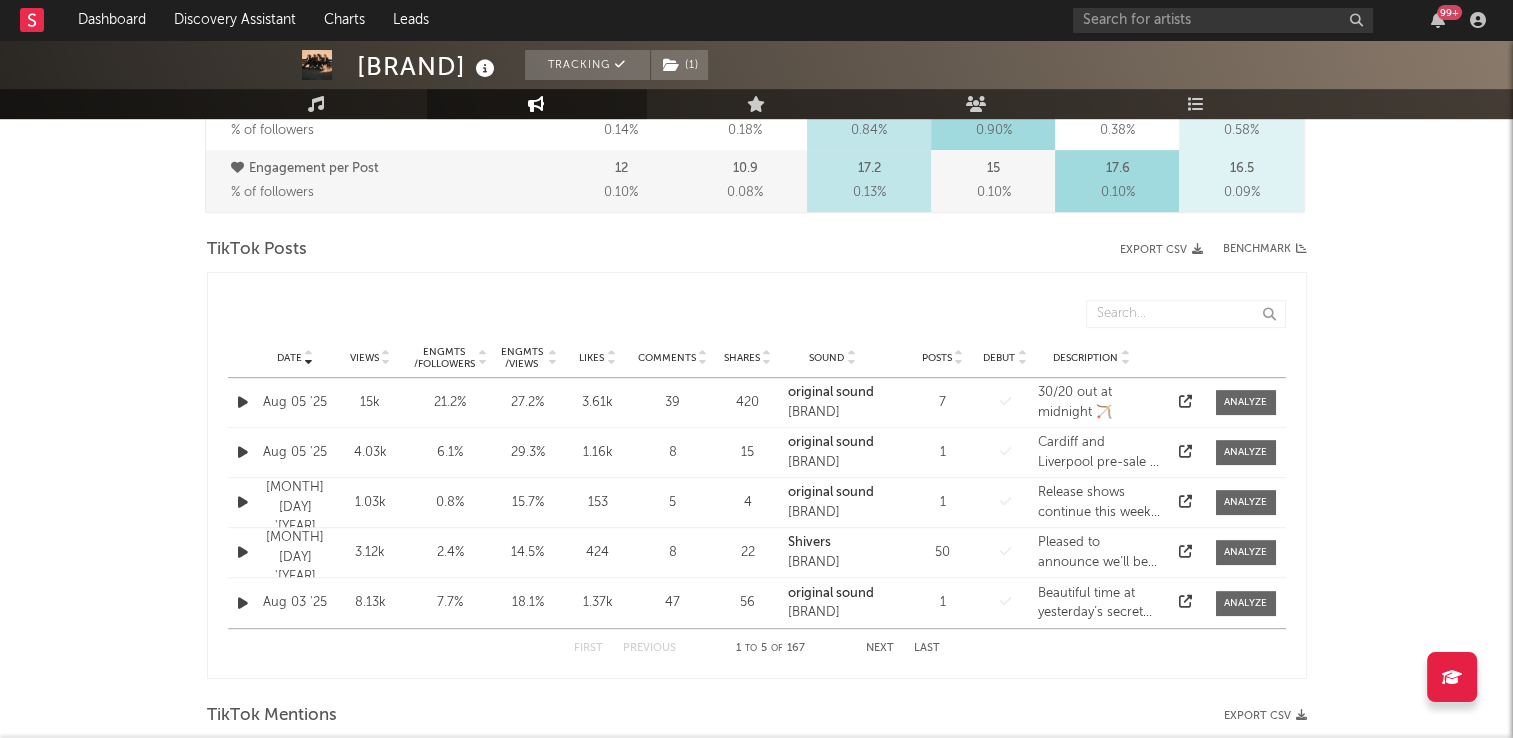 click on "Next" at bounding box center (880, 648) 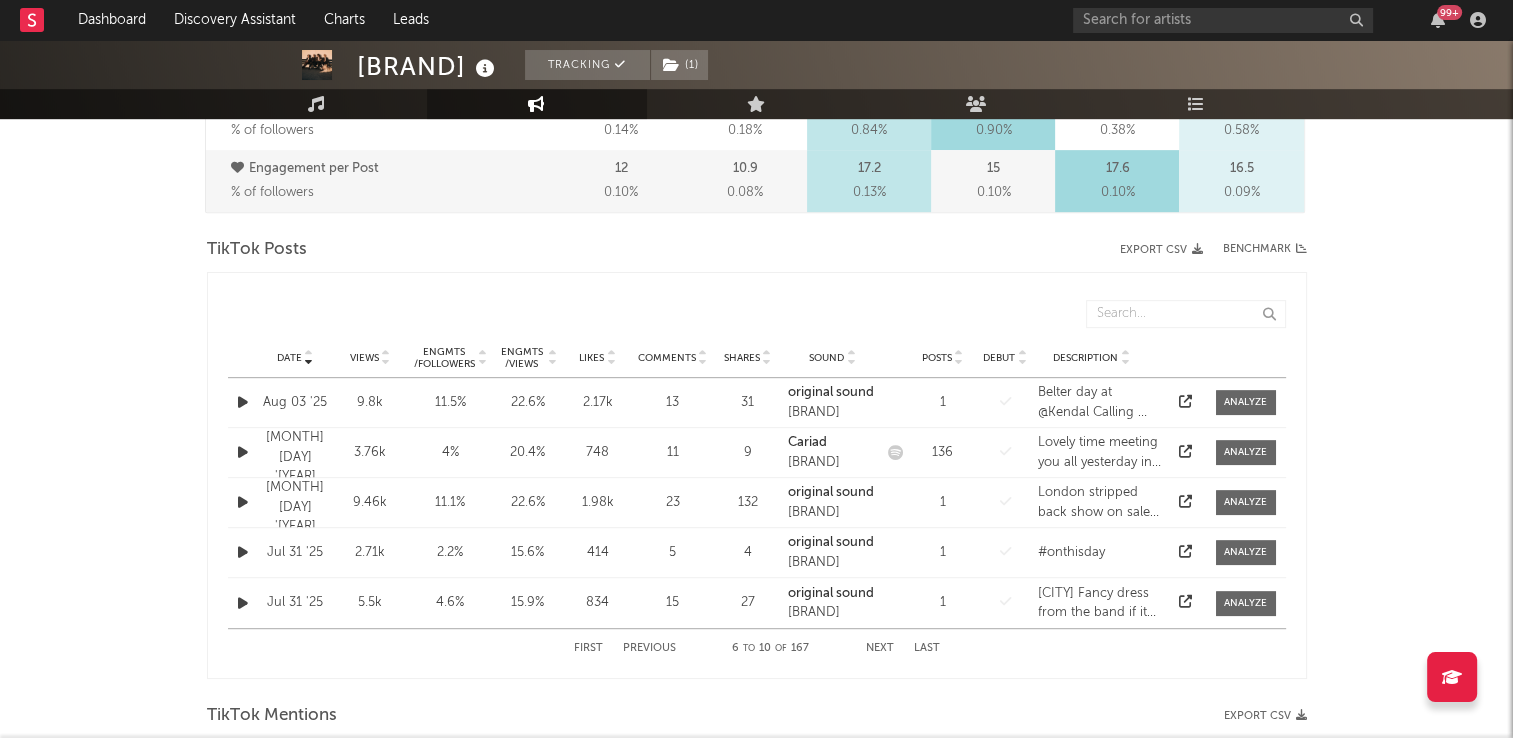 click on "Next" at bounding box center (880, 648) 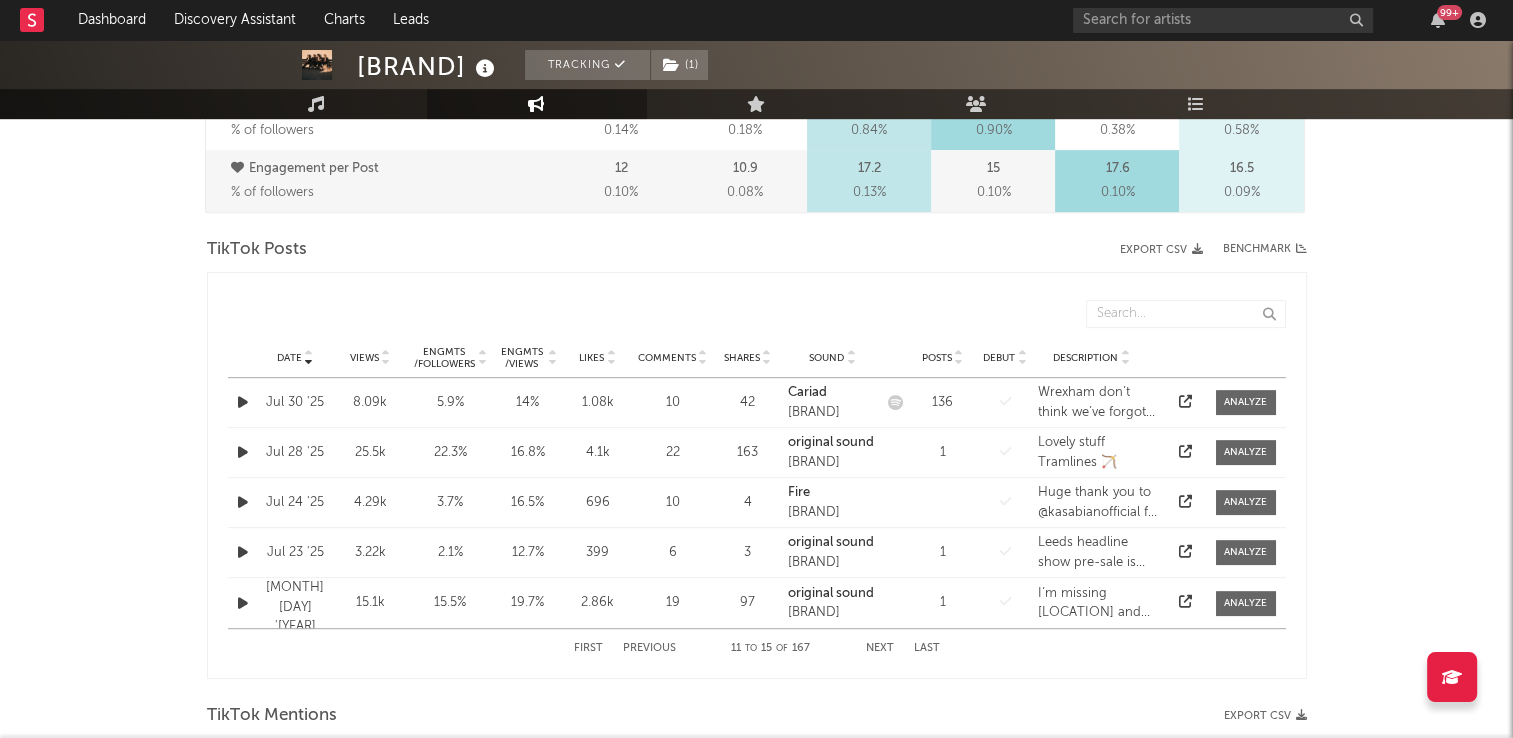 click at bounding box center [243, 452] 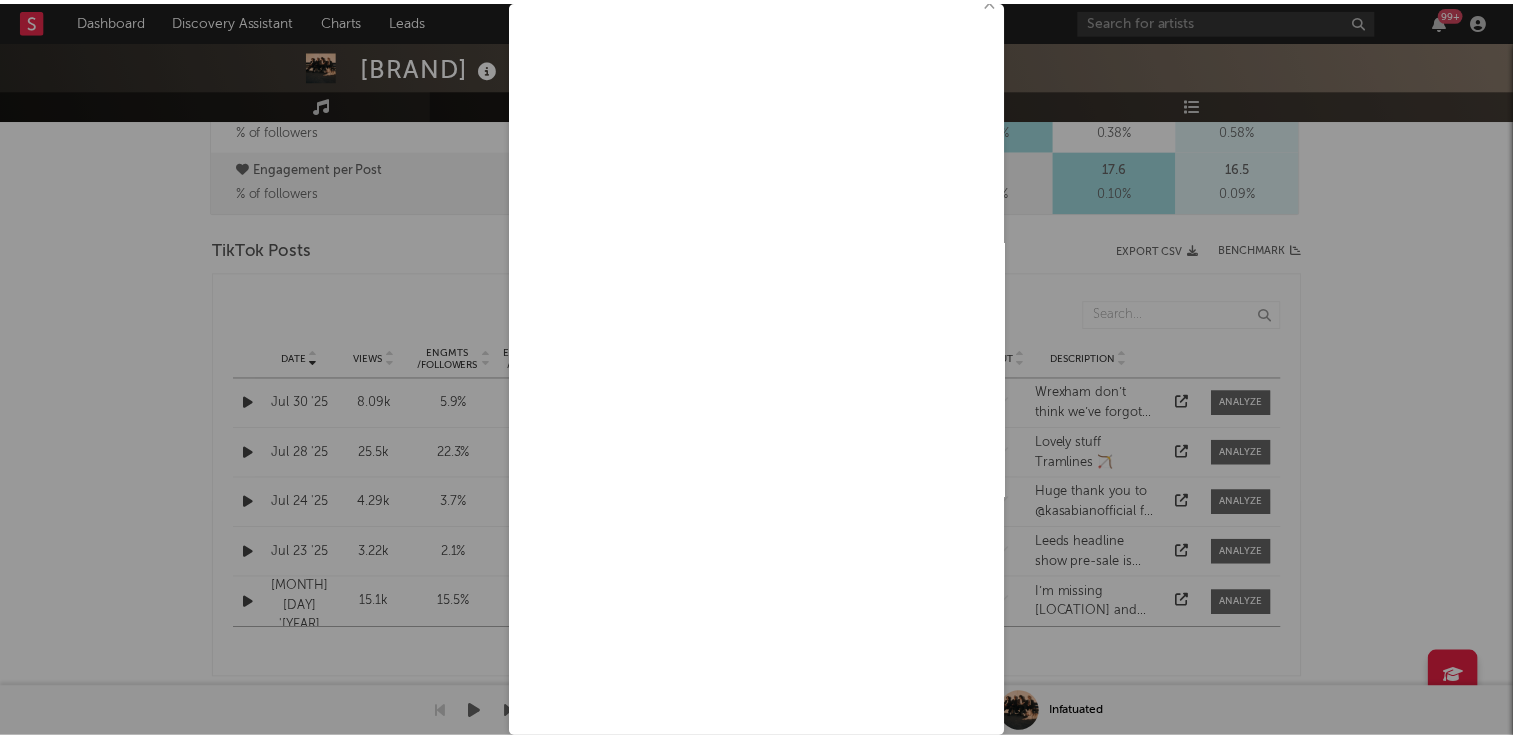 scroll, scrollTop: 0, scrollLeft: 0, axis: both 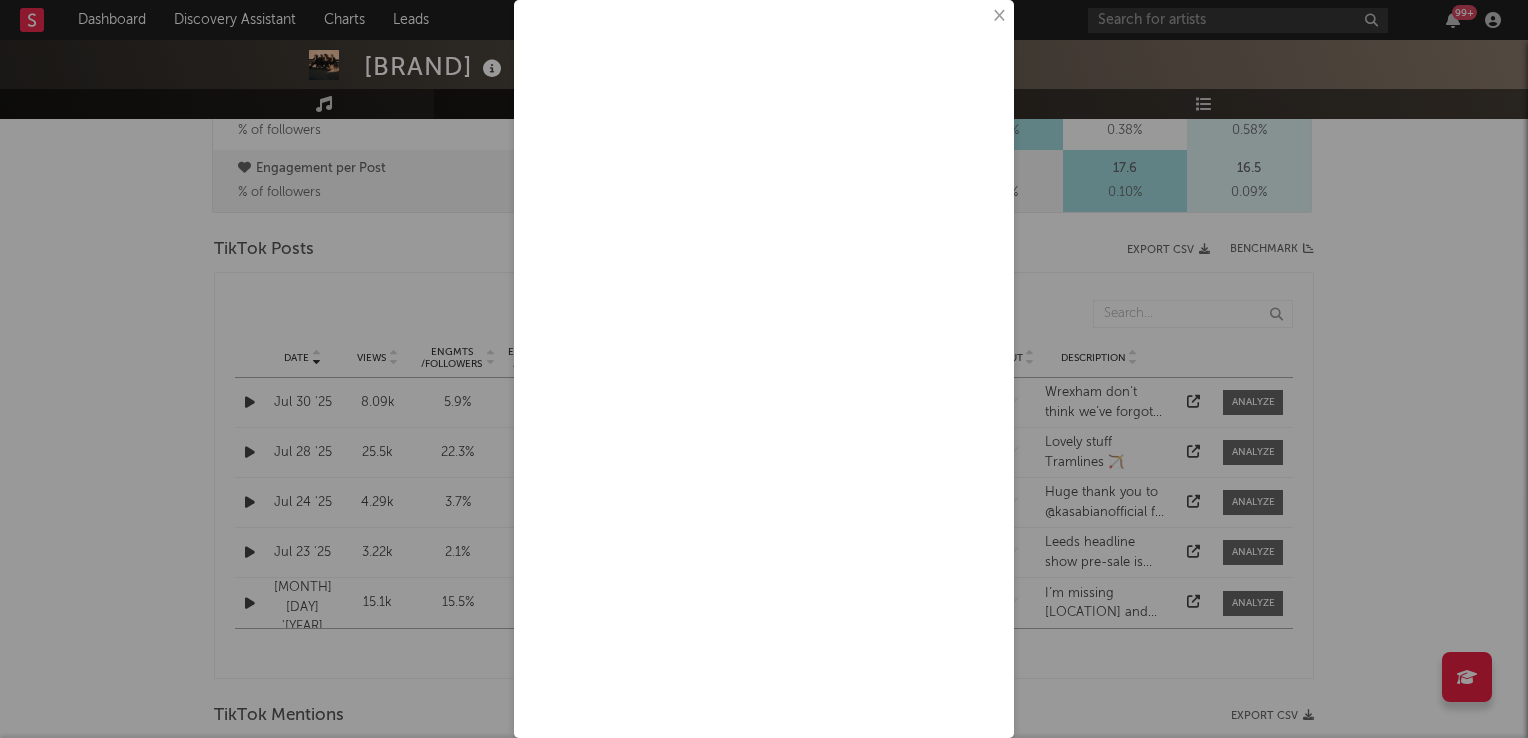click on "×" at bounding box center (998, 16) 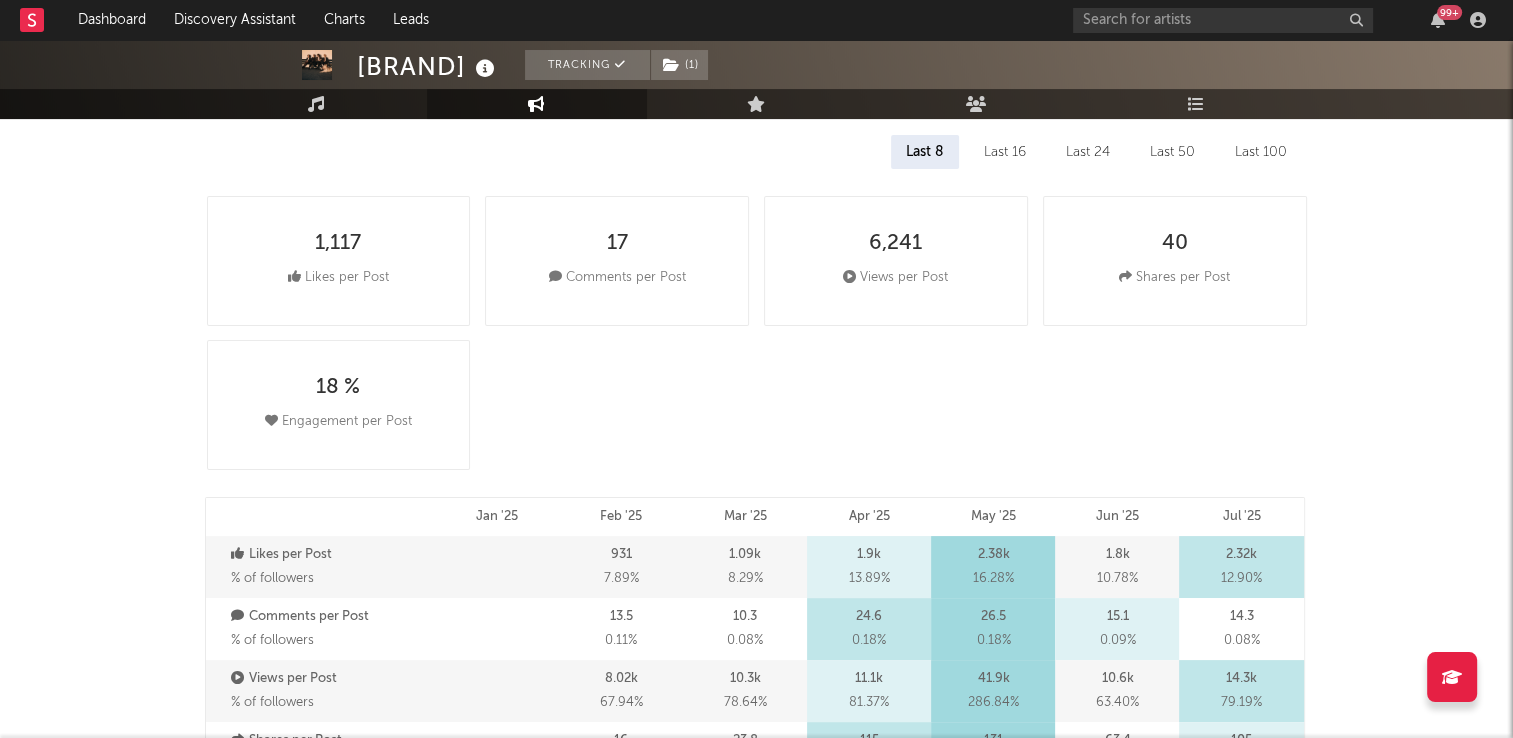 scroll, scrollTop: 0, scrollLeft: 0, axis: both 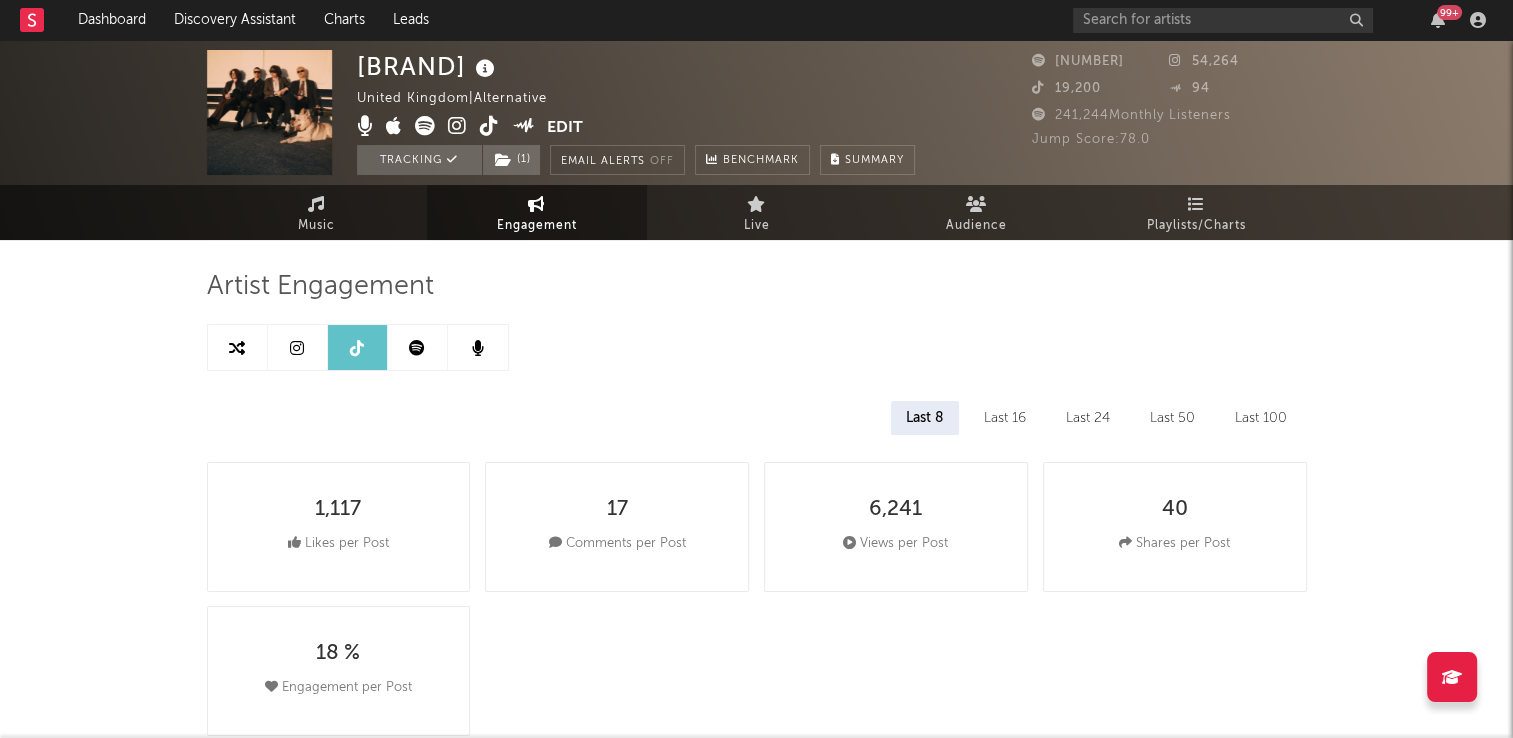 click at bounding box center [489, 126] 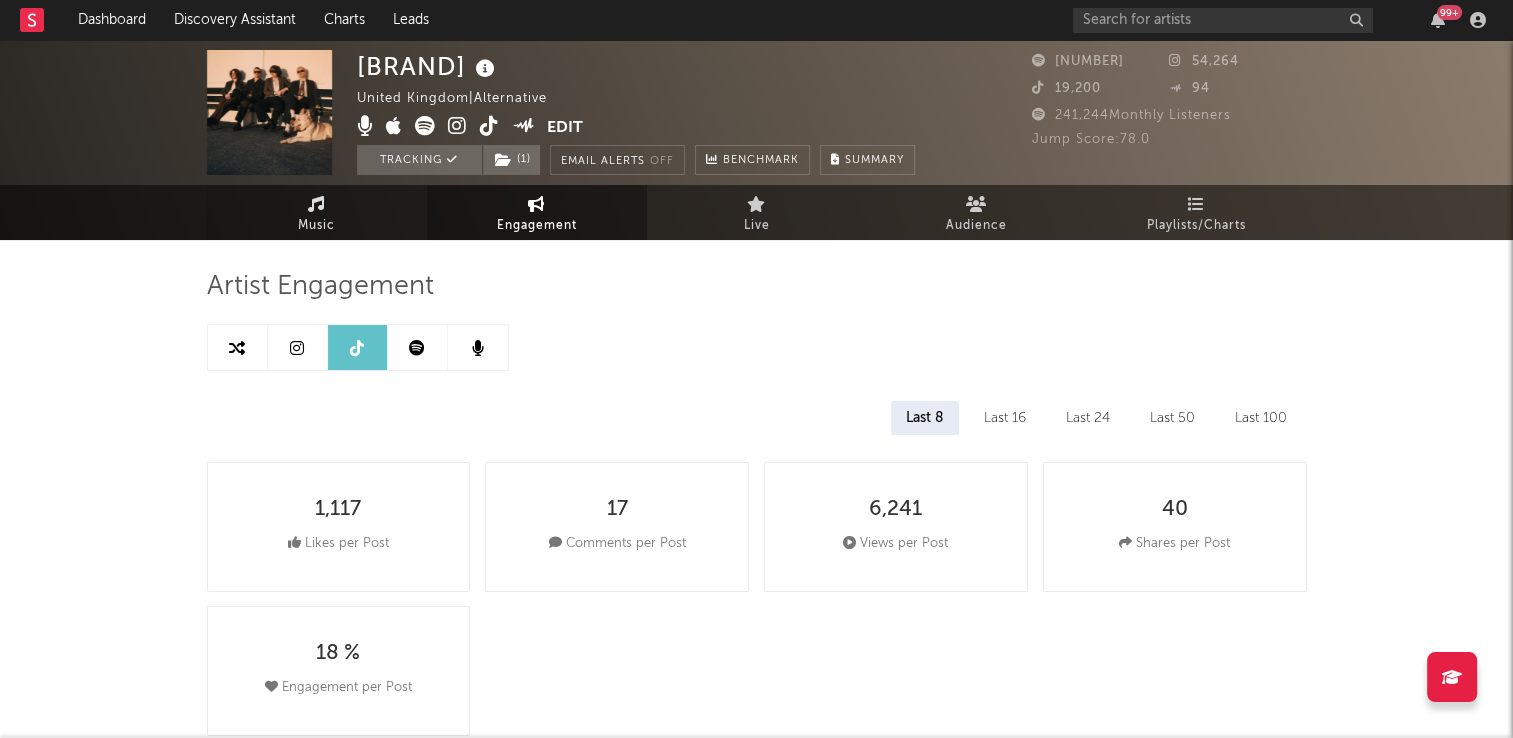 click on "Music" at bounding box center [317, 212] 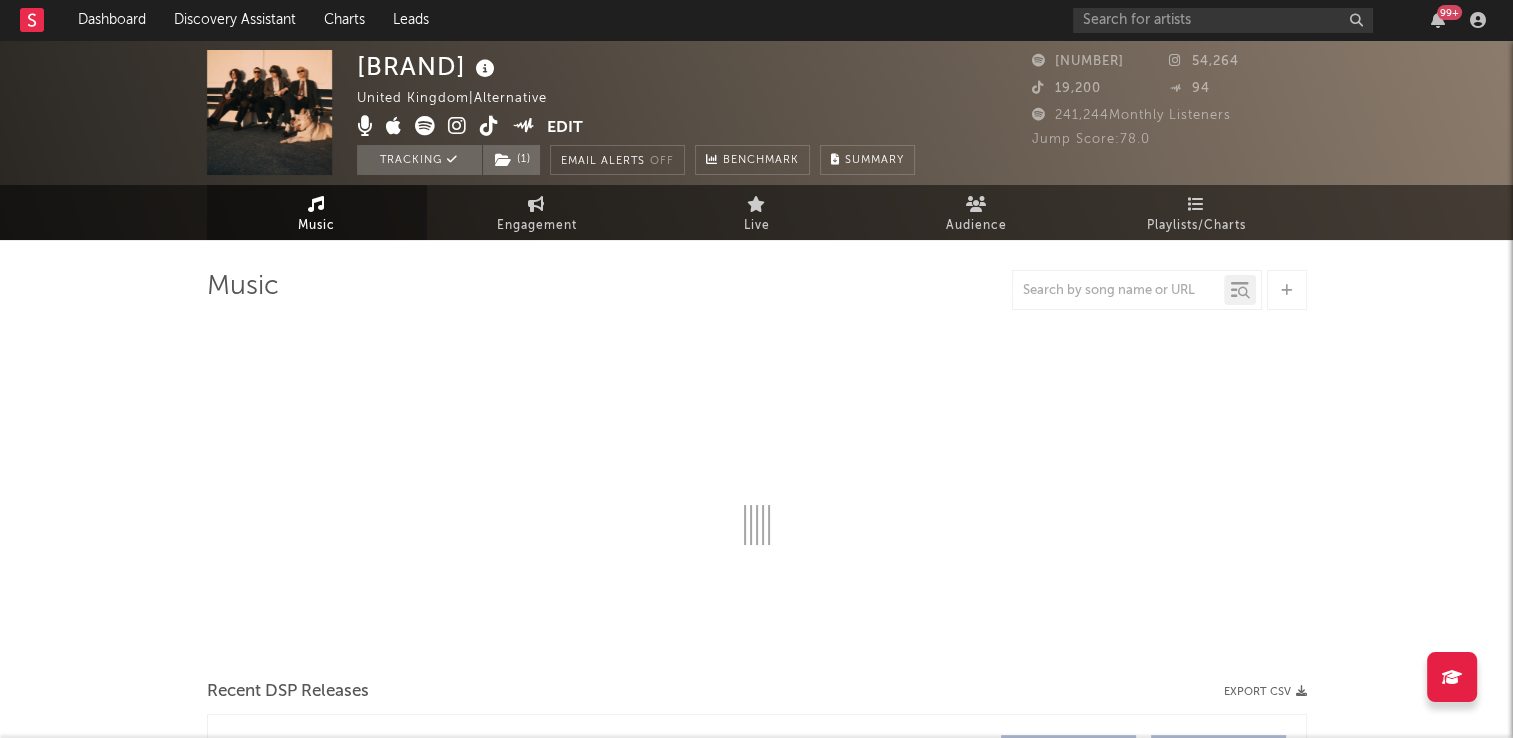 select on "6m" 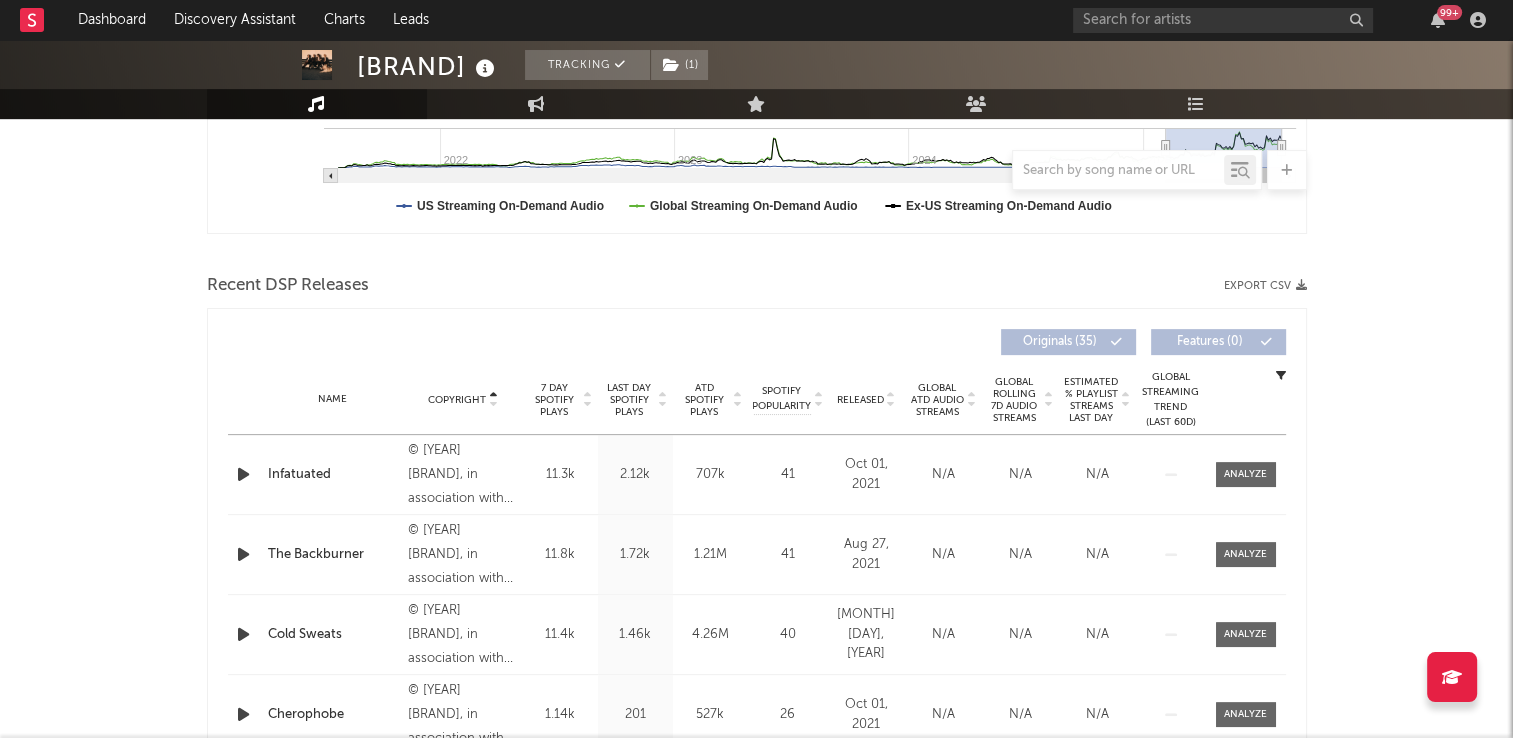 scroll, scrollTop: 600, scrollLeft: 0, axis: vertical 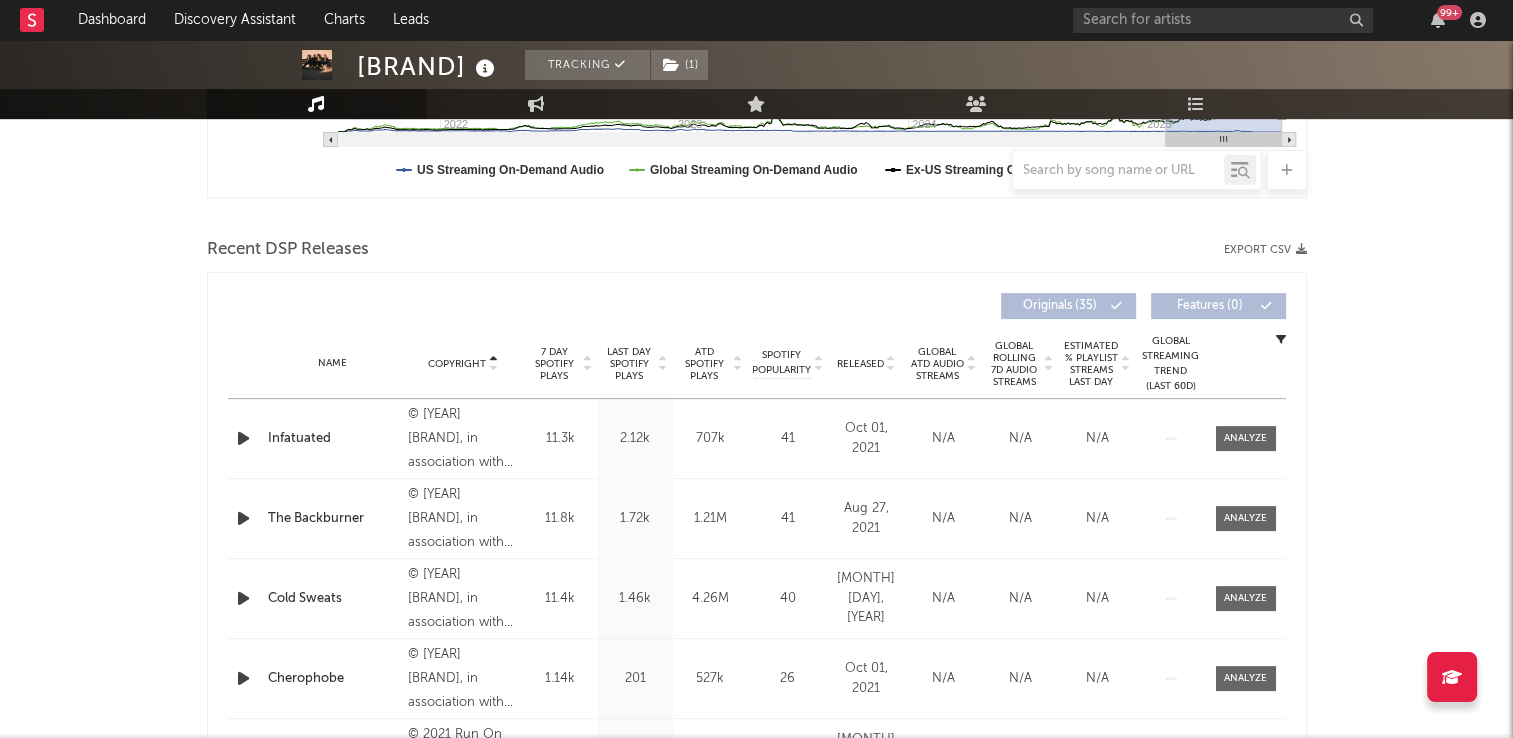 click at bounding box center [493, 360] 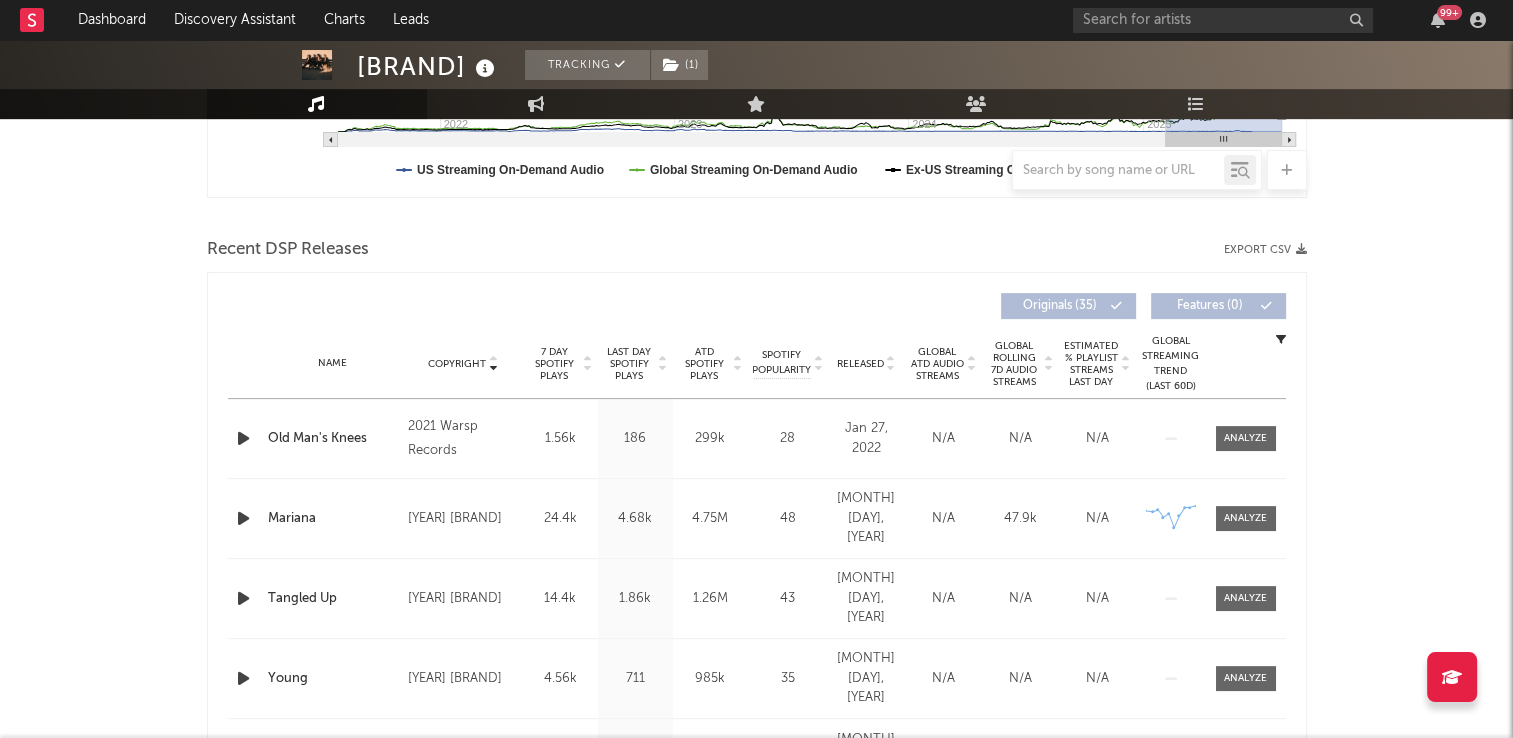 click at bounding box center (493, 360) 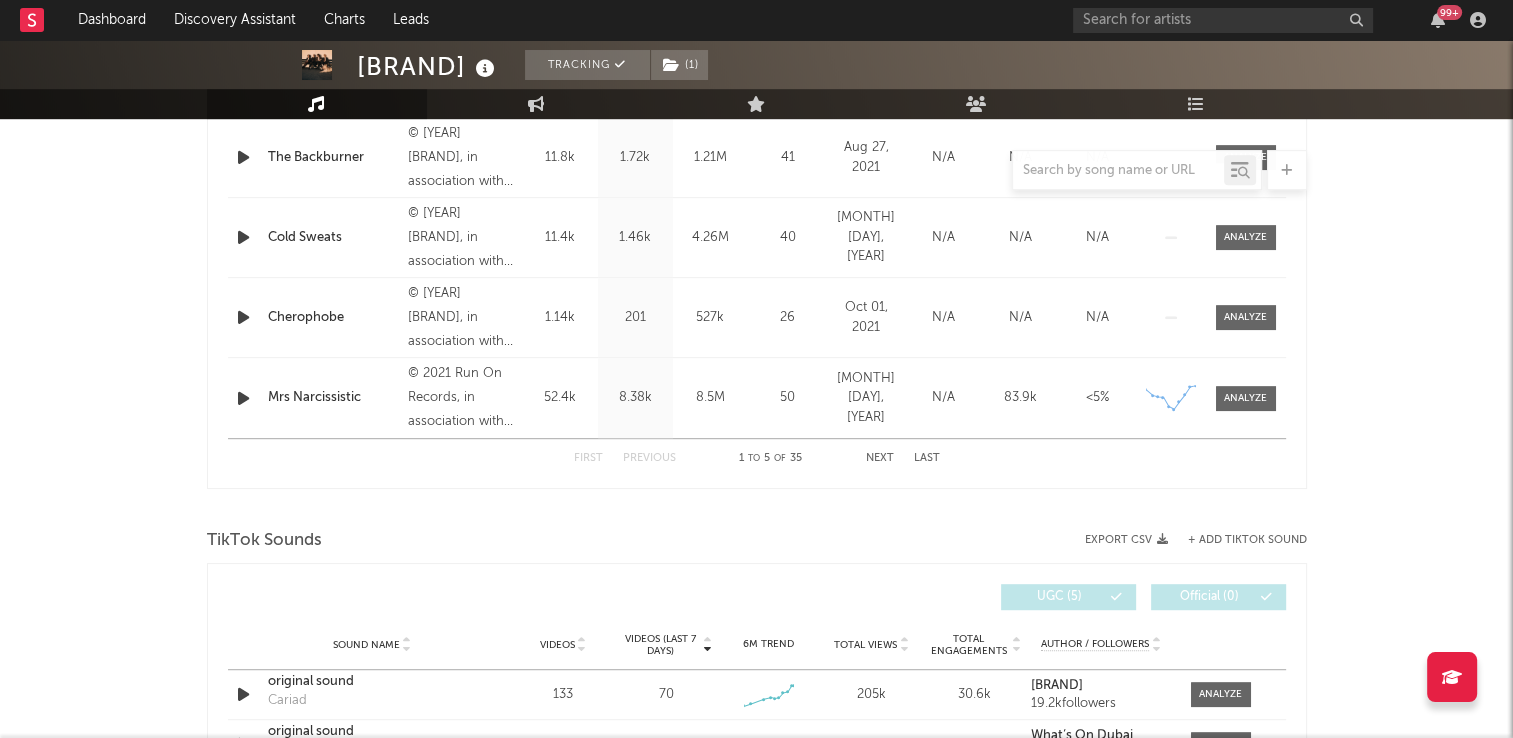 scroll, scrollTop: 800, scrollLeft: 0, axis: vertical 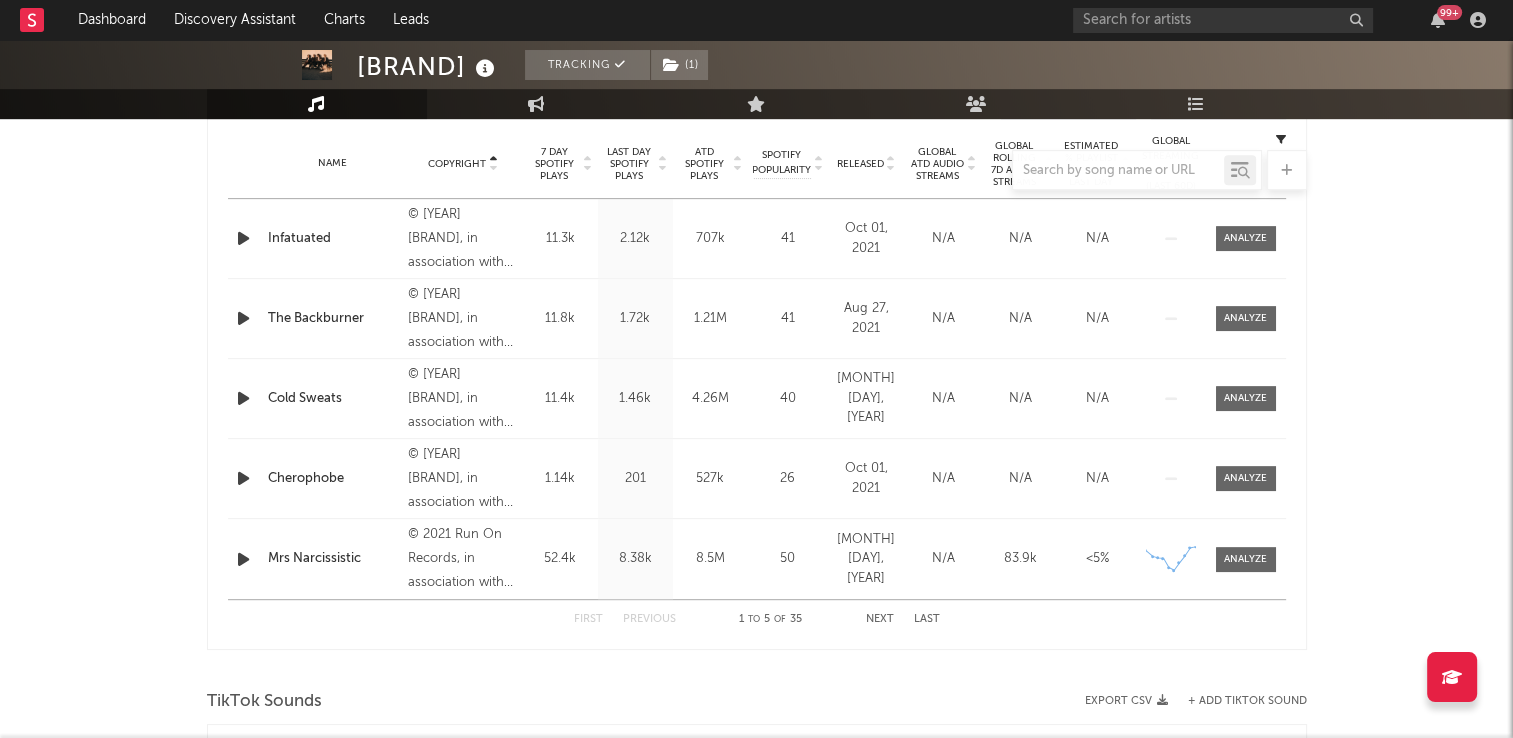 click on "Next" at bounding box center [880, 619] 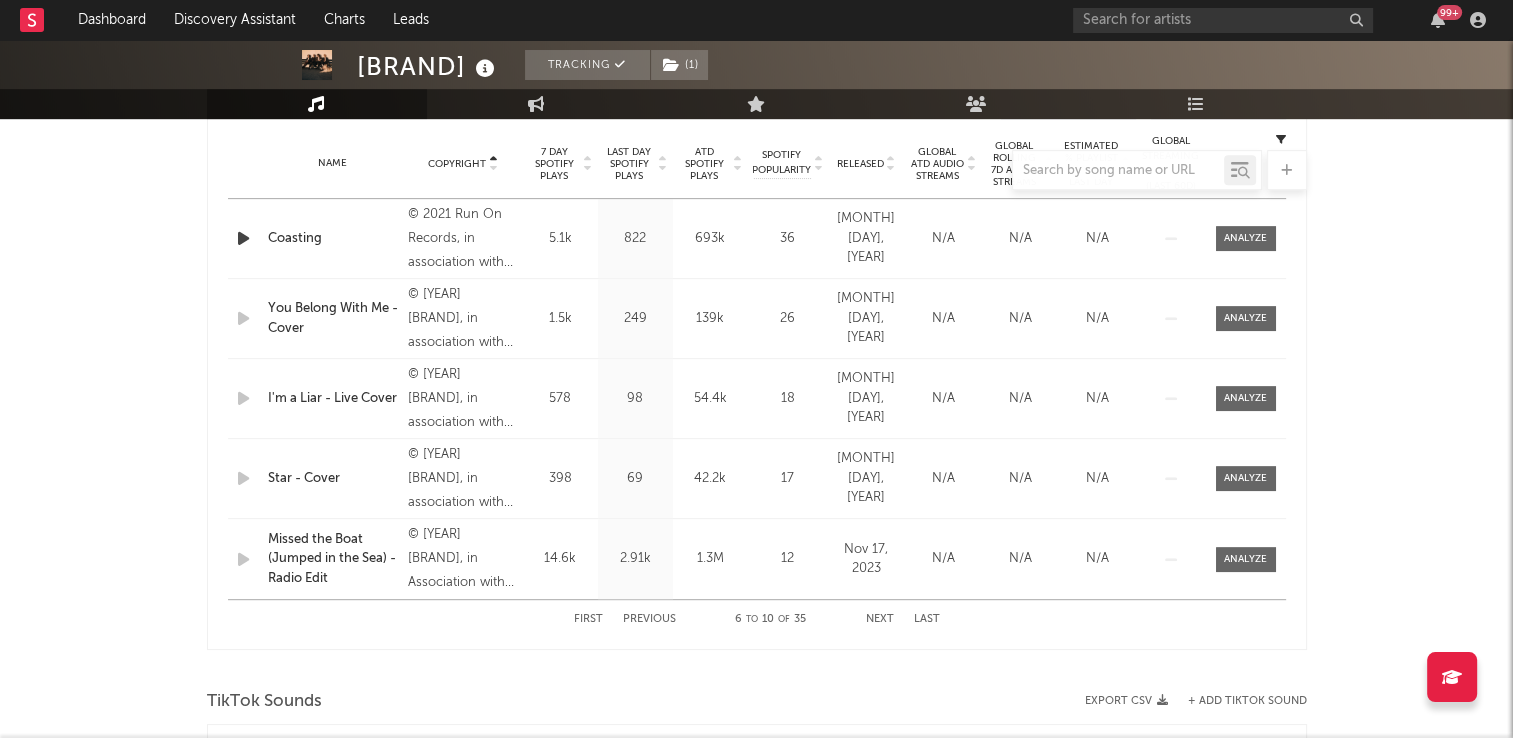 click on "Next" at bounding box center [880, 619] 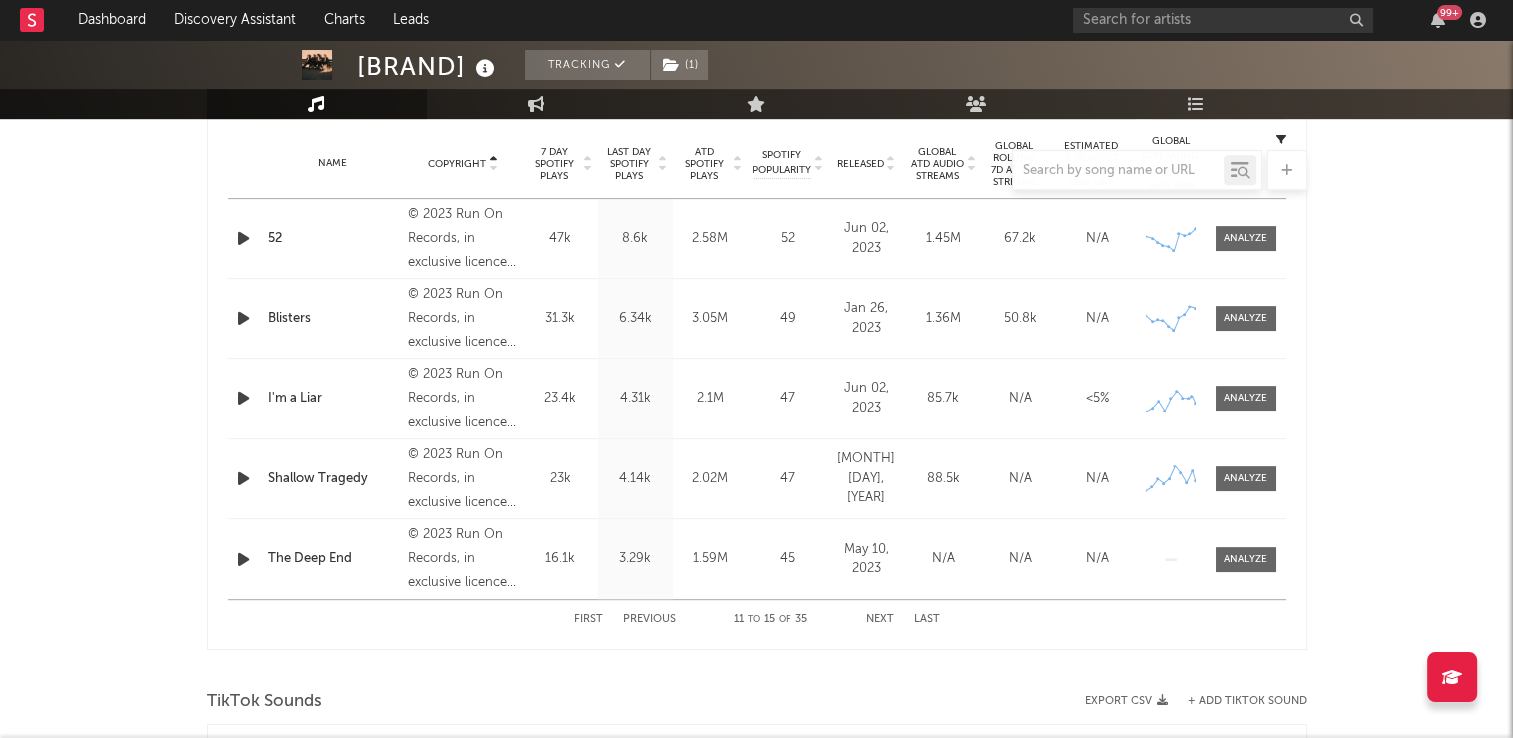 click on "Next" at bounding box center [880, 619] 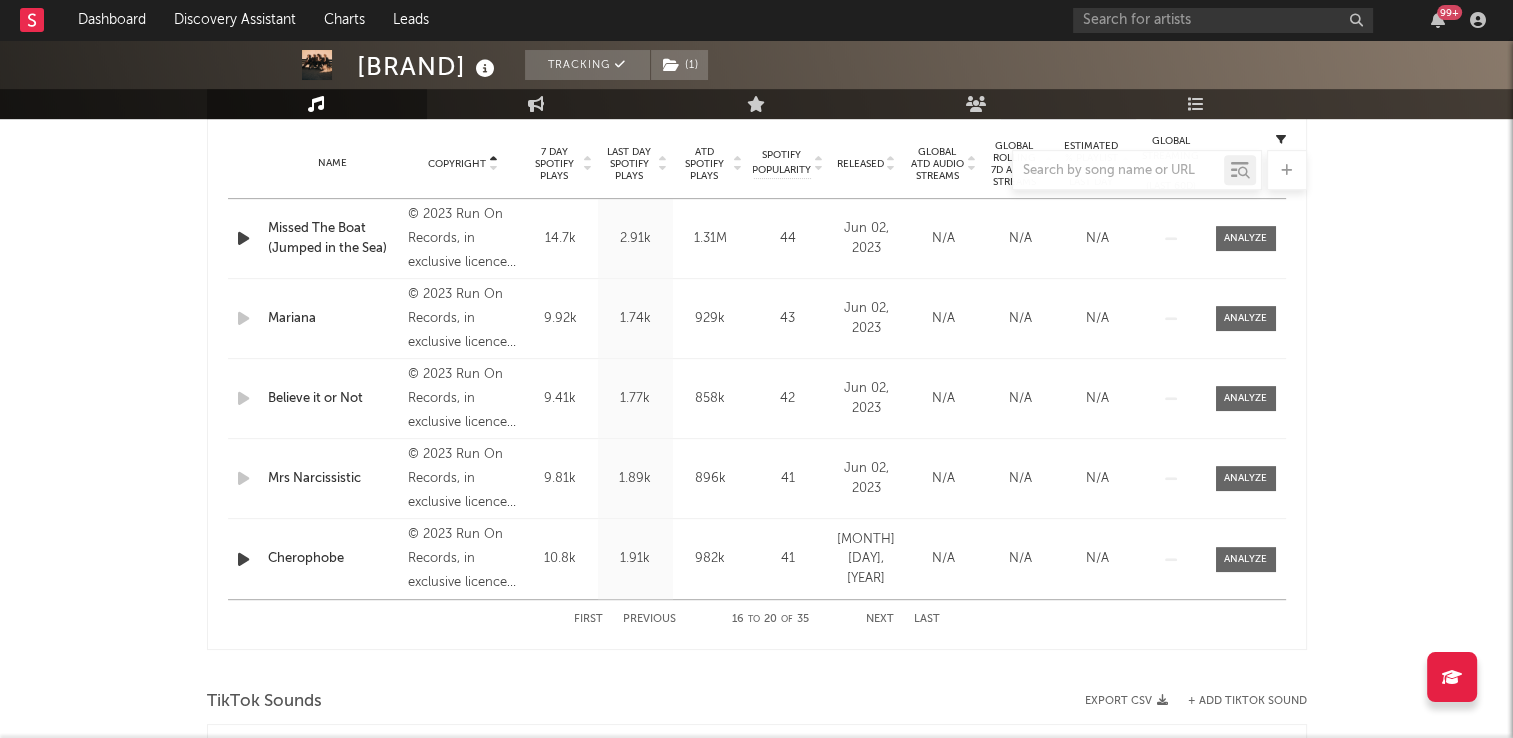 click on "Next" at bounding box center (880, 619) 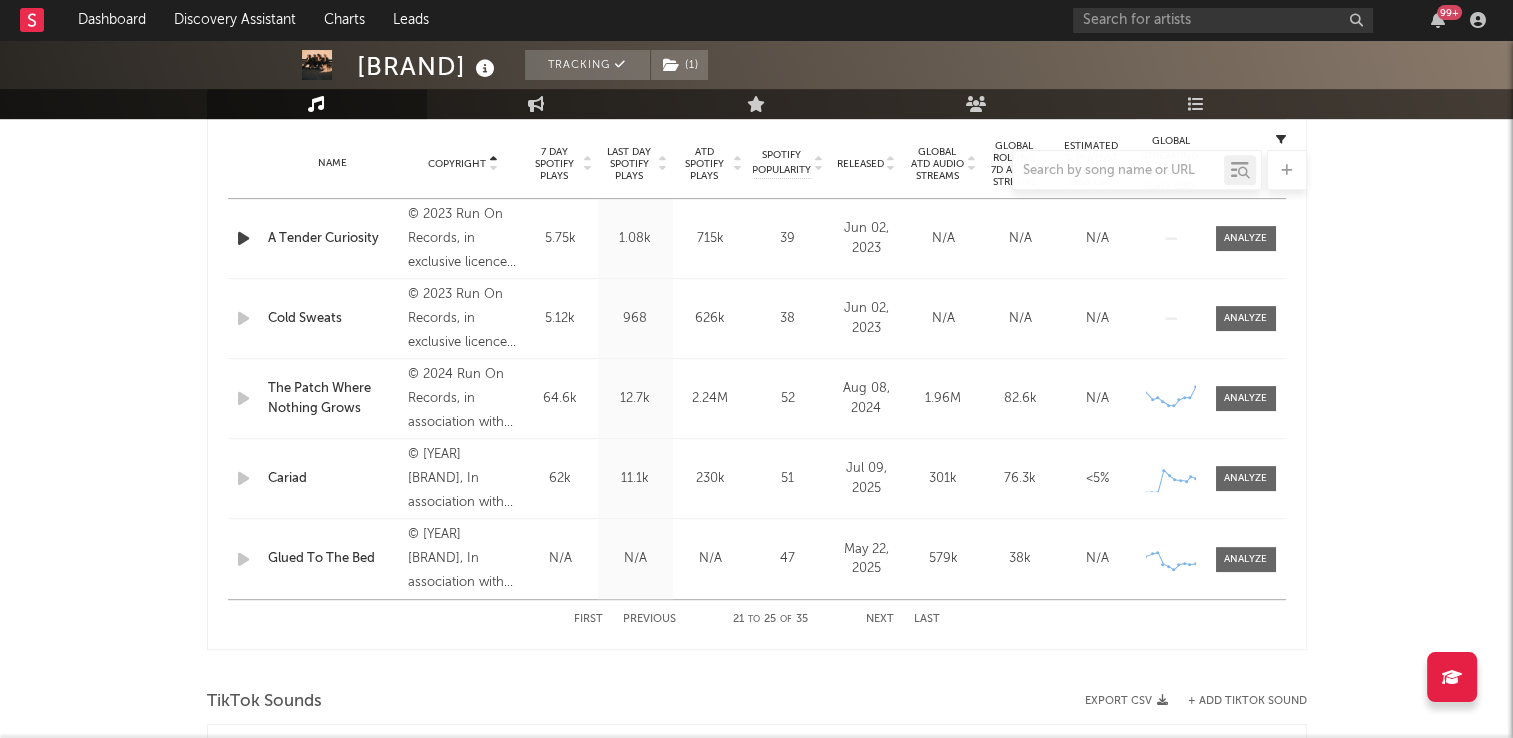 click on "Next" at bounding box center [880, 619] 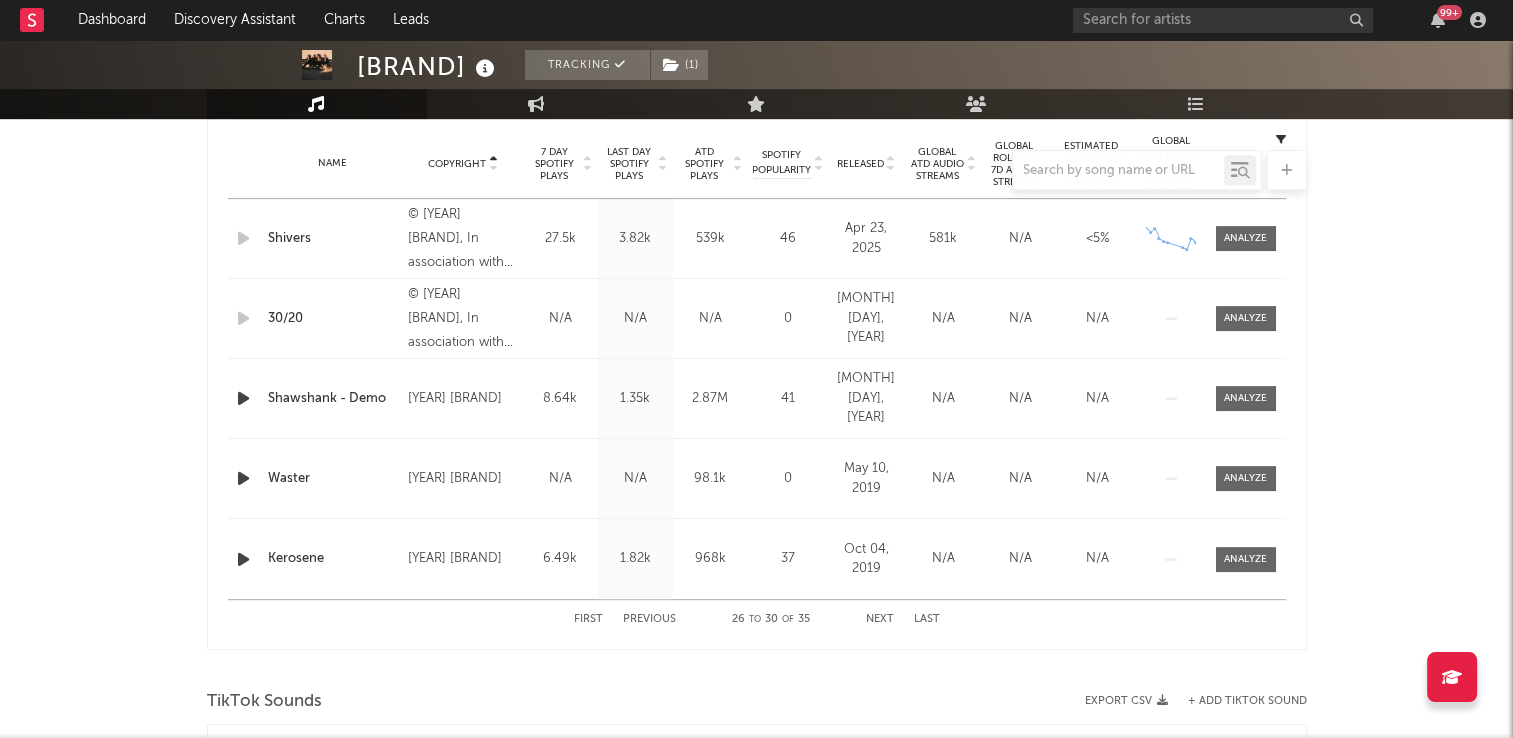 click on "Next" at bounding box center (880, 619) 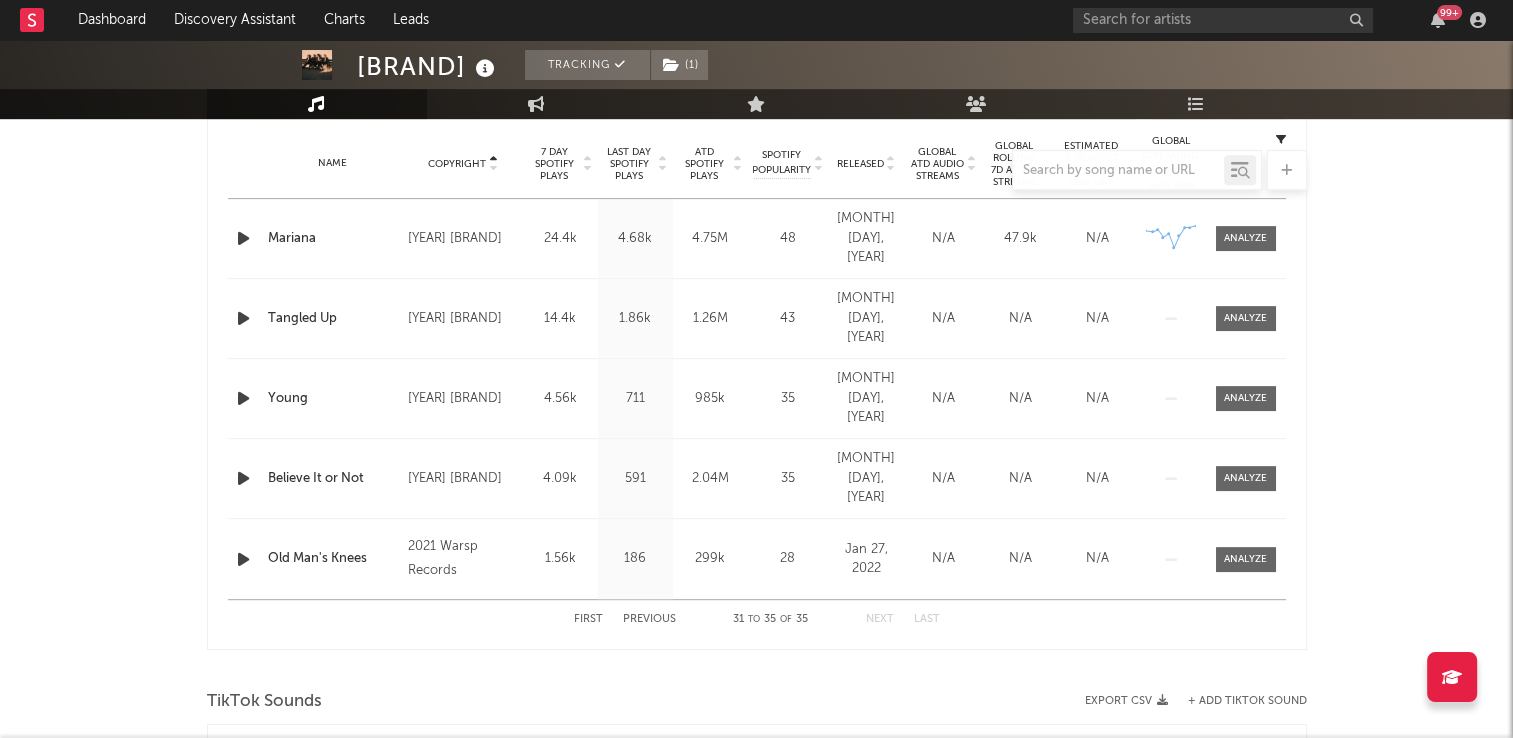 click on "Next" at bounding box center [880, 619] 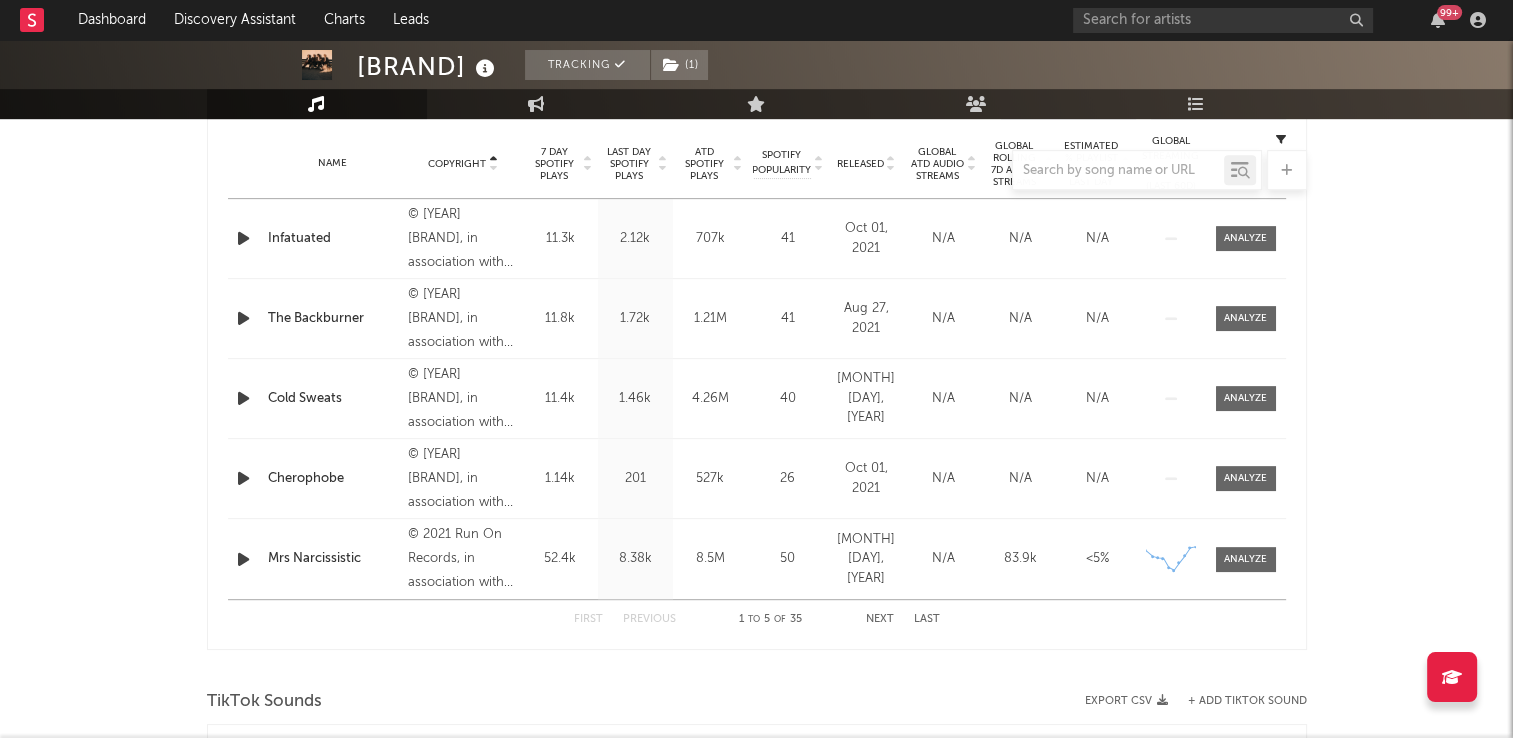click on "Next" at bounding box center (880, 619) 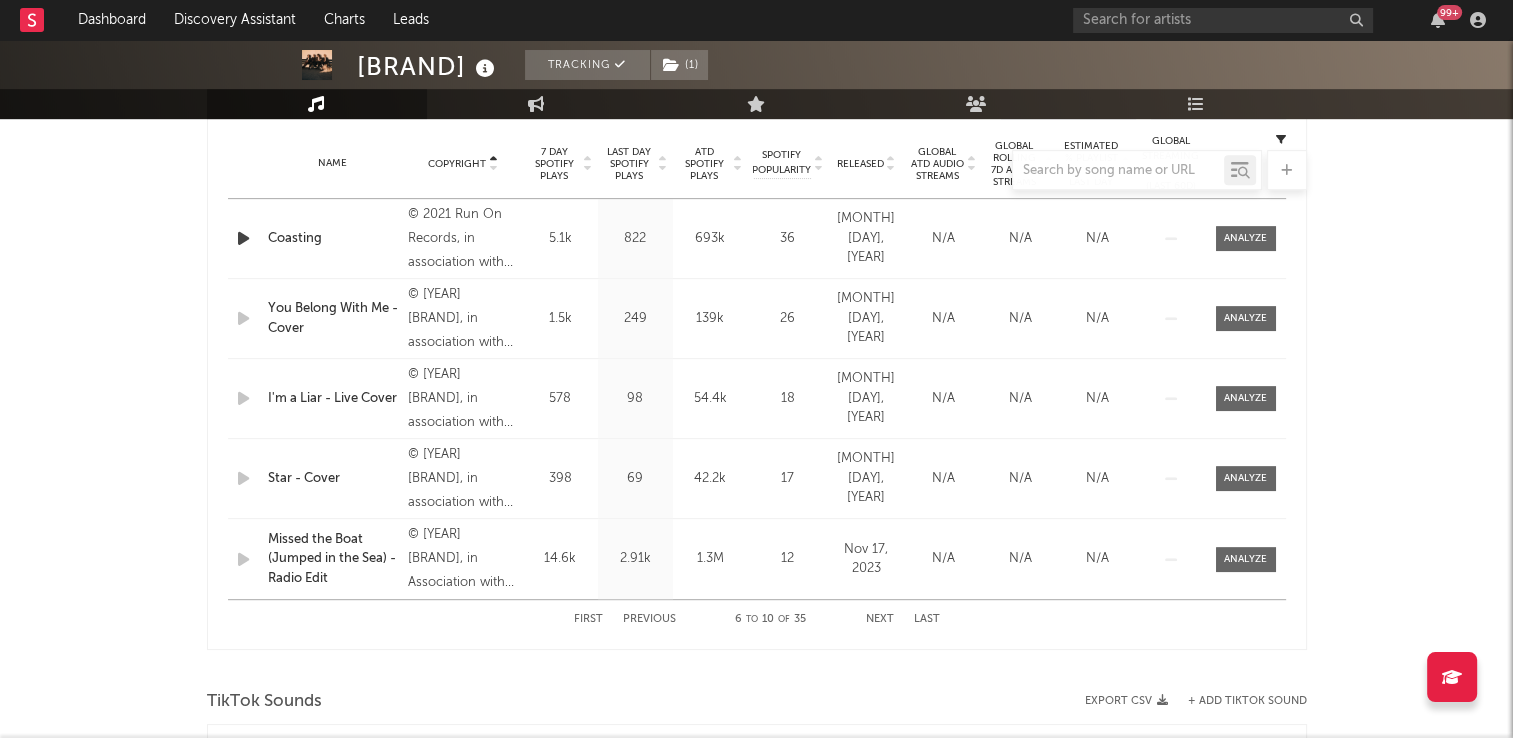 click on "Next" at bounding box center (880, 619) 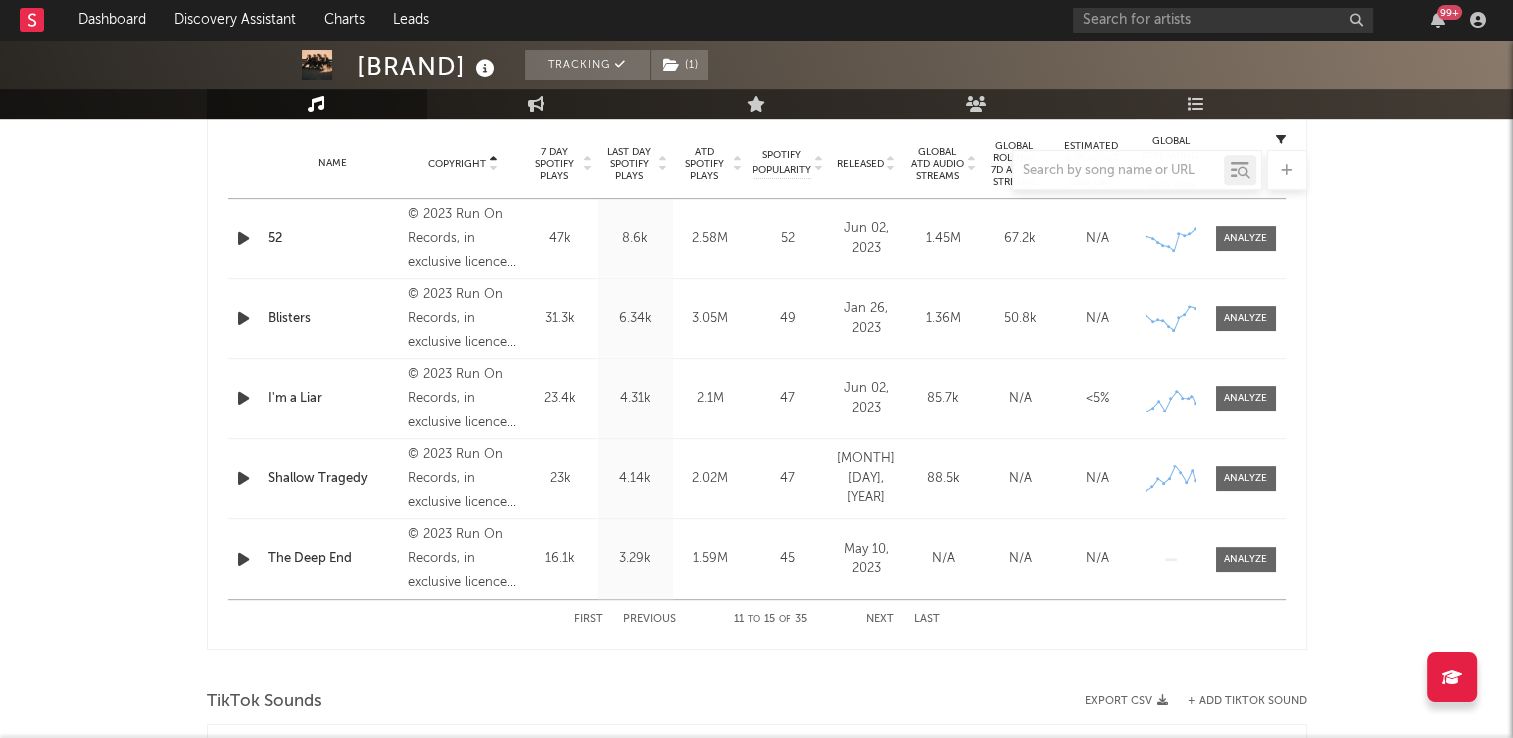 click on "Next" at bounding box center [880, 619] 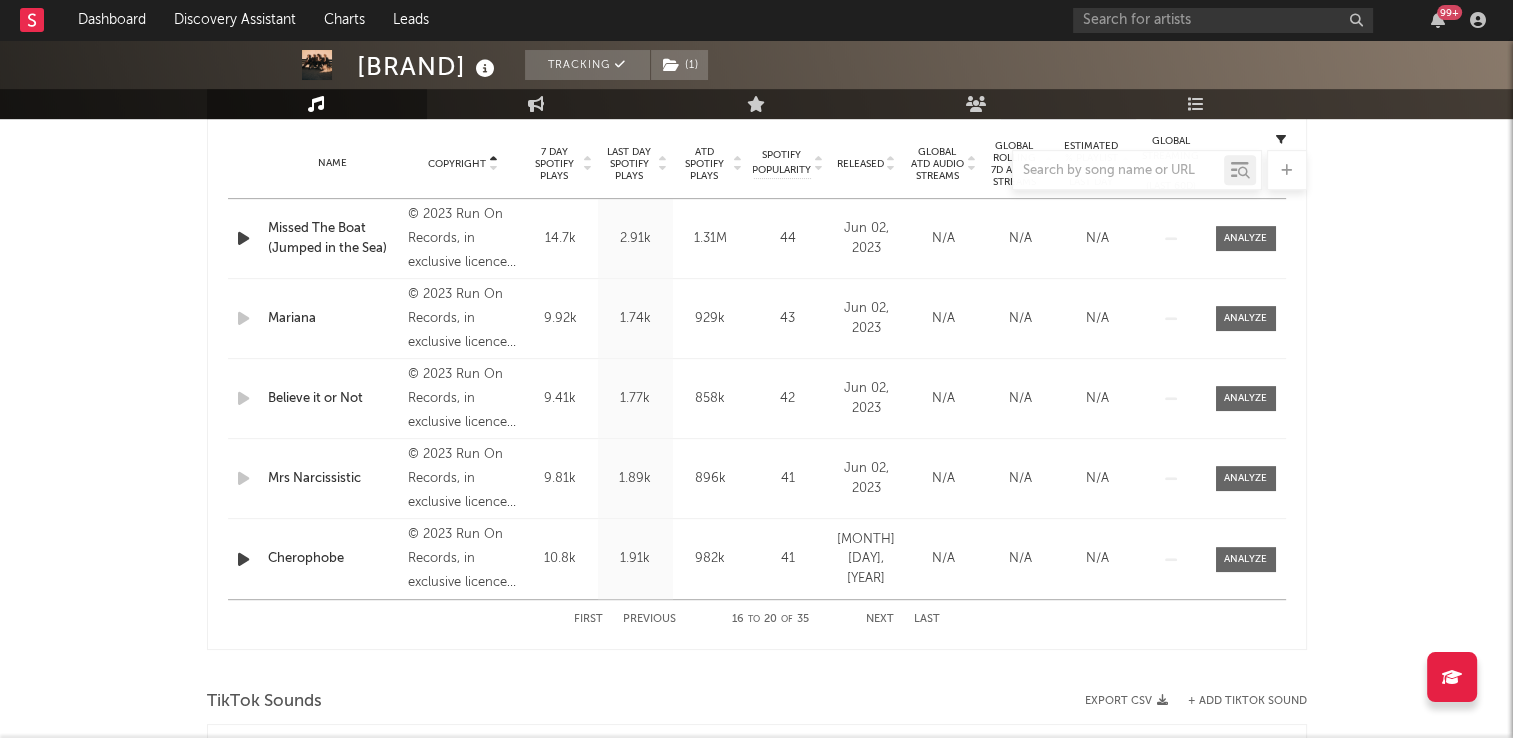 click on "Next" at bounding box center [880, 619] 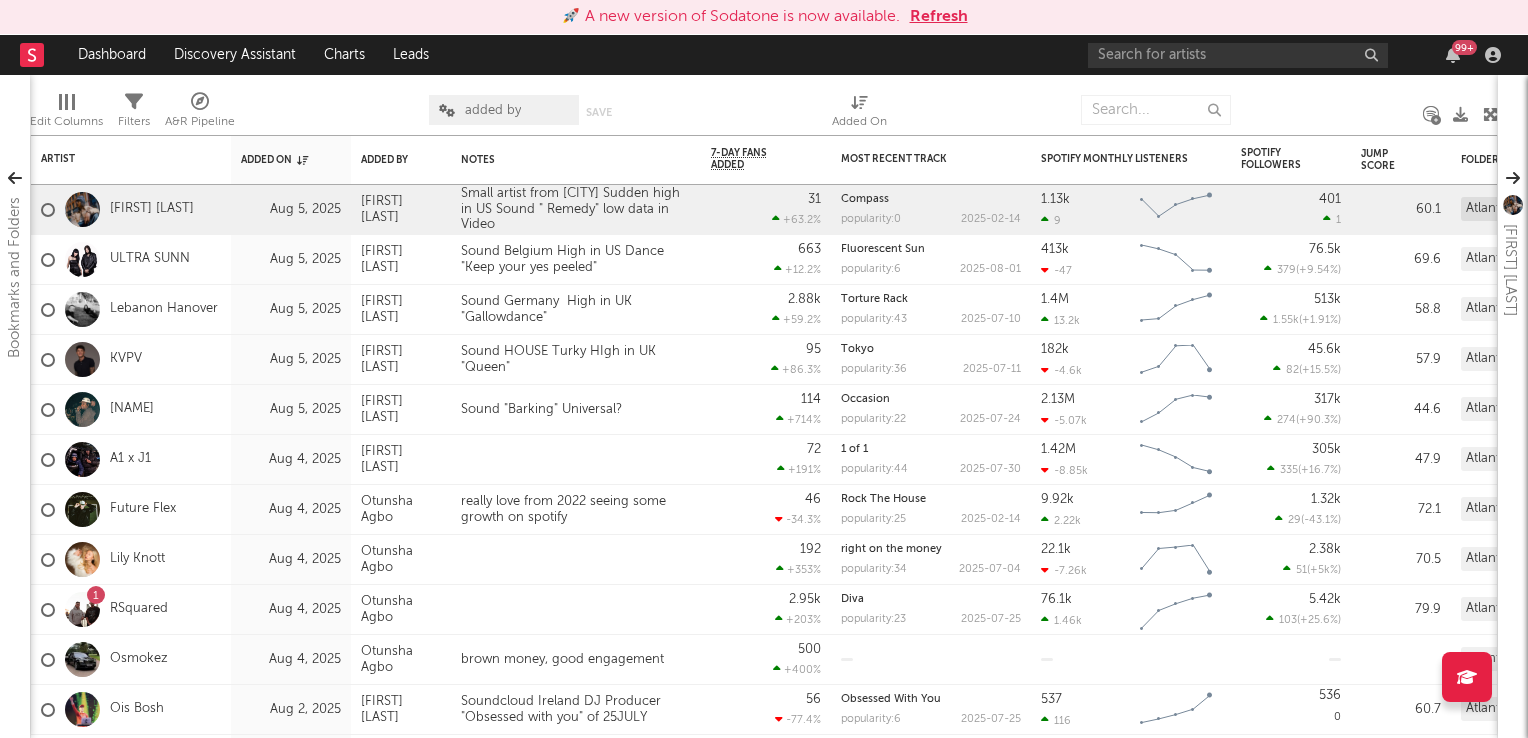 scroll, scrollTop: 0, scrollLeft: 0, axis: both 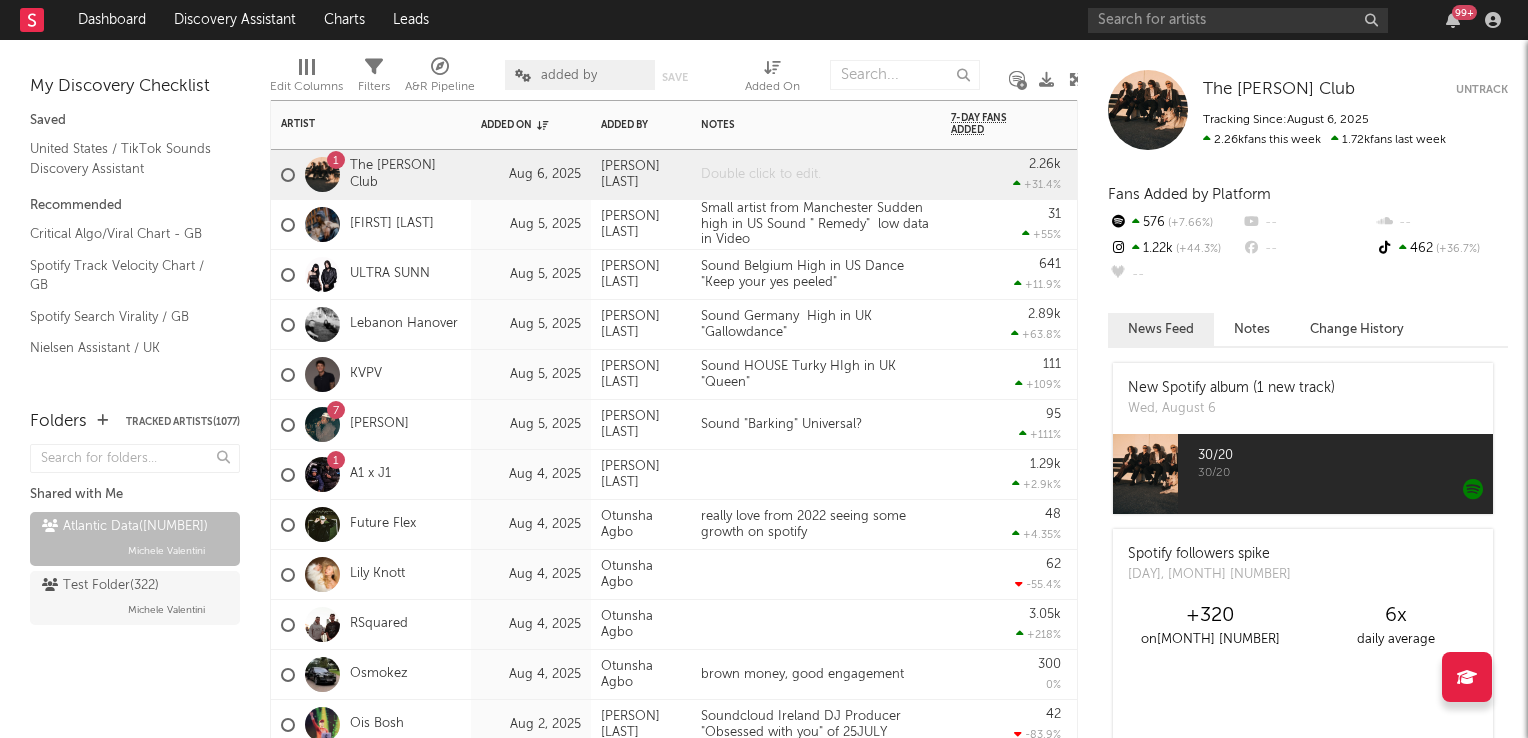 click at bounding box center (816, 174) 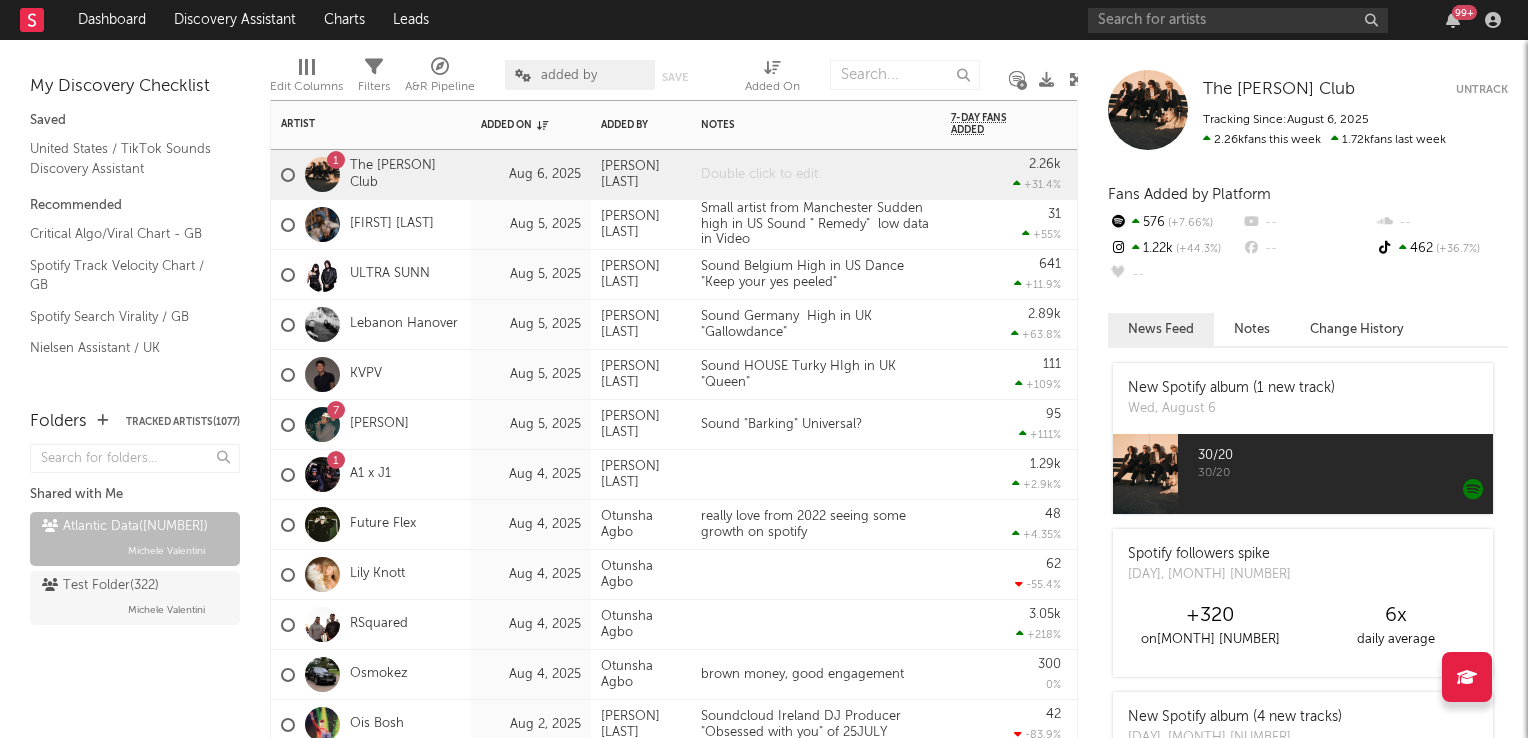 click at bounding box center [816, 174] 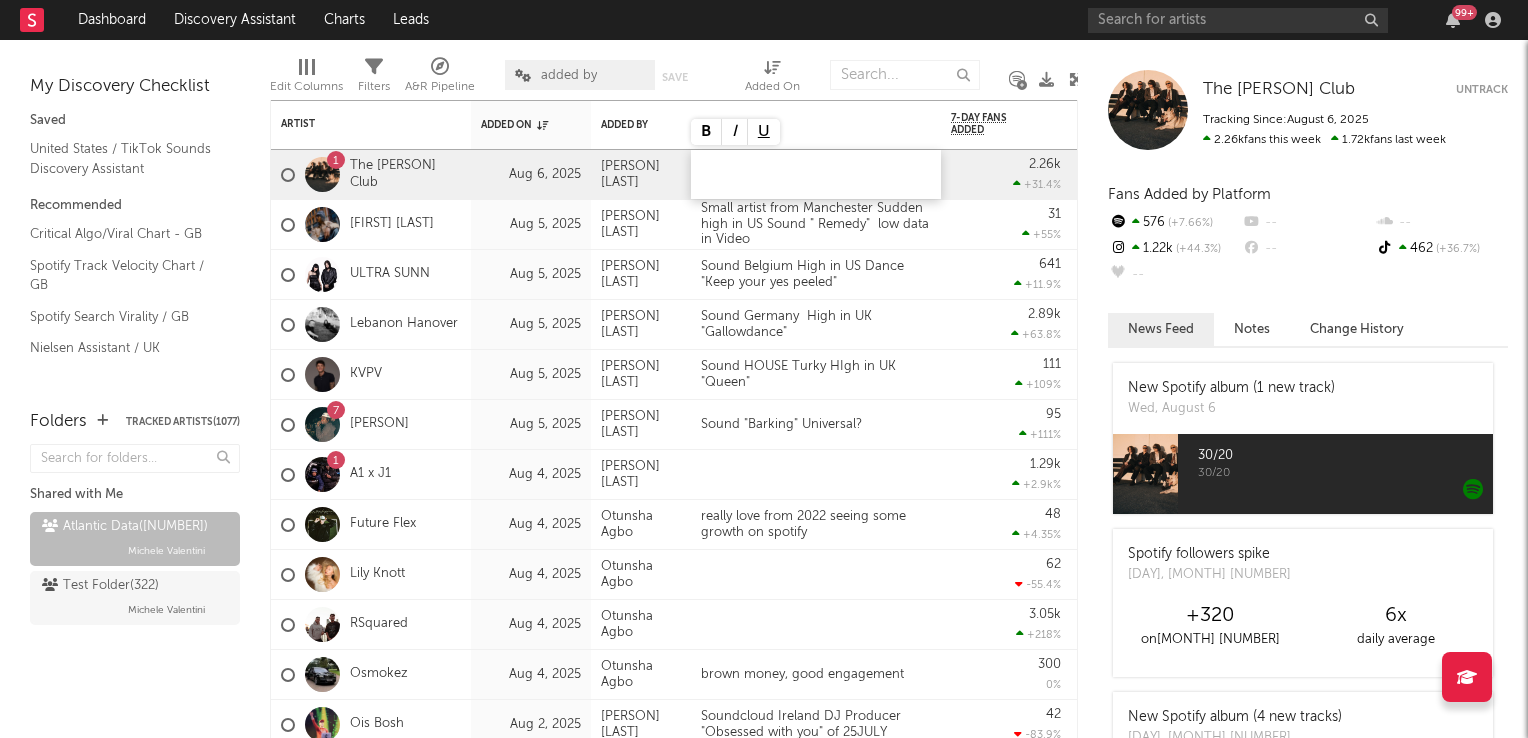type 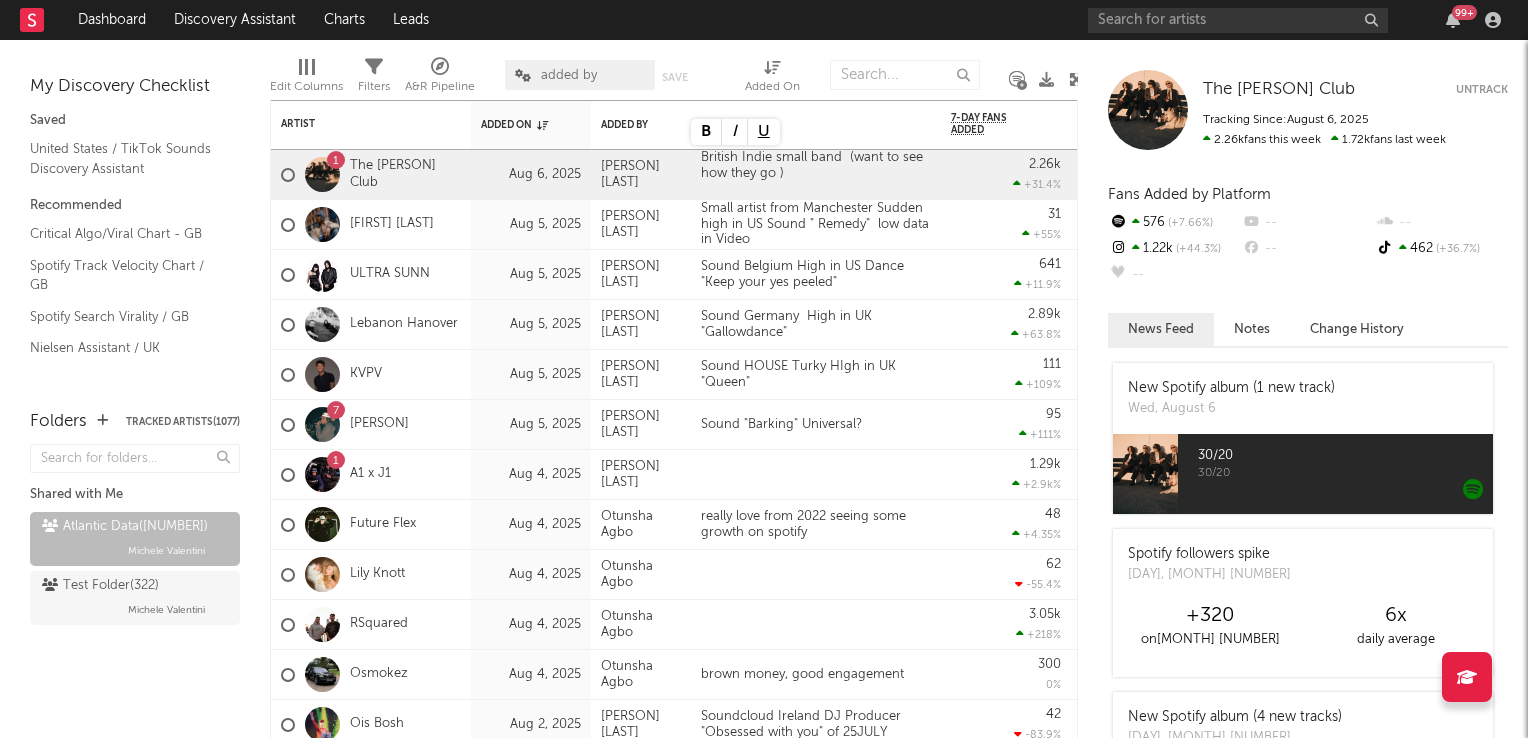 click at bounding box center [1076, 79] 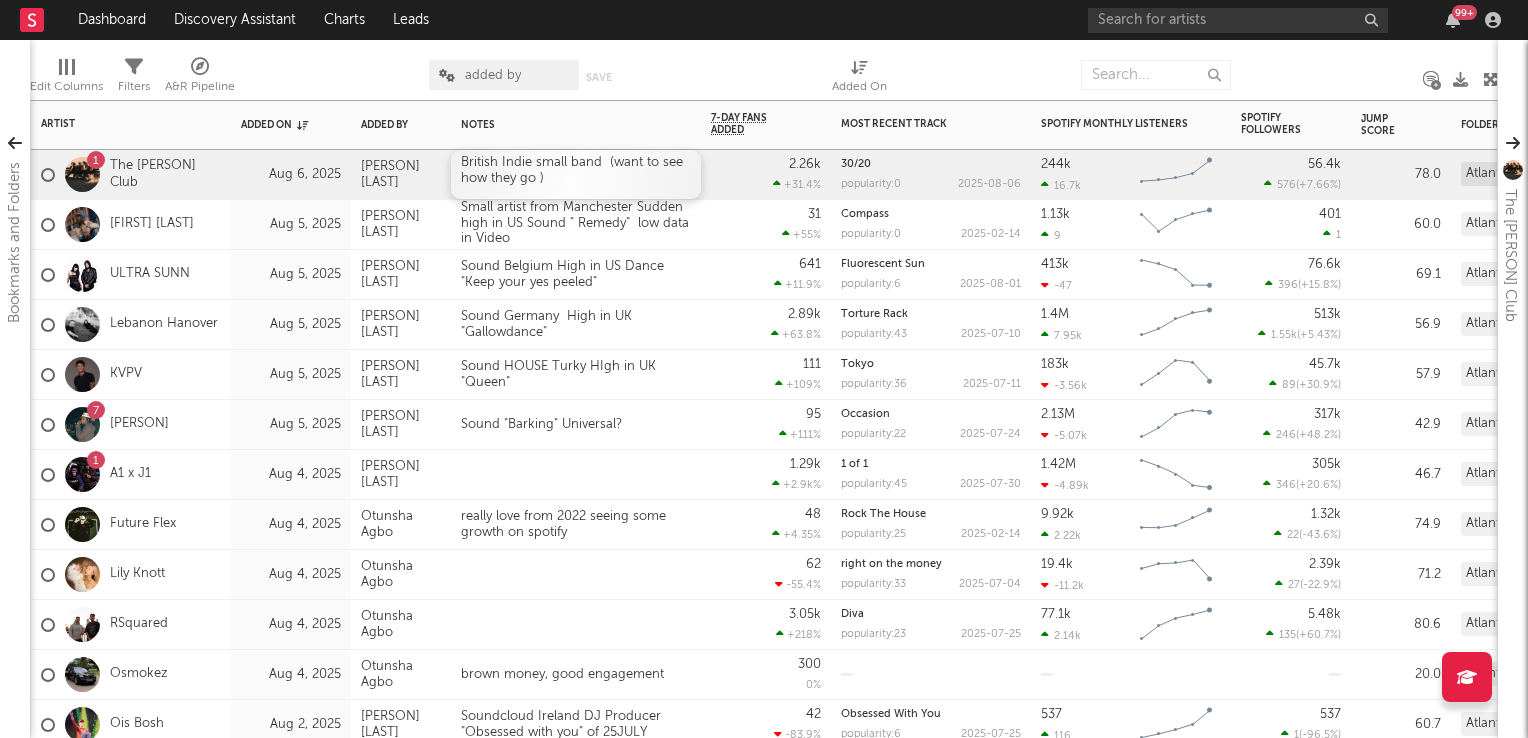 click on "British Indie small band  (want to see how they go )" at bounding box center [576, 174] 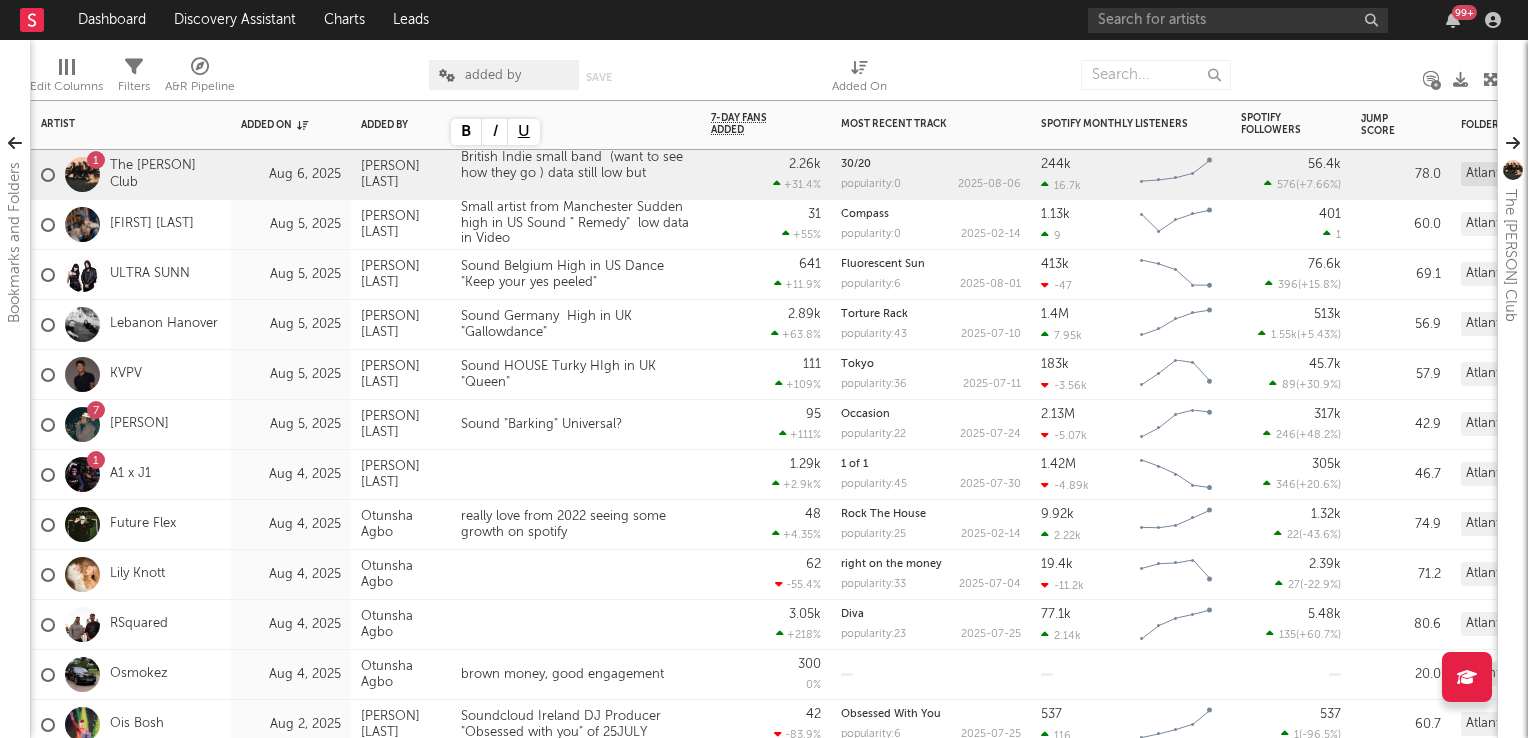 click on "1.29k +2.9k %" at bounding box center [766, 475] 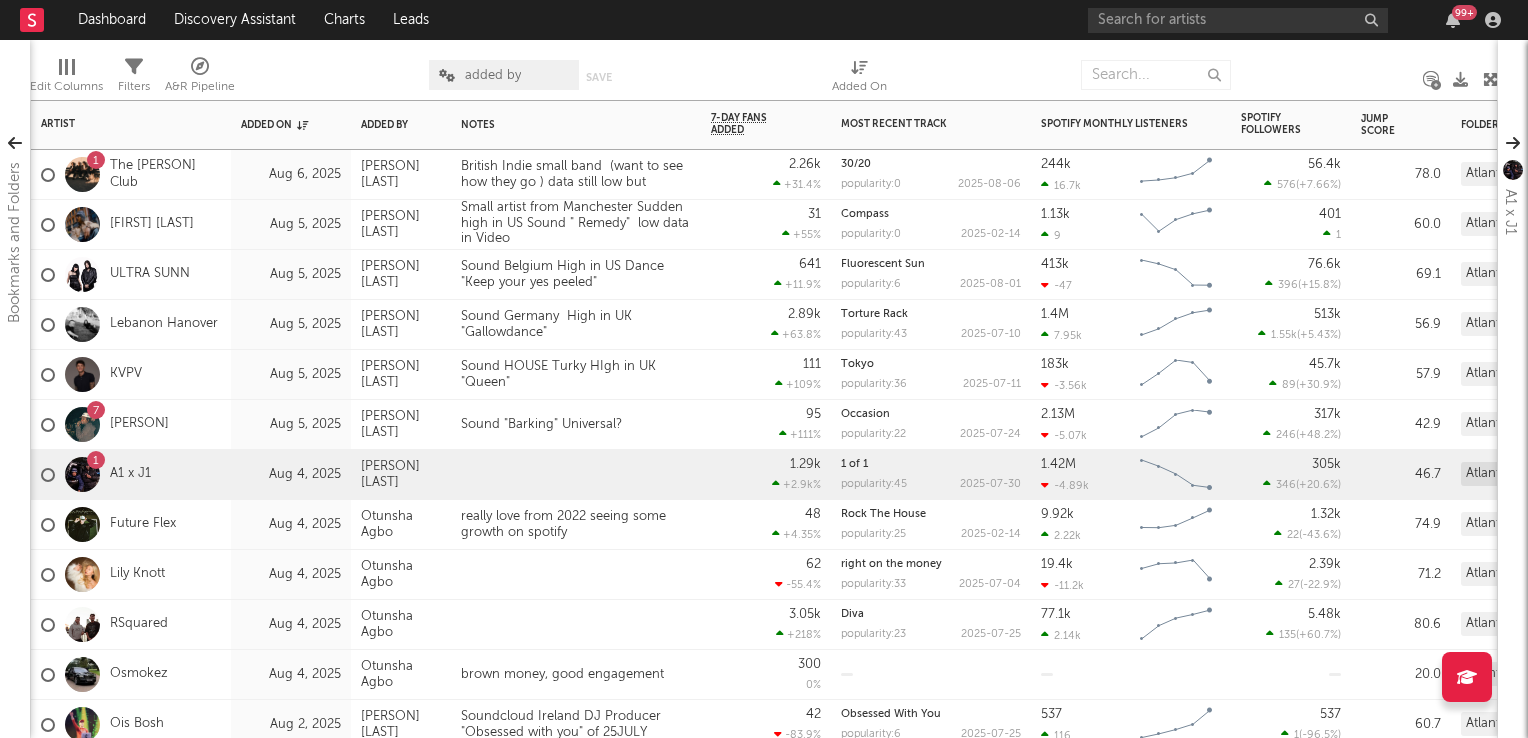 click on "2.26k +31.4 %" at bounding box center [766, 174] 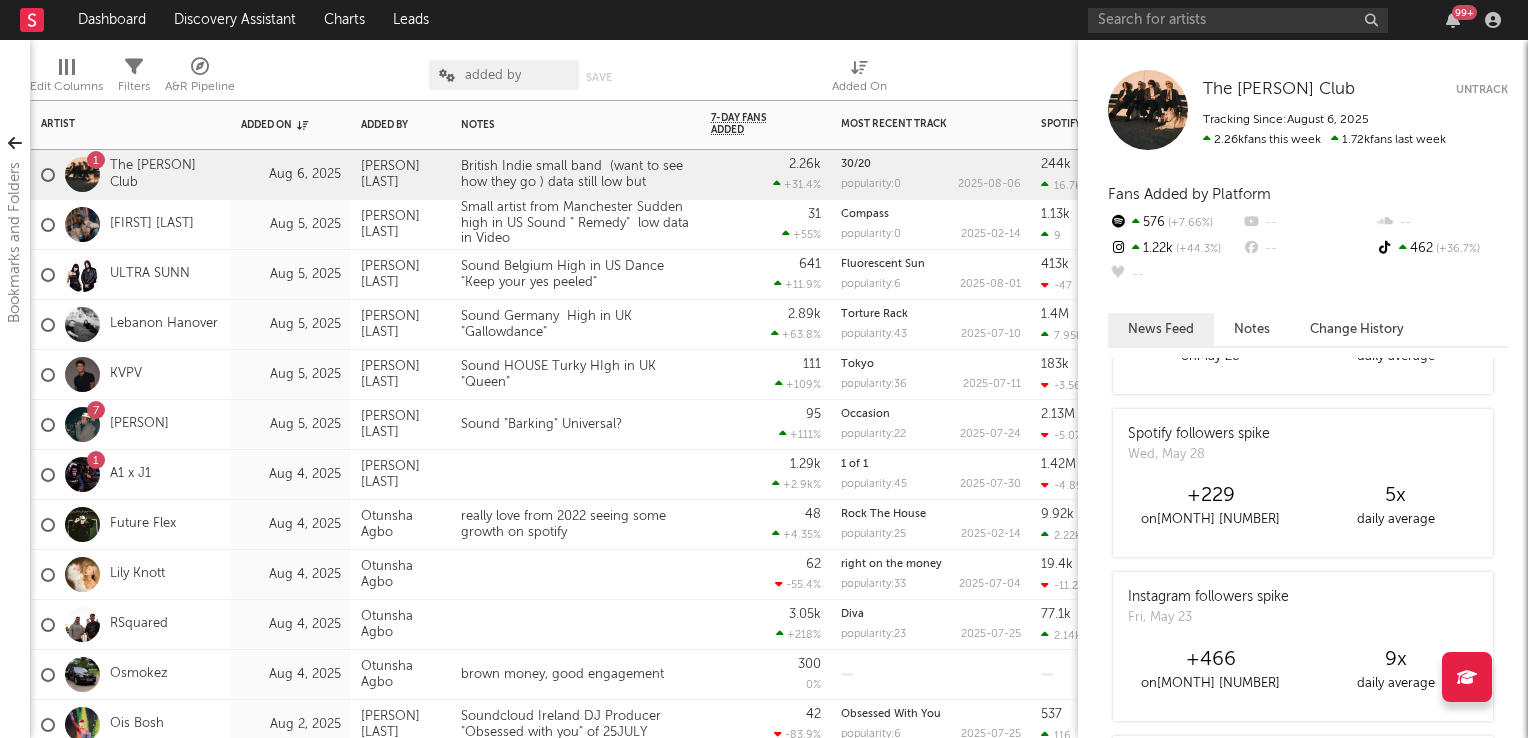 scroll, scrollTop: 1100, scrollLeft: 0, axis: vertical 